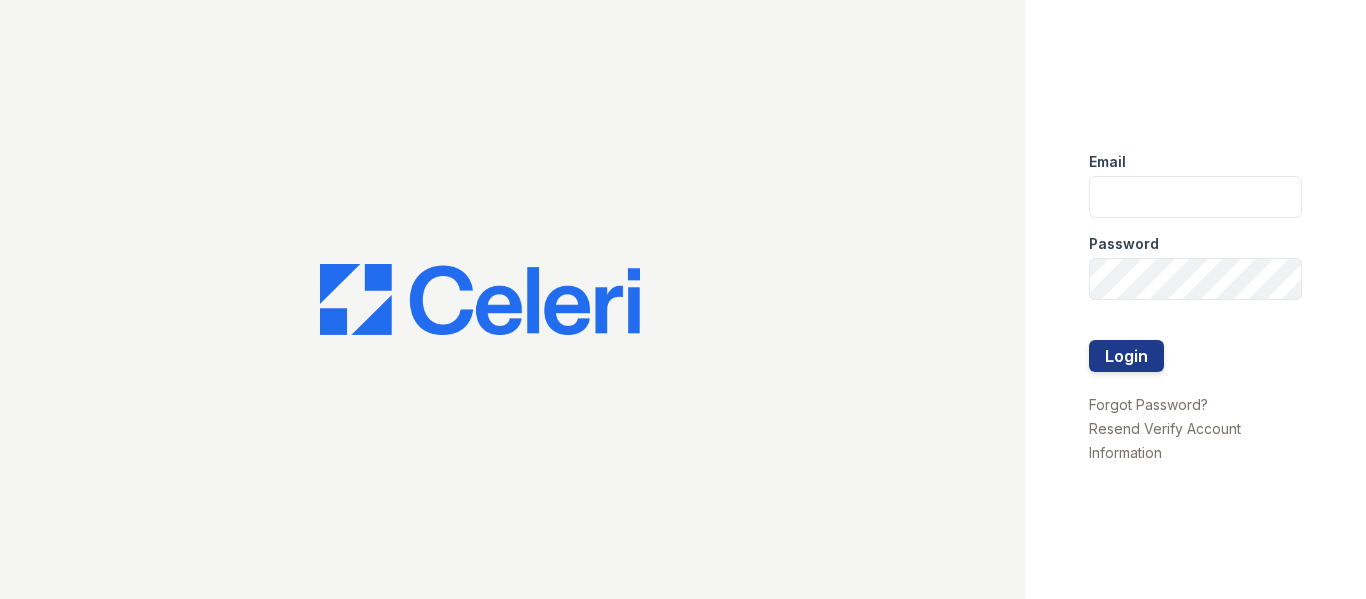 scroll, scrollTop: 0, scrollLeft: 0, axis: both 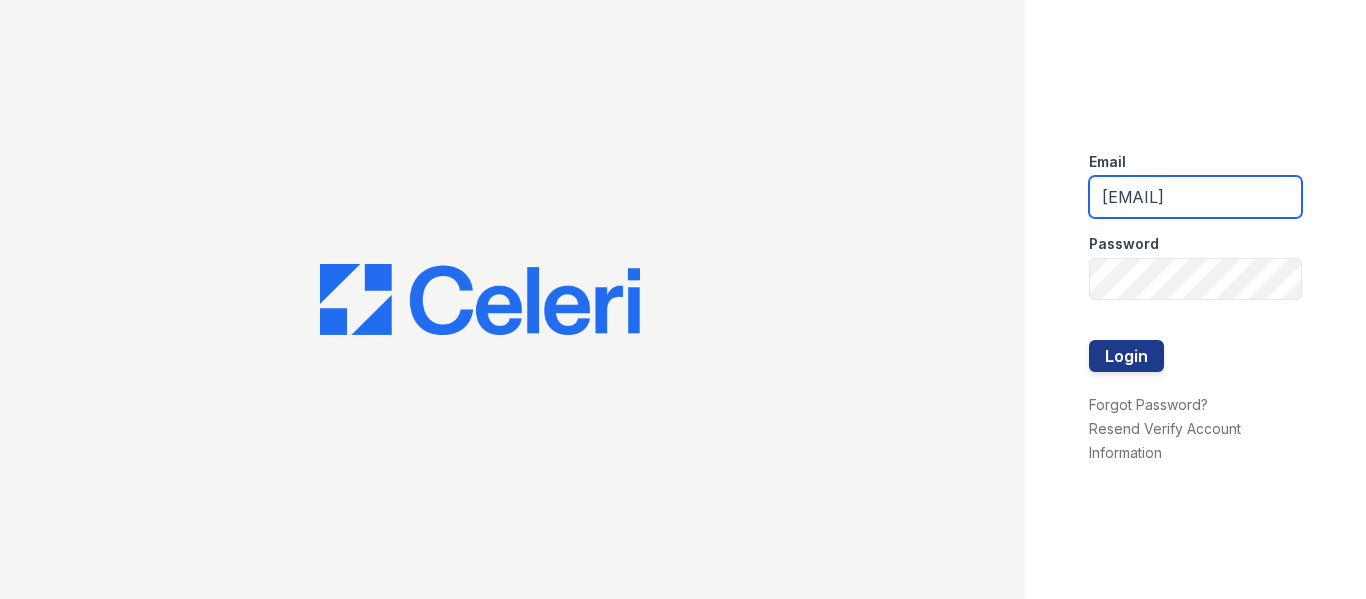 click on "avalon.pm@cafmanagement.com" at bounding box center [1196, 197] 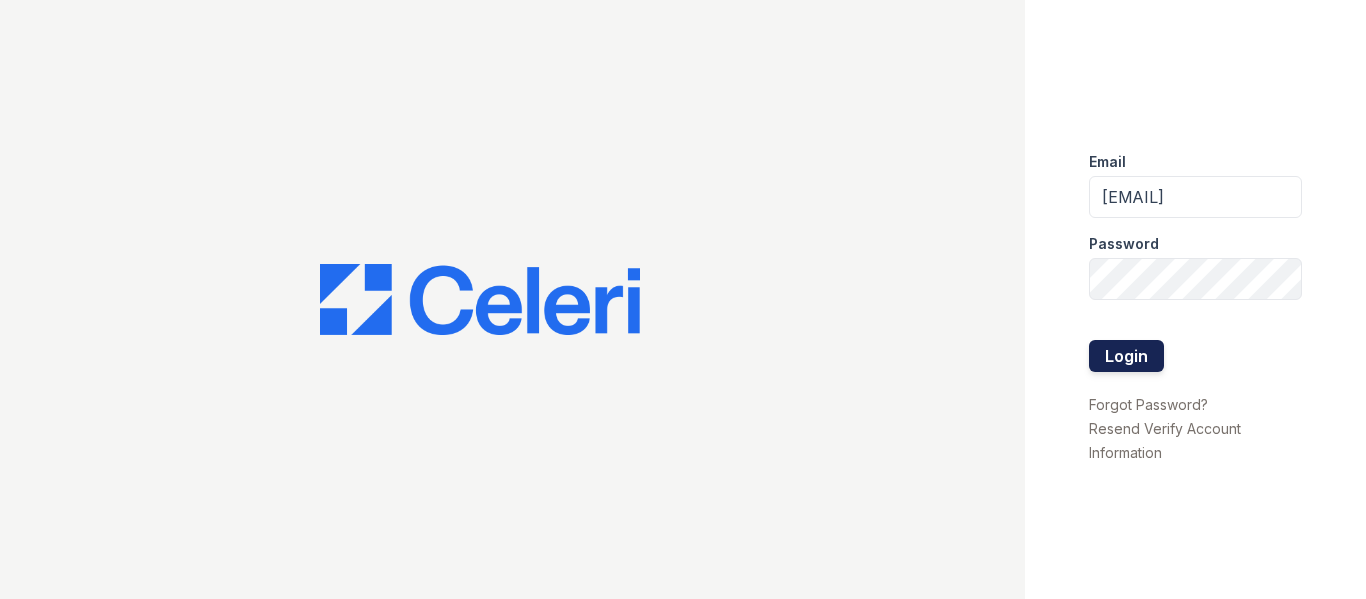 click on "Login" at bounding box center [1126, 356] 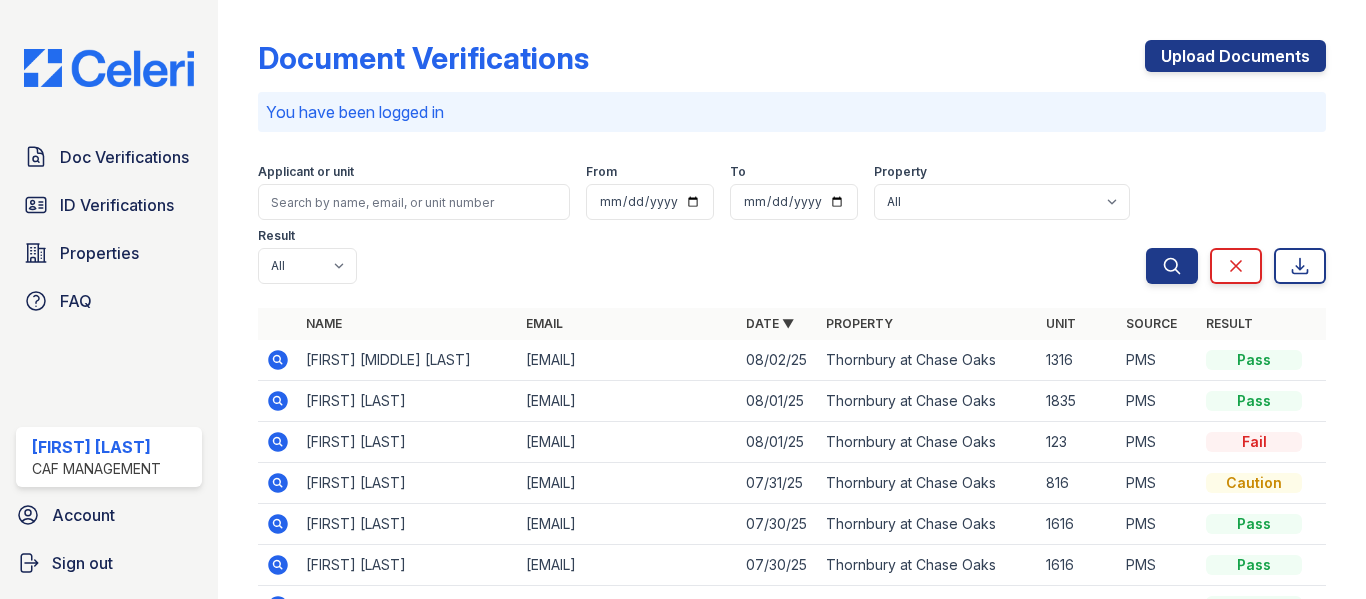 scroll, scrollTop: 0, scrollLeft: 0, axis: both 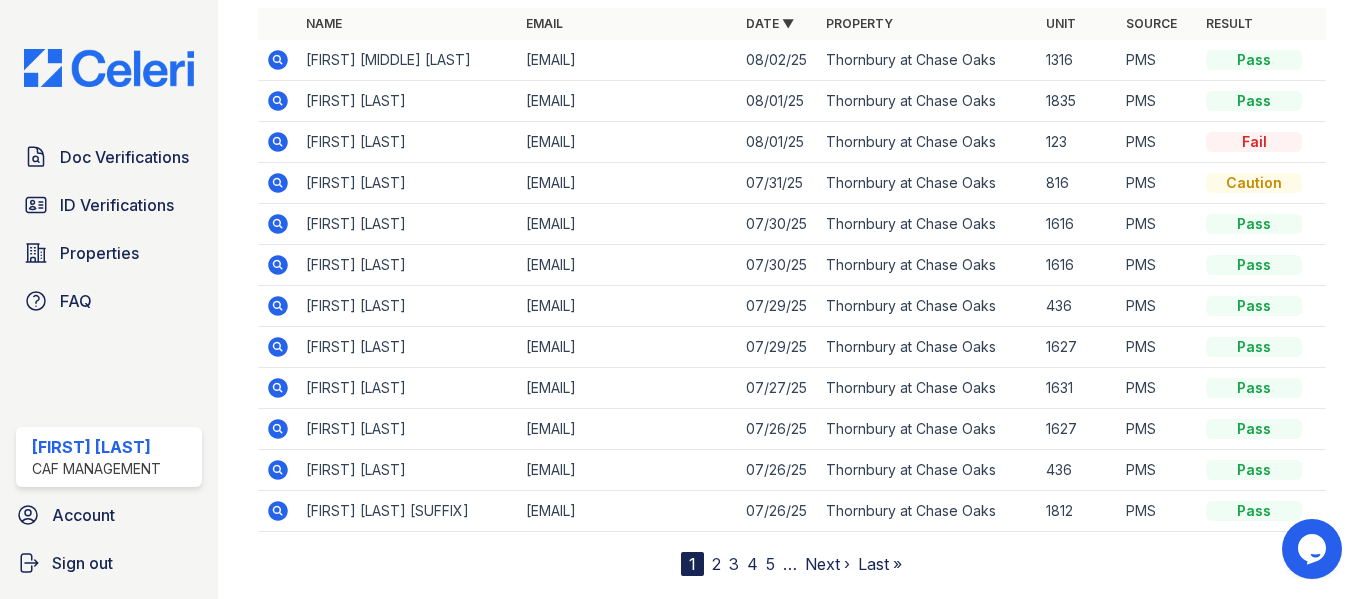 click on "2" at bounding box center [716, 564] 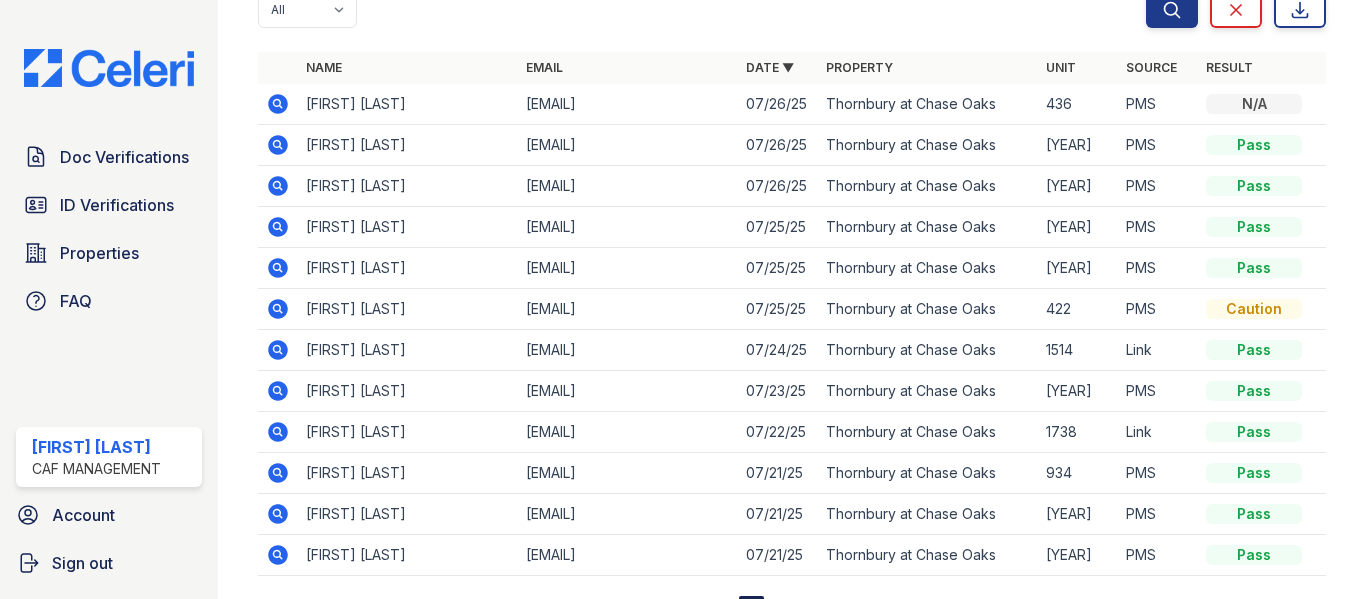 scroll, scrollTop: 289, scrollLeft: 0, axis: vertical 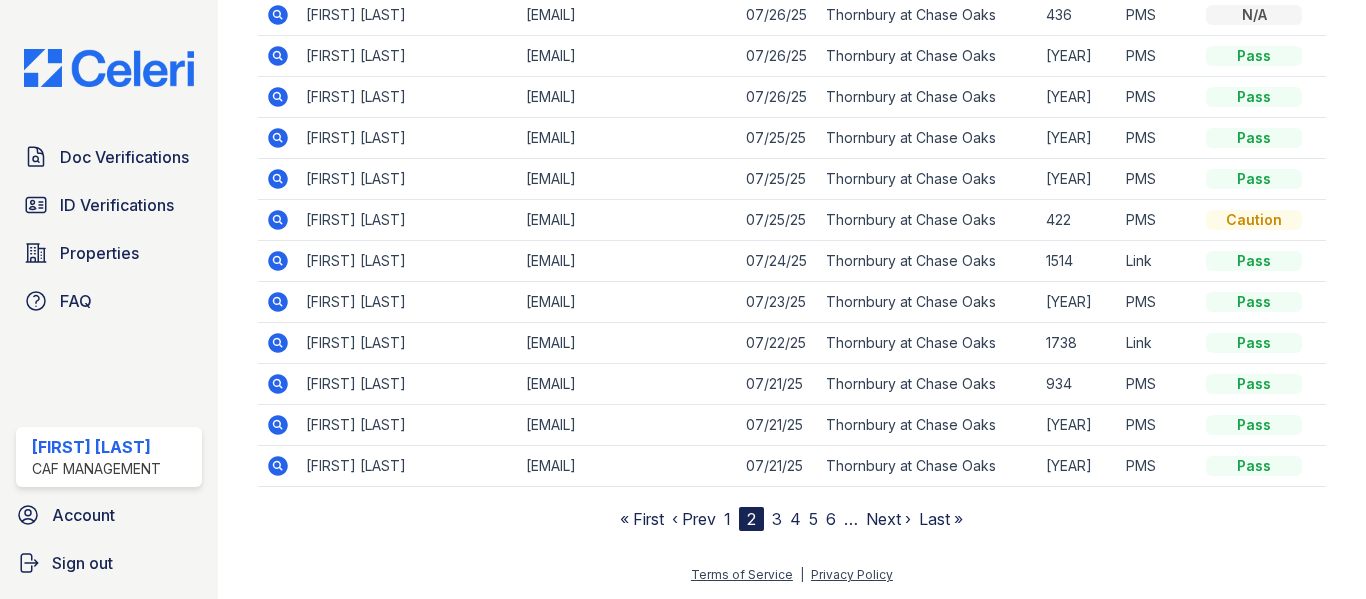 click on "3" at bounding box center (777, 519) 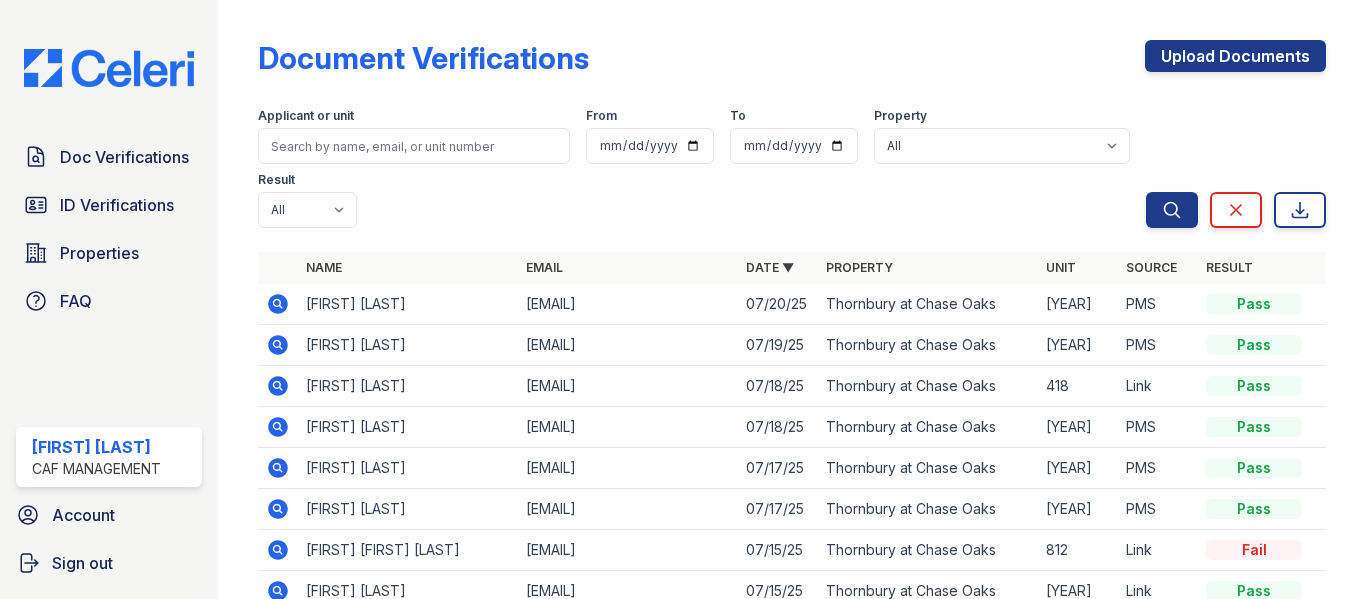 click 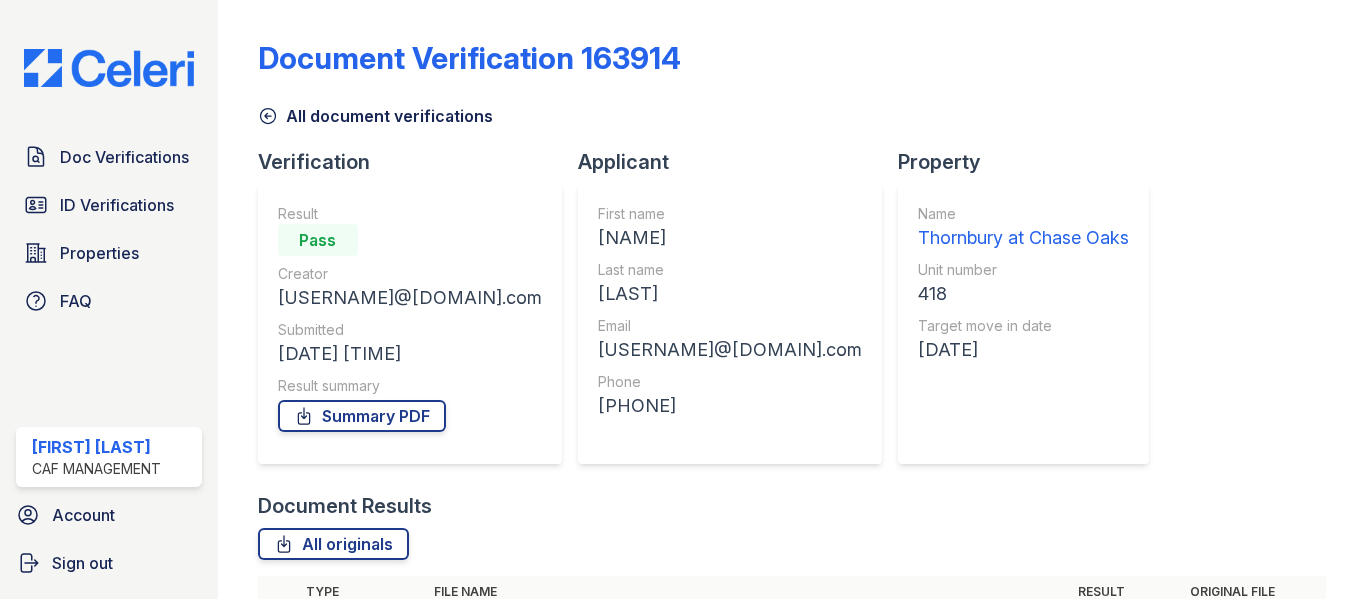scroll, scrollTop: 0, scrollLeft: 0, axis: both 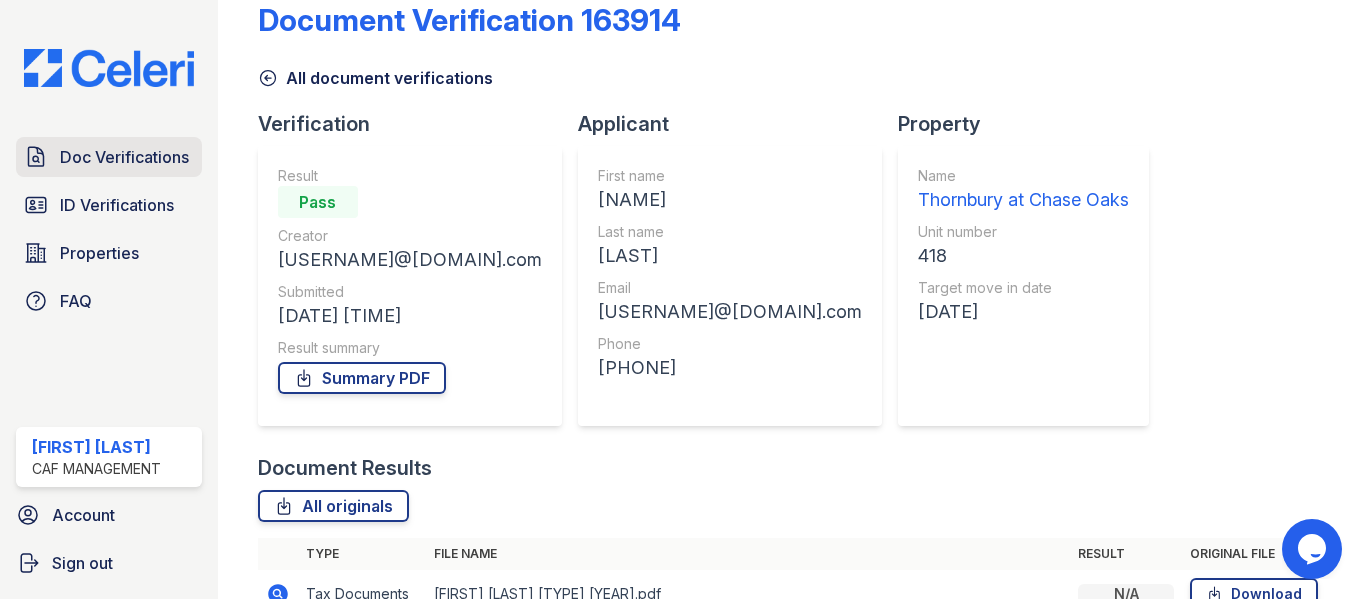 click on "Doc Verifications" at bounding box center [124, 157] 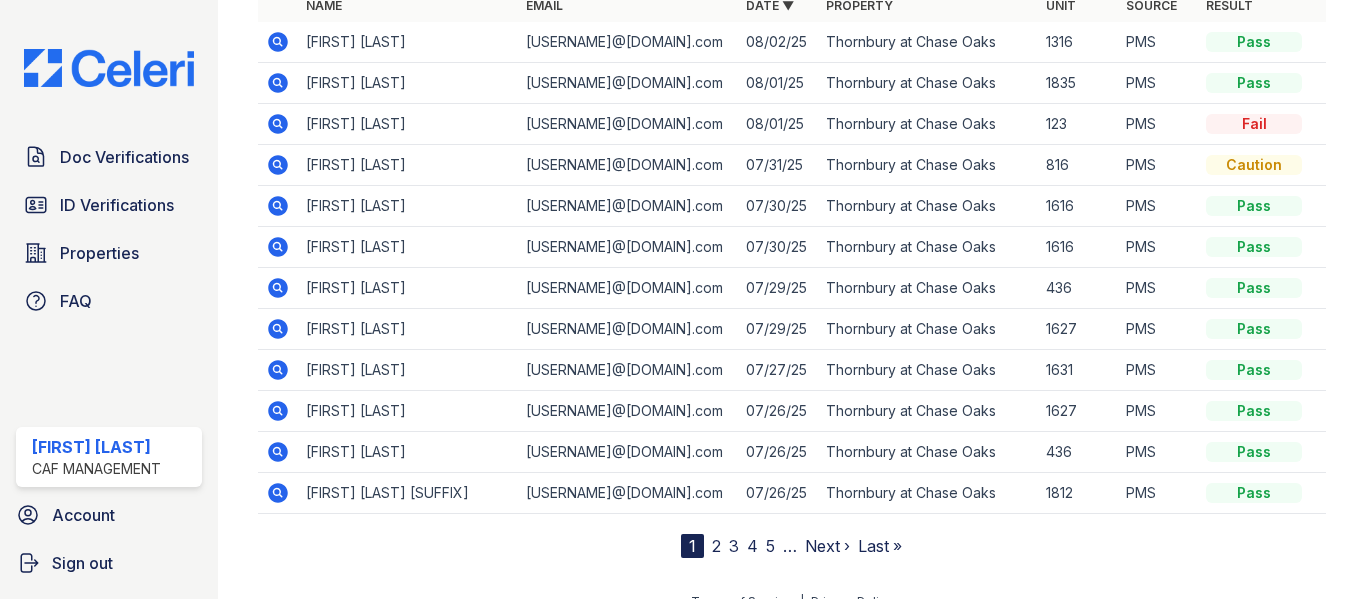 scroll, scrollTop: 289, scrollLeft: 0, axis: vertical 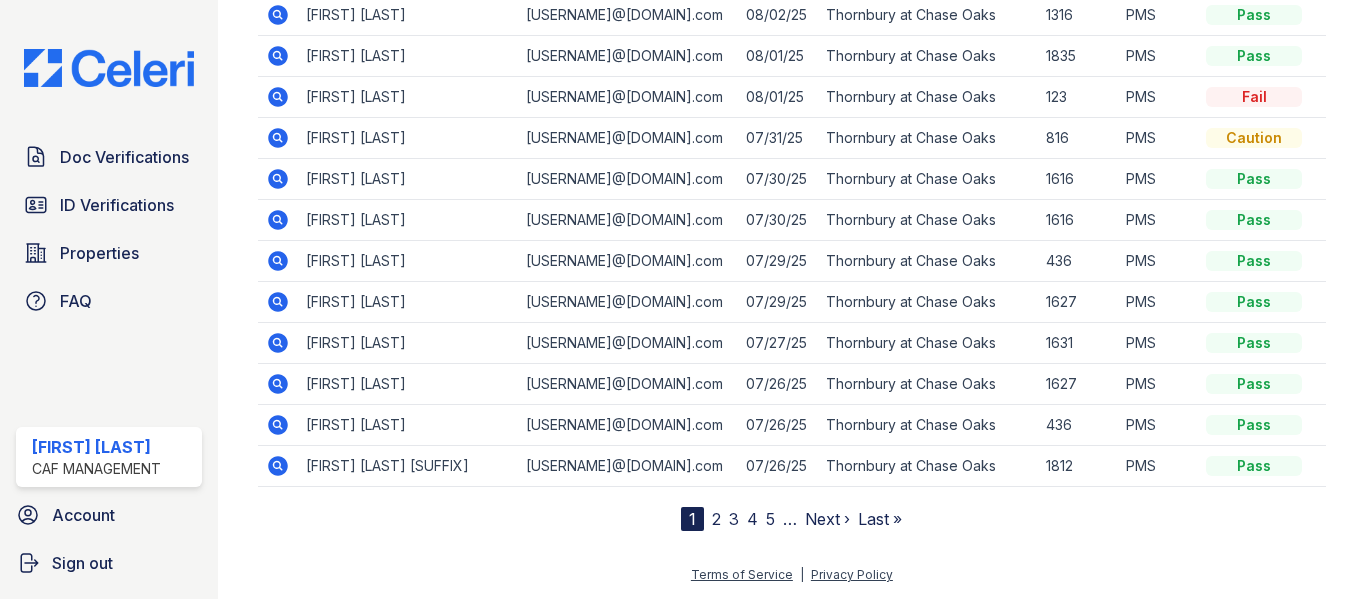 click on "2" at bounding box center [716, 519] 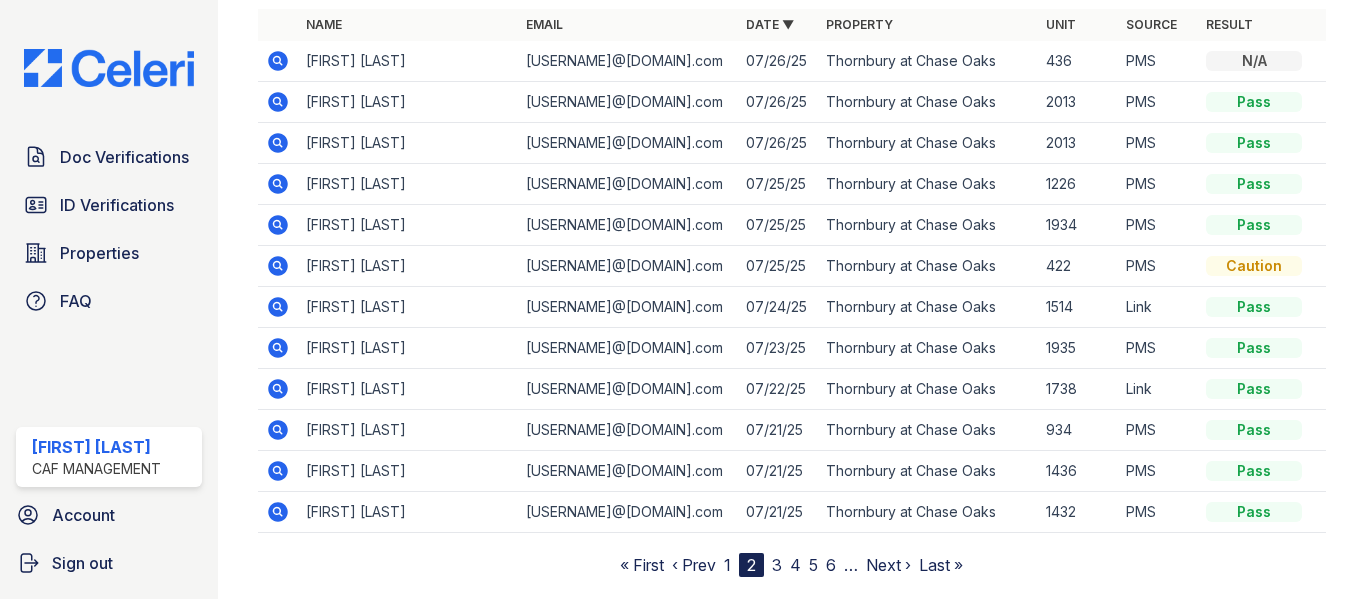 scroll, scrollTop: 289, scrollLeft: 0, axis: vertical 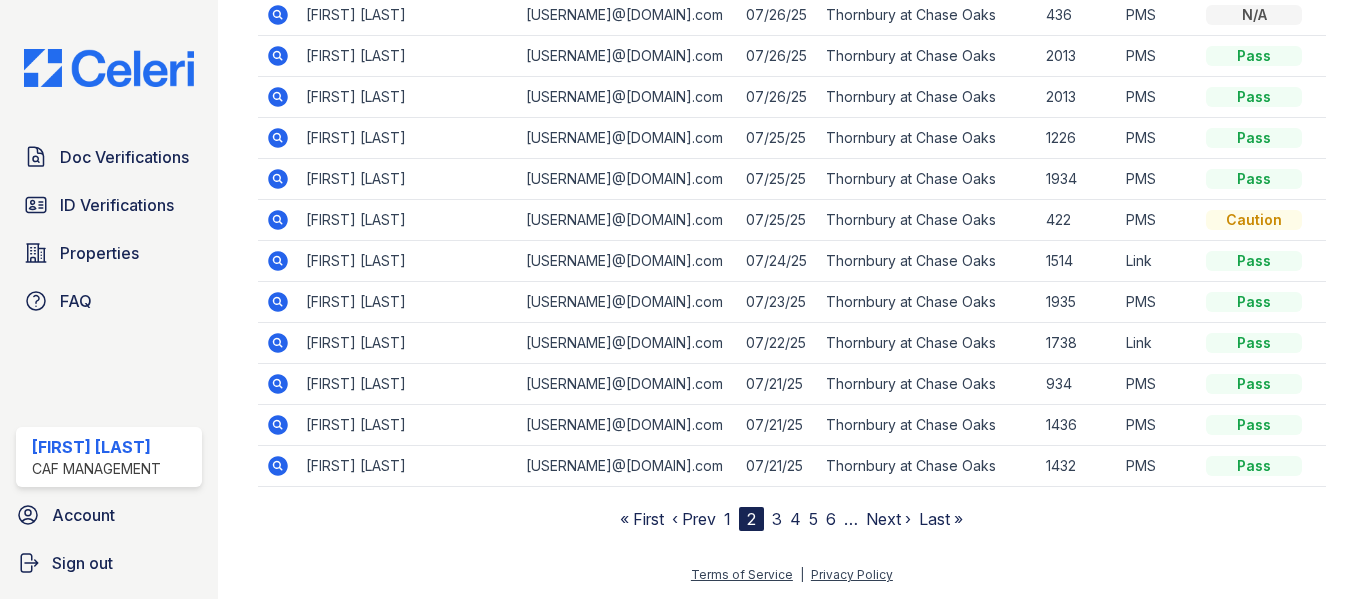 click on "3" at bounding box center [777, 519] 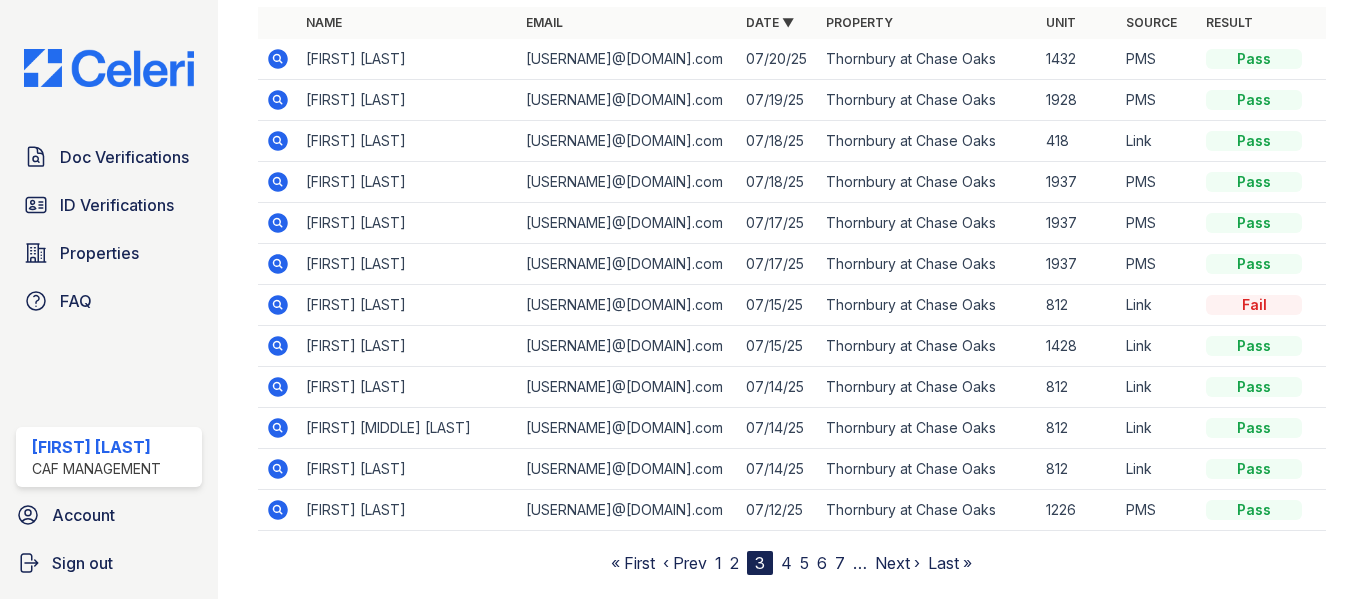 scroll, scrollTop: 289, scrollLeft: 0, axis: vertical 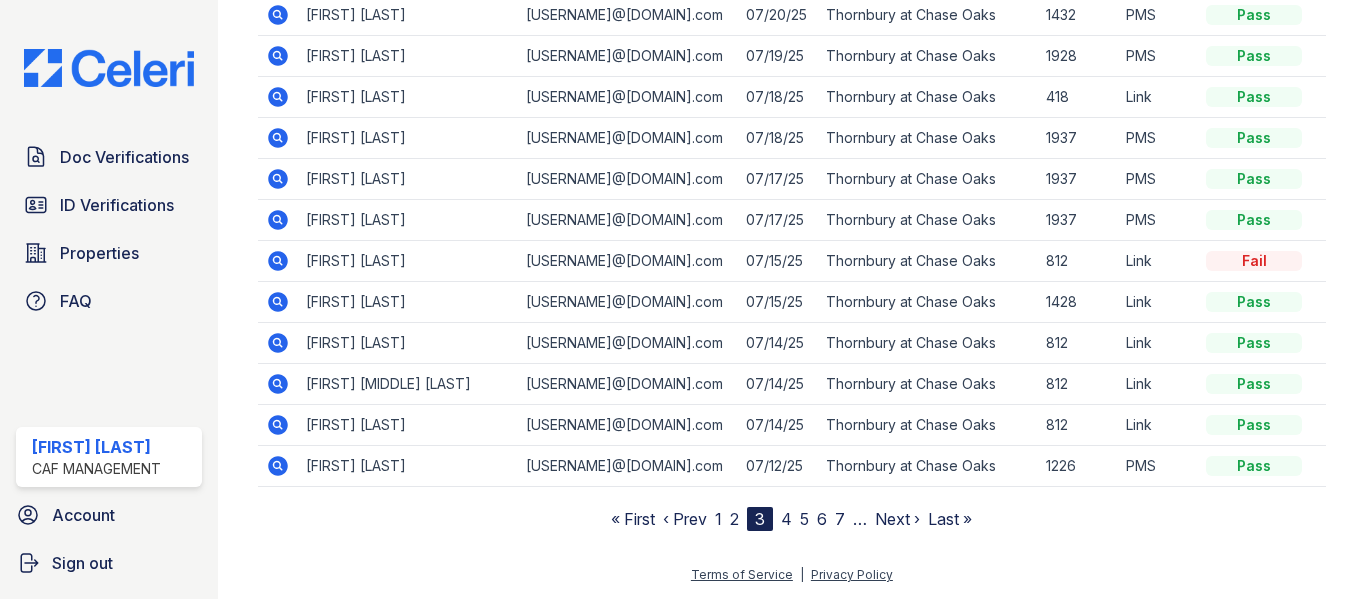 click on "4" at bounding box center [786, 519] 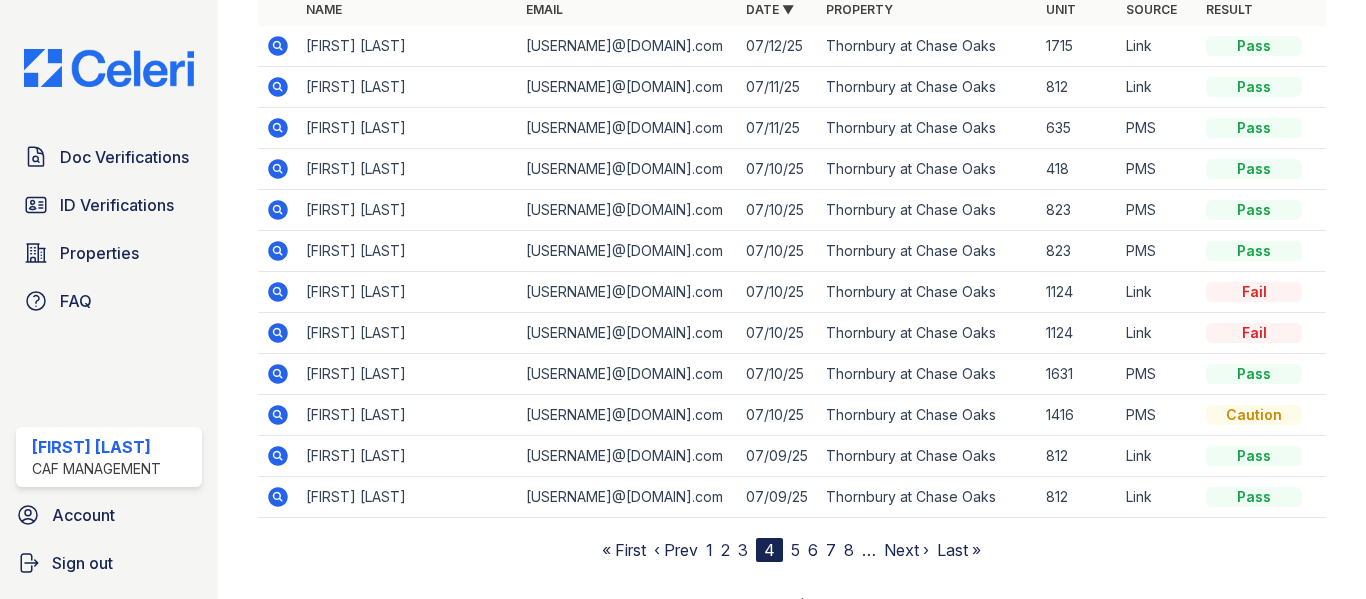 scroll, scrollTop: 289, scrollLeft: 0, axis: vertical 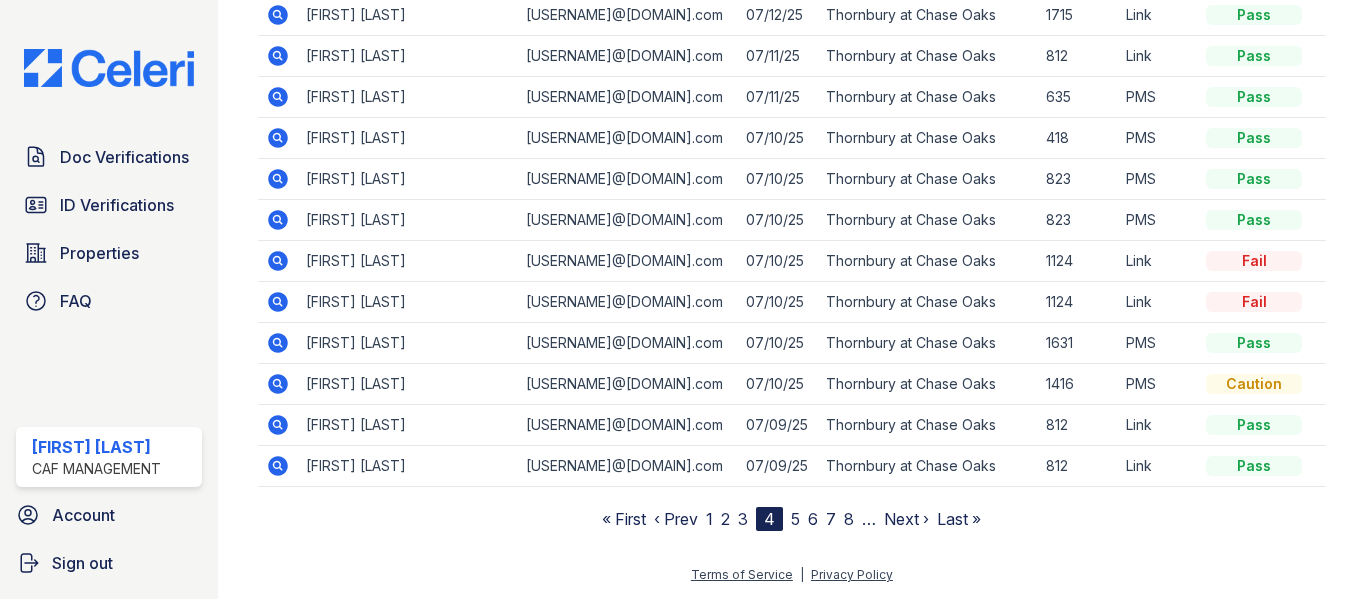 click on "5" at bounding box center (795, 519) 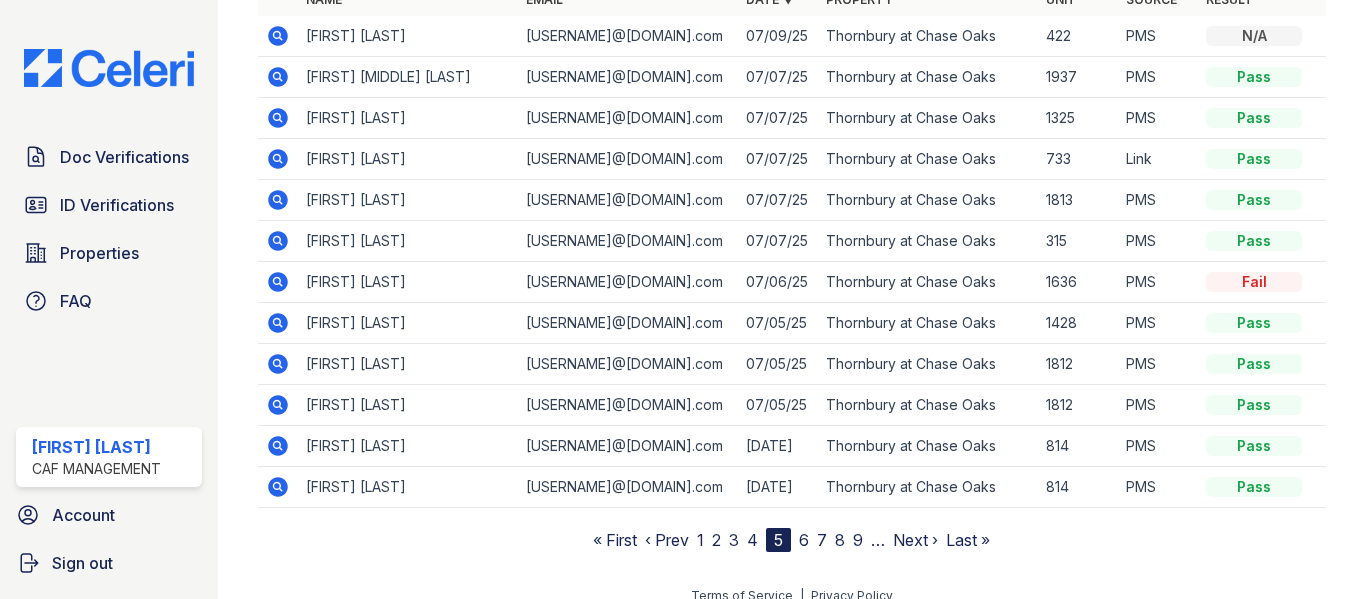 scroll, scrollTop: 289, scrollLeft: 0, axis: vertical 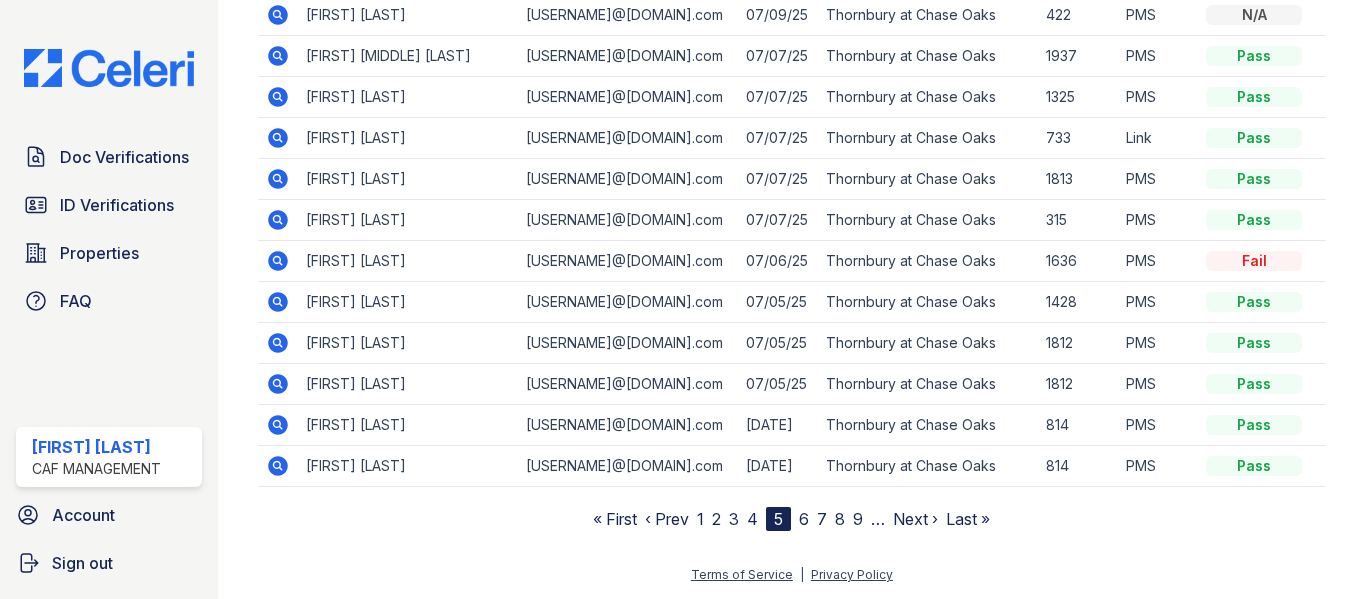 click on "1" at bounding box center [700, 519] 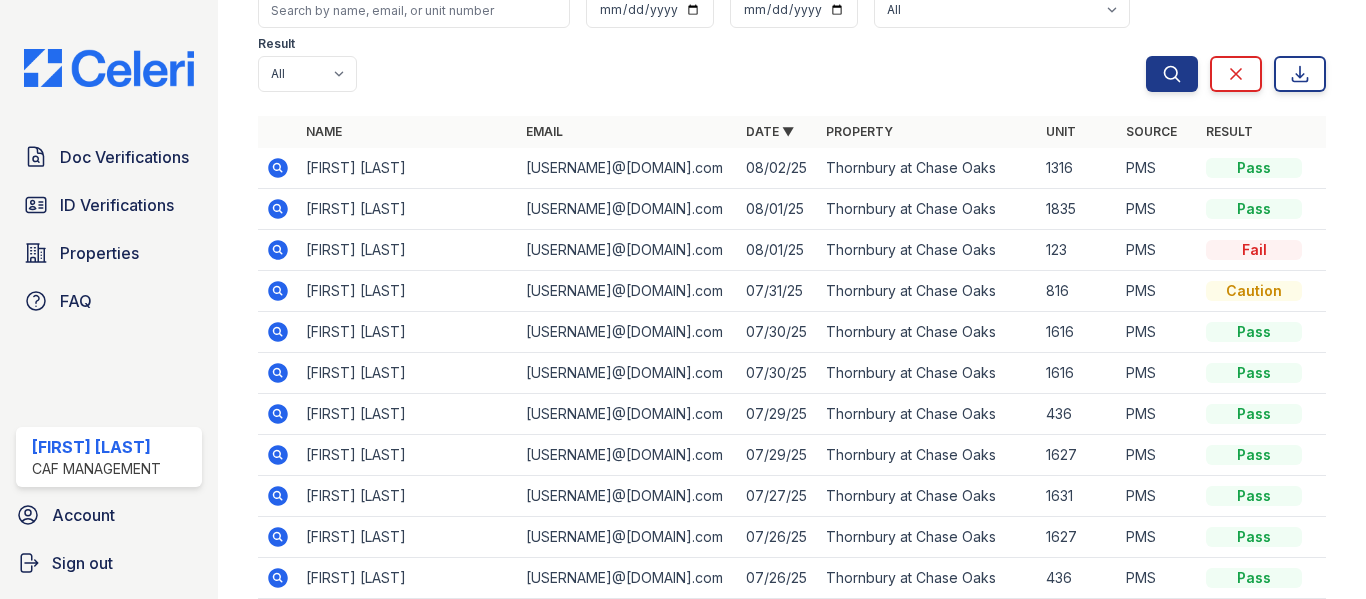 scroll, scrollTop: 0, scrollLeft: 0, axis: both 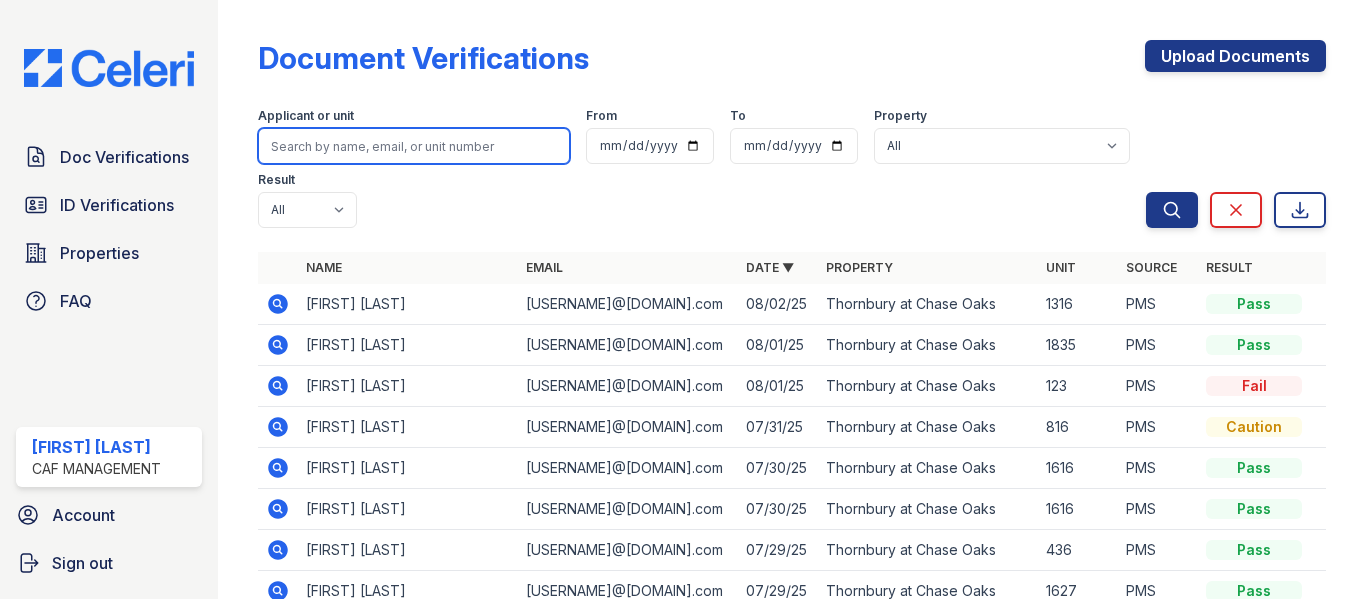 click at bounding box center [414, 146] 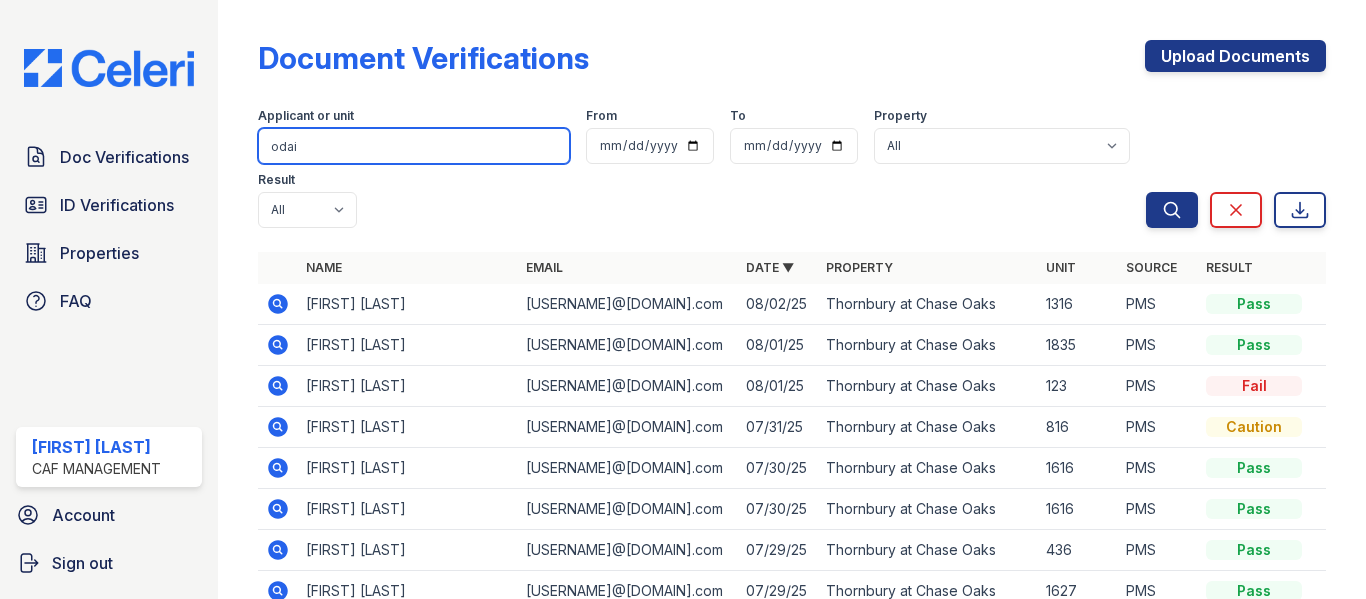 type on "odai" 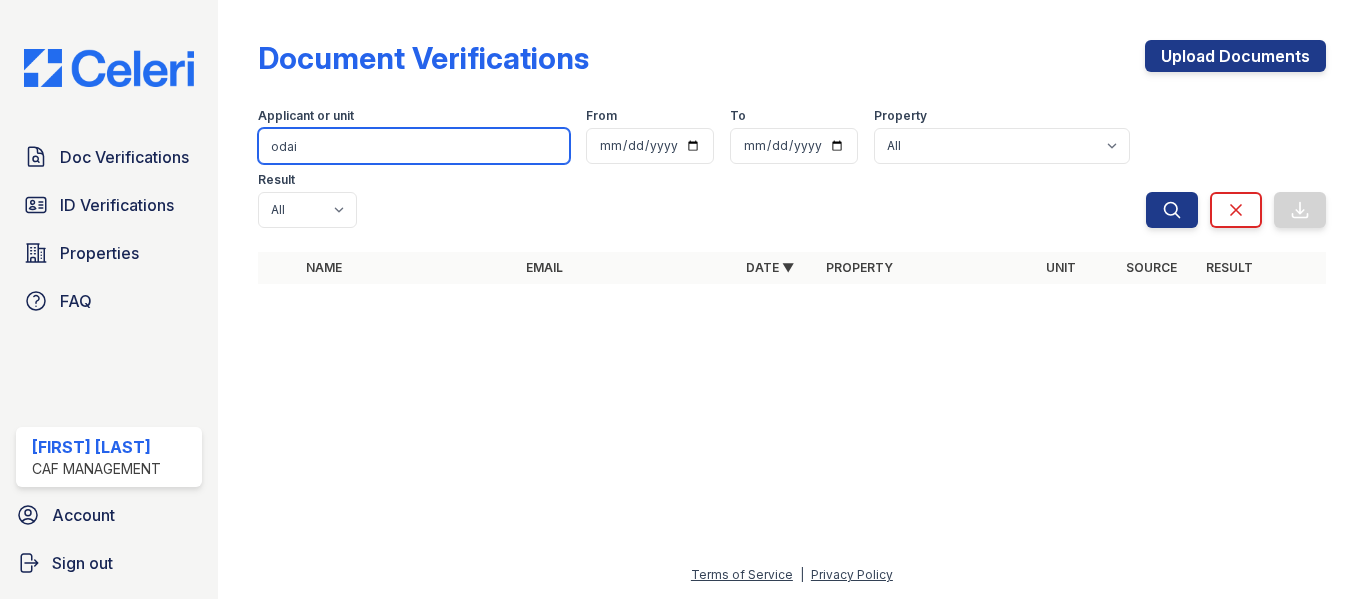 click on "odai" at bounding box center (414, 146) 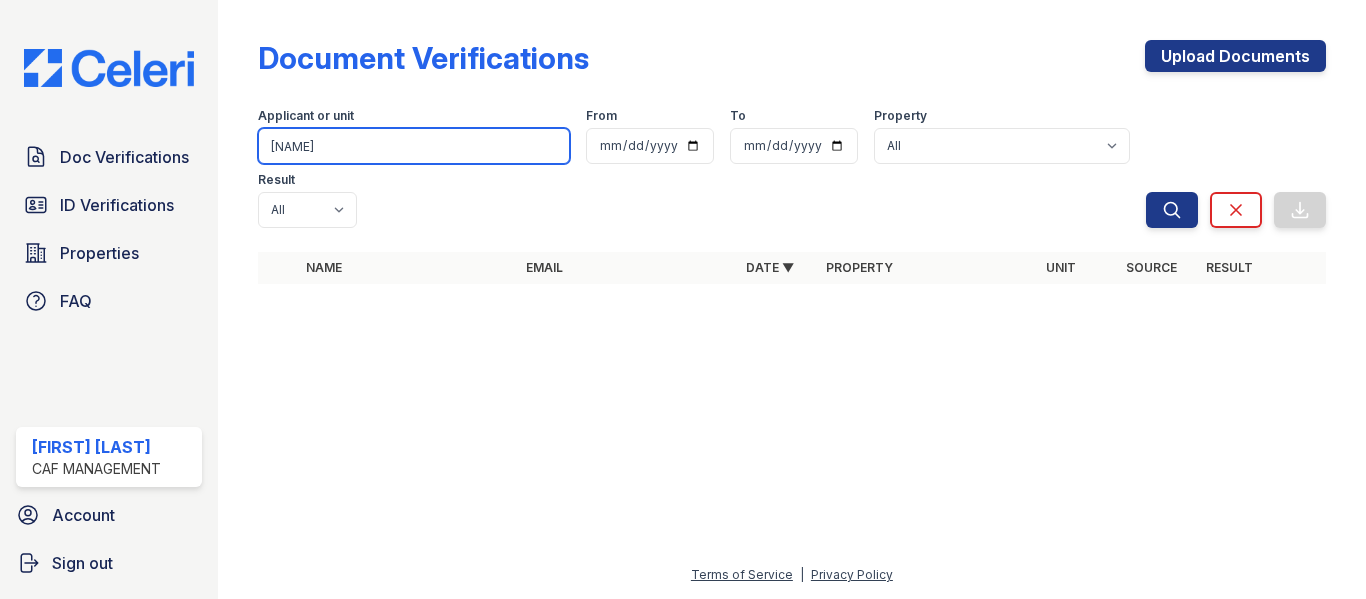 type on "abdel" 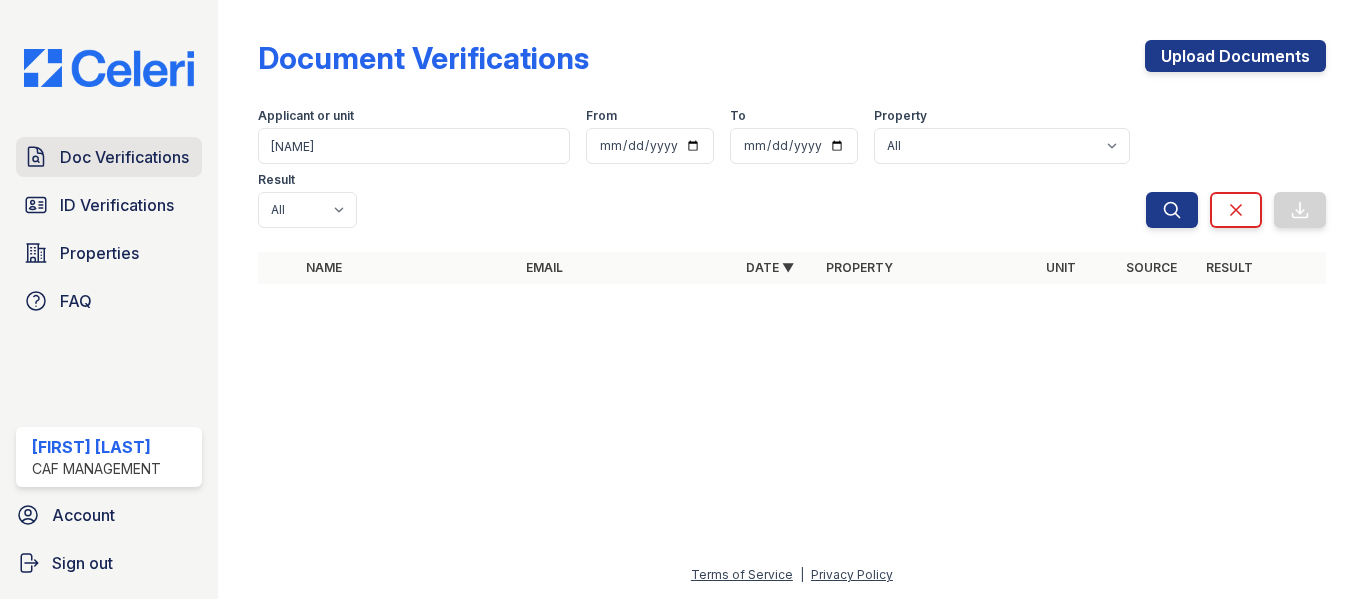 click on "Doc Verifications" at bounding box center (124, 157) 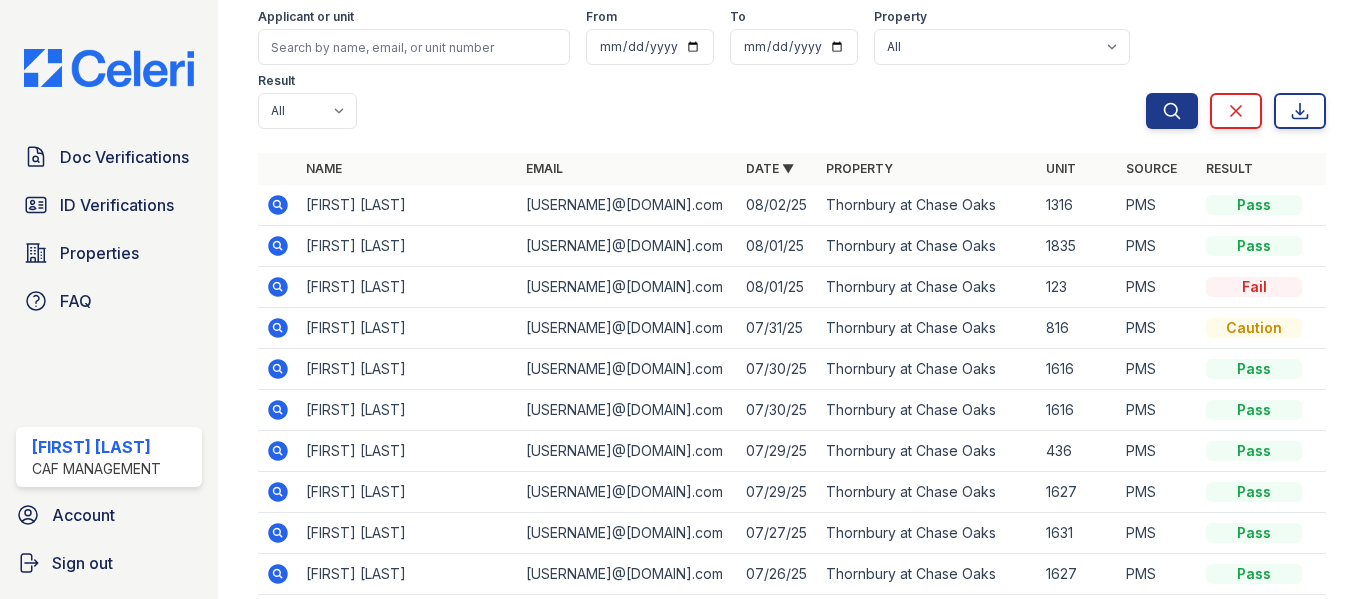 scroll, scrollTop: 289, scrollLeft: 0, axis: vertical 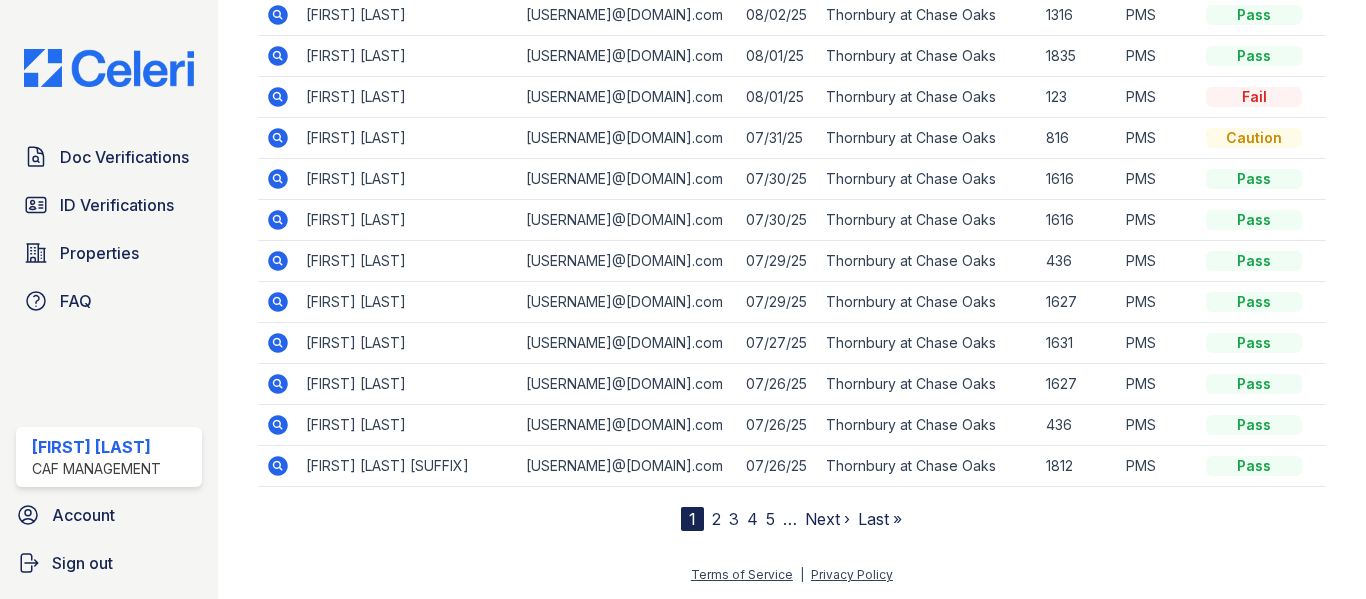 click on "2" at bounding box center (716, 519) 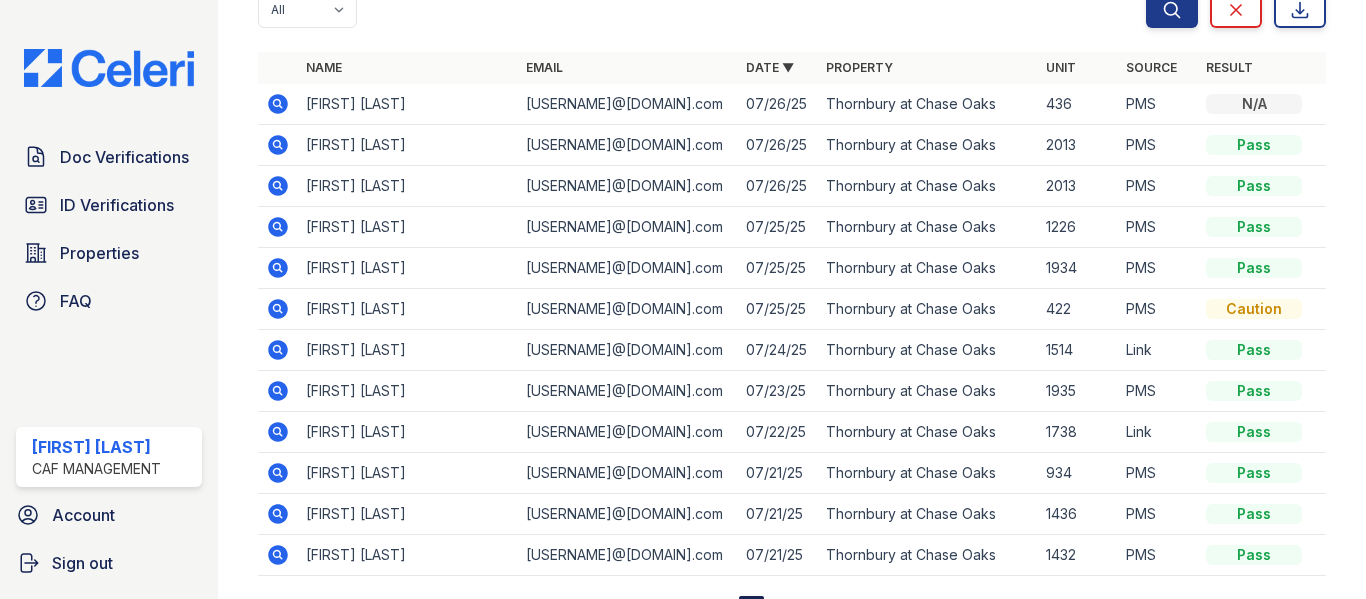 scroll, scrollTop: 289, scrollLeft: 0, axis: vertical 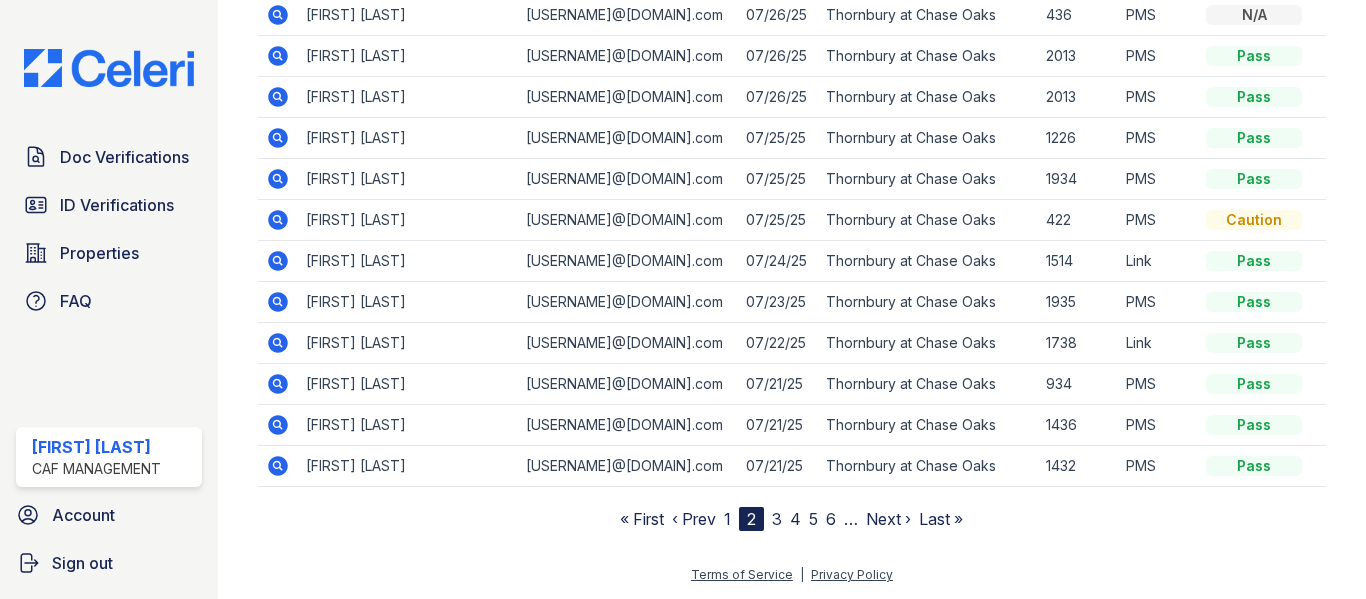click on "3" at bounding box center [777, 519] 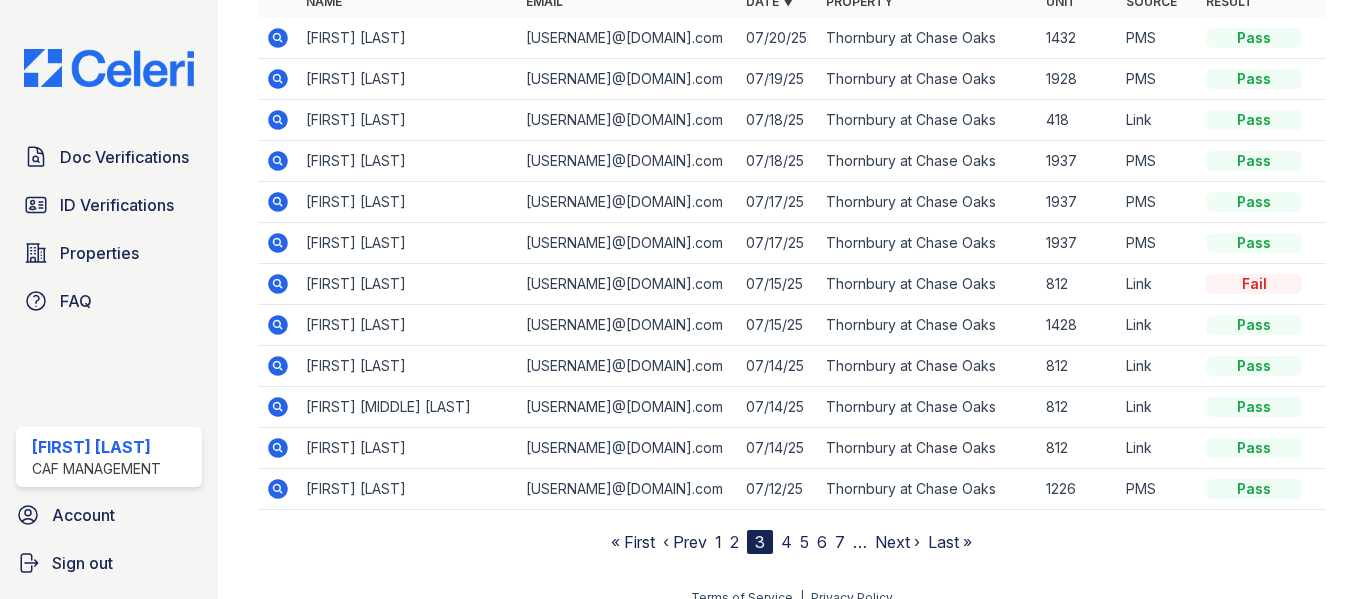 scroll, scrollTop: 289, scrollLeft: 0, axis: vertical 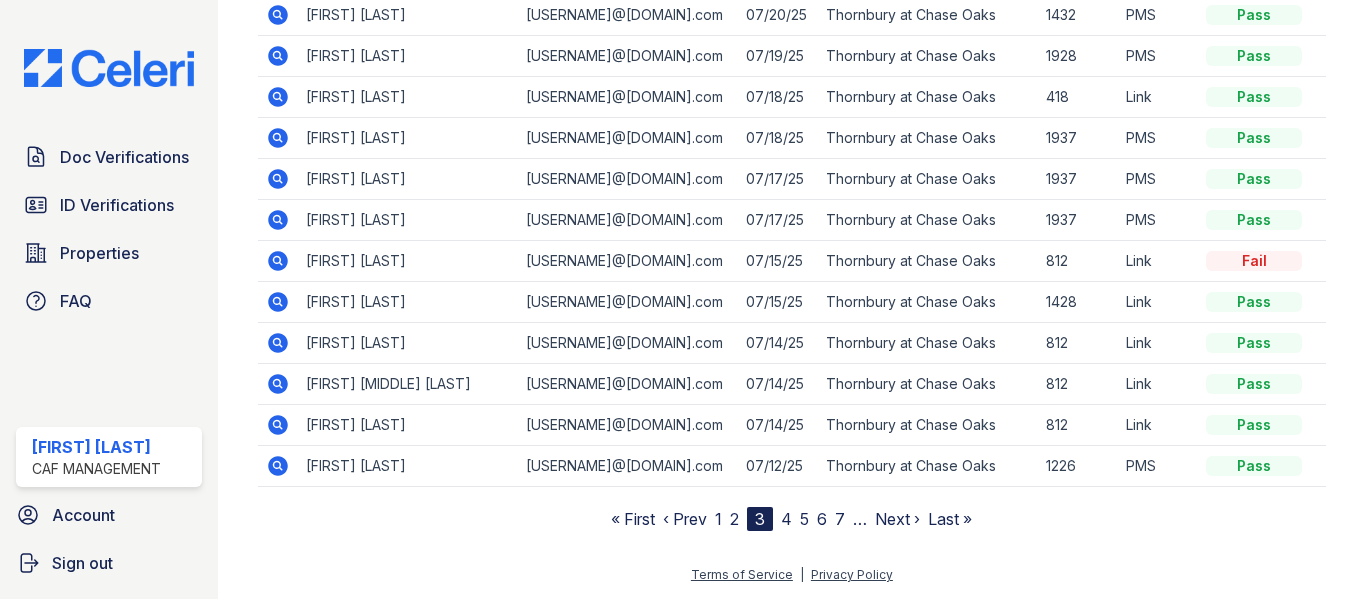 click on "4" at bounding box center [786, 519] 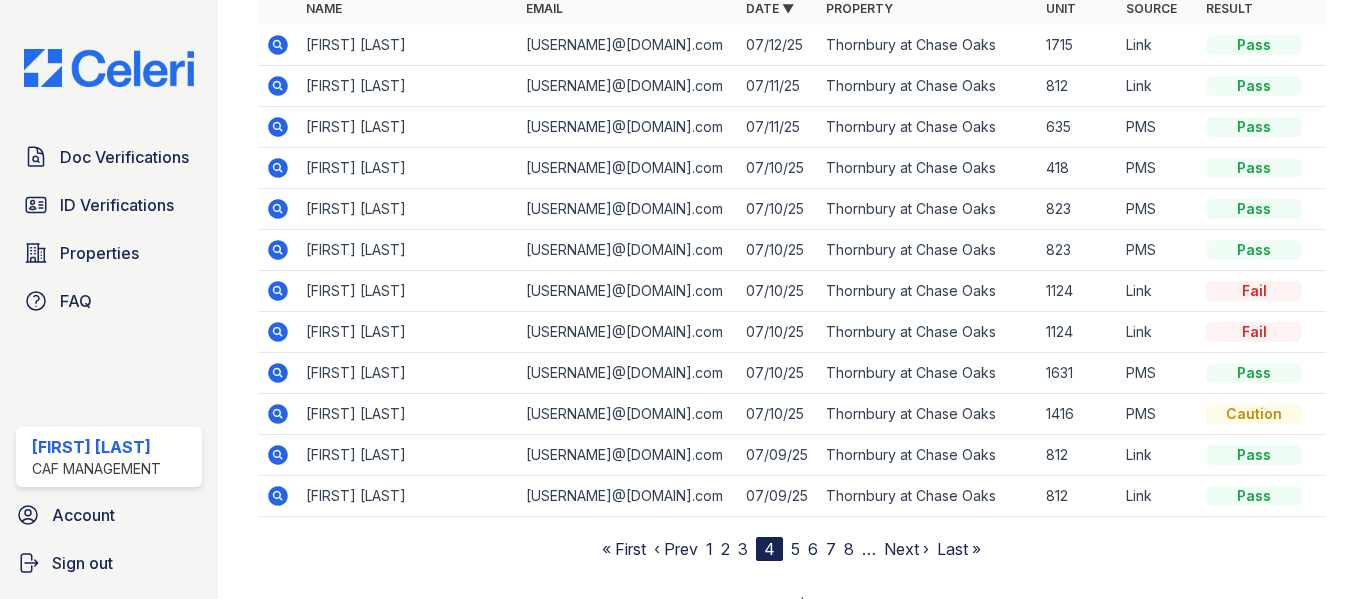 scroll, scrollTop: 289, scrollLeft: 0, axis: vertical 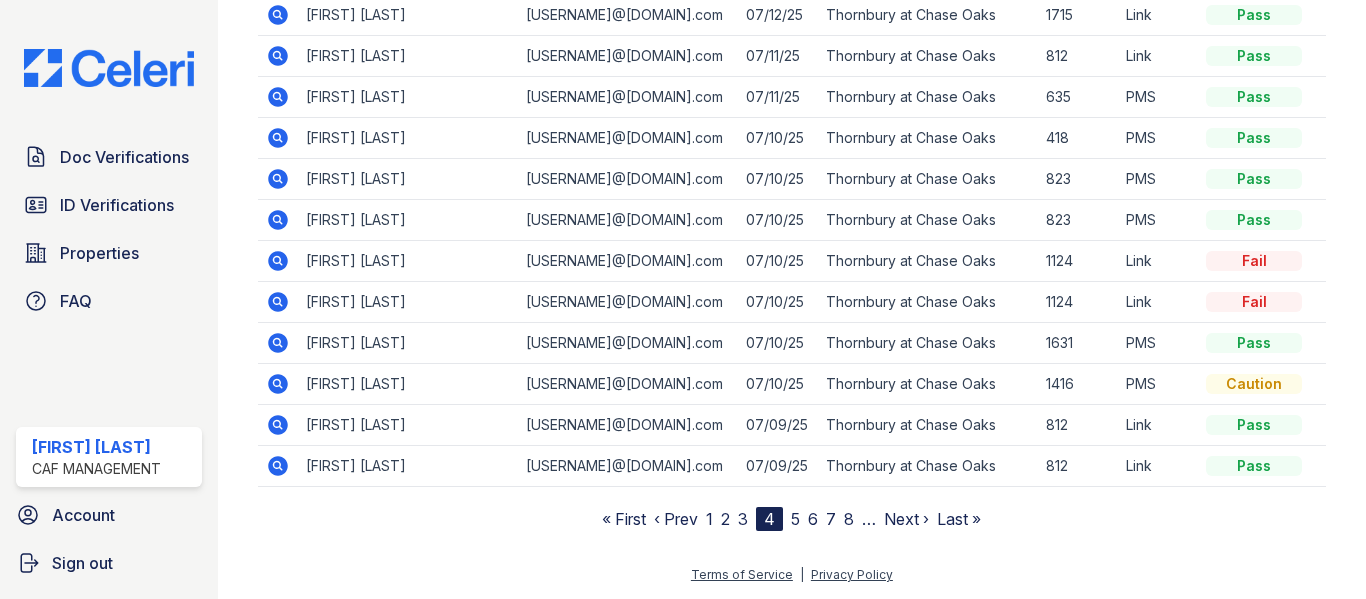 click on "5" at bounding box center (795, 519) 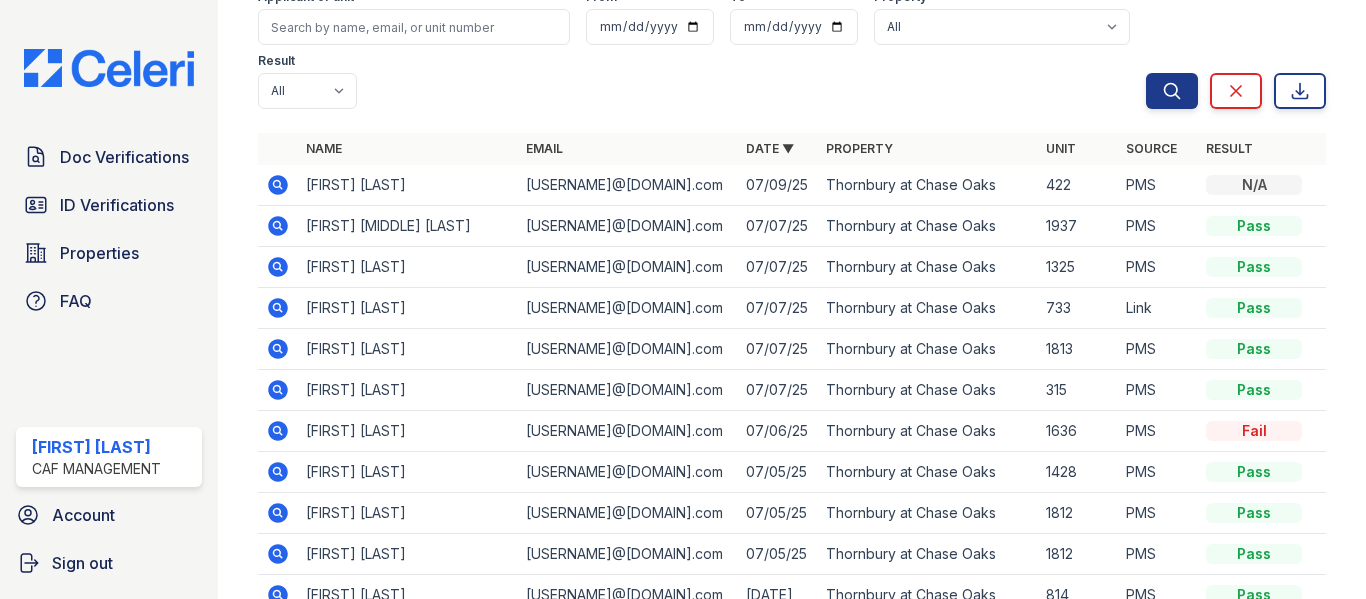 scroll, scrollTop: 289, scrollLeft: 0, axis: vertical 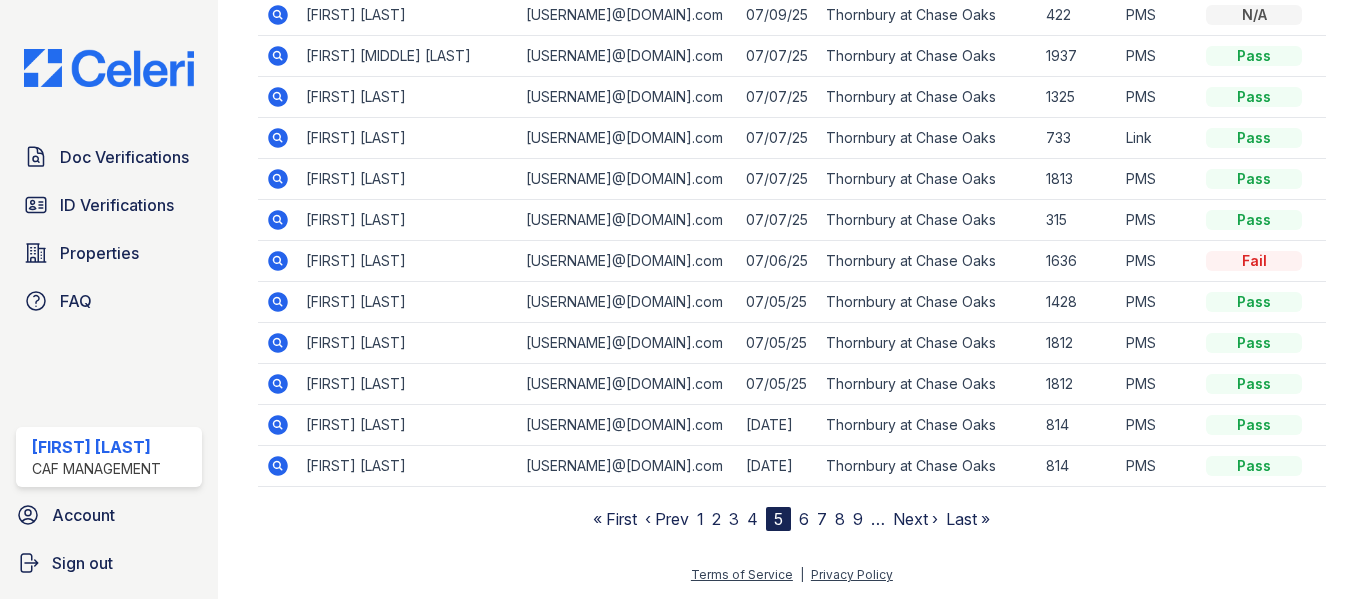 click on "1" at bounding box center (700, 519) 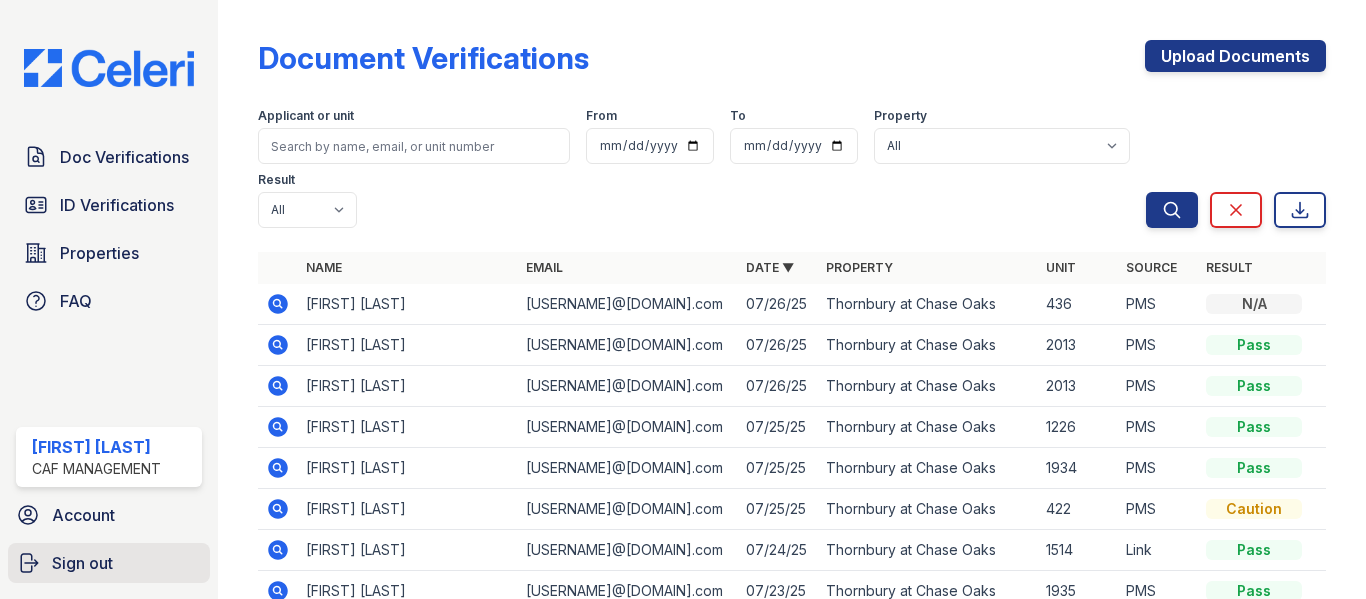 click on "Sign out" at bounding box center (82, 563) 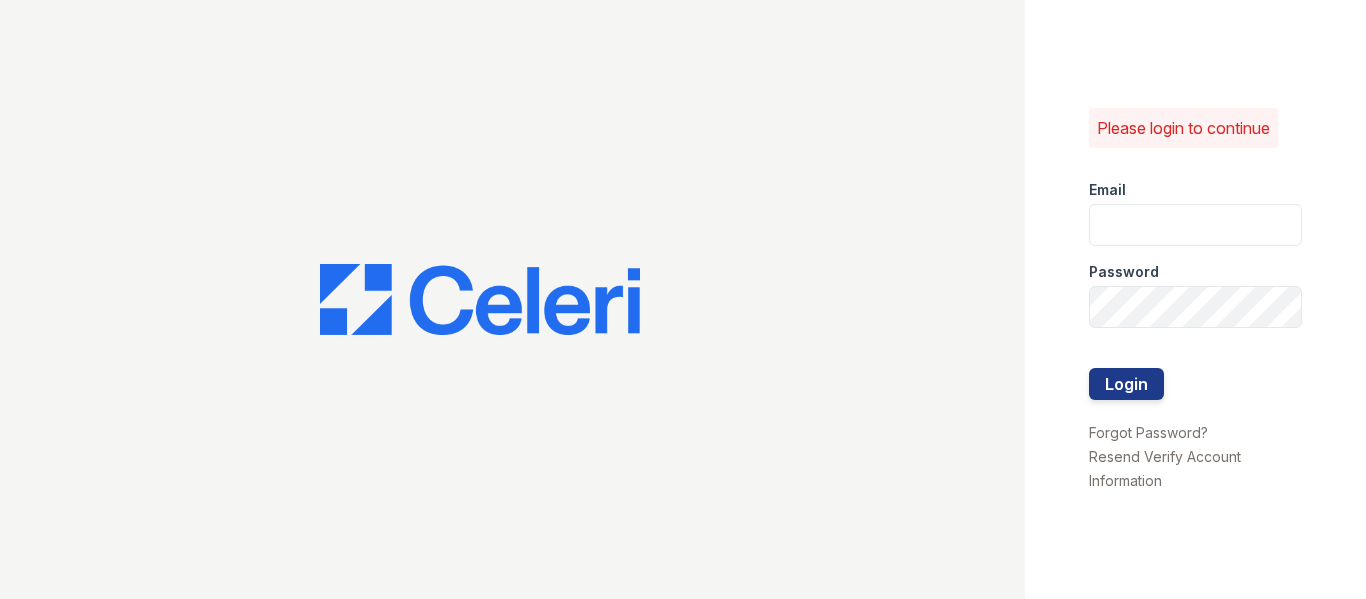 scroll, scrollTop: 0, scrollLeft: 0, axis: both 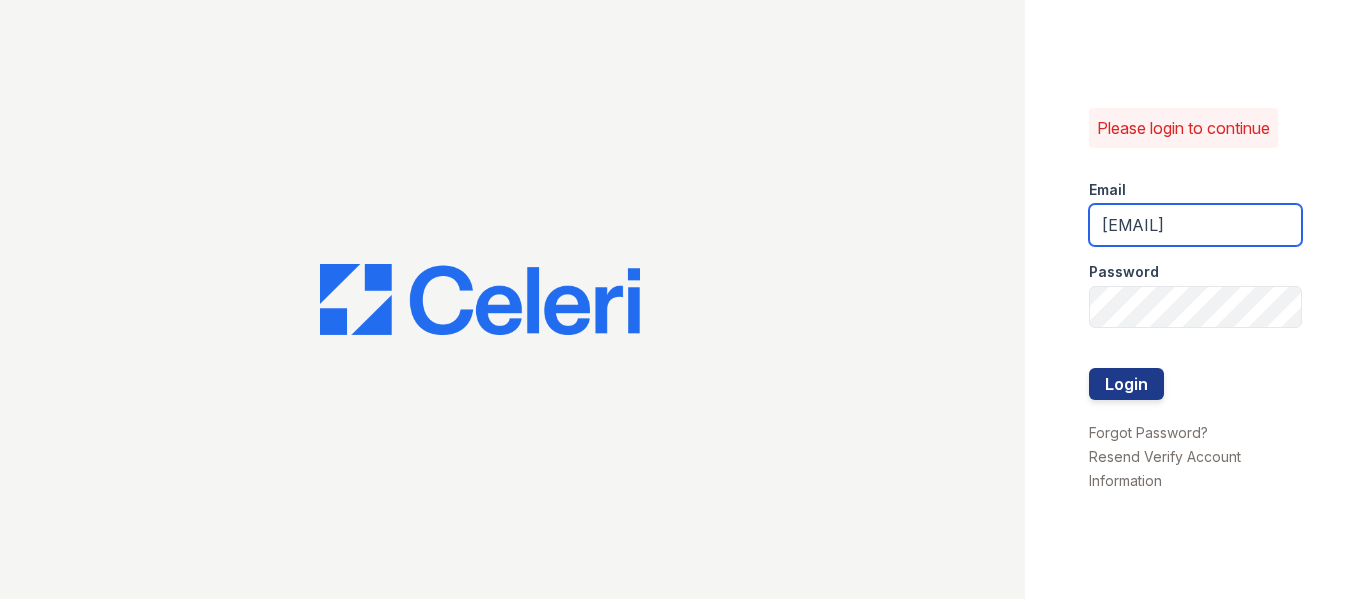 click on "[EMAIL]" at bounding box center (1196, 225) 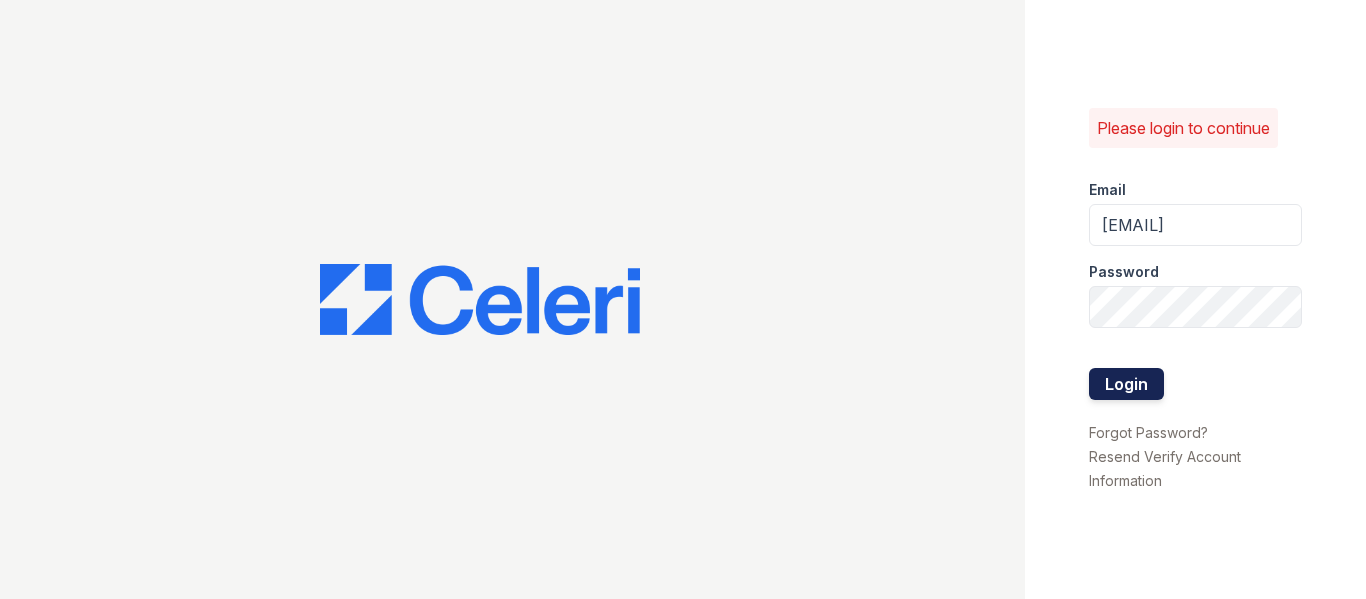click on "Login" at bounding box center (1126, 384) 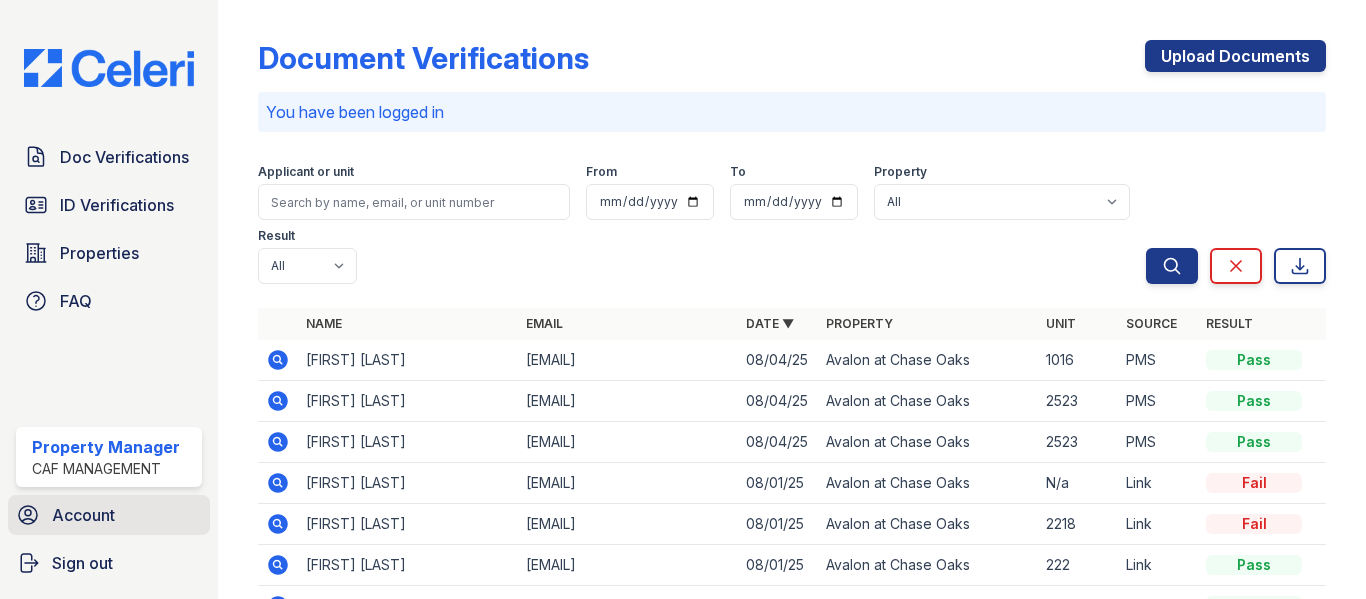 scroll, scrollTop: 0, scrollLeft: 0, axis: both 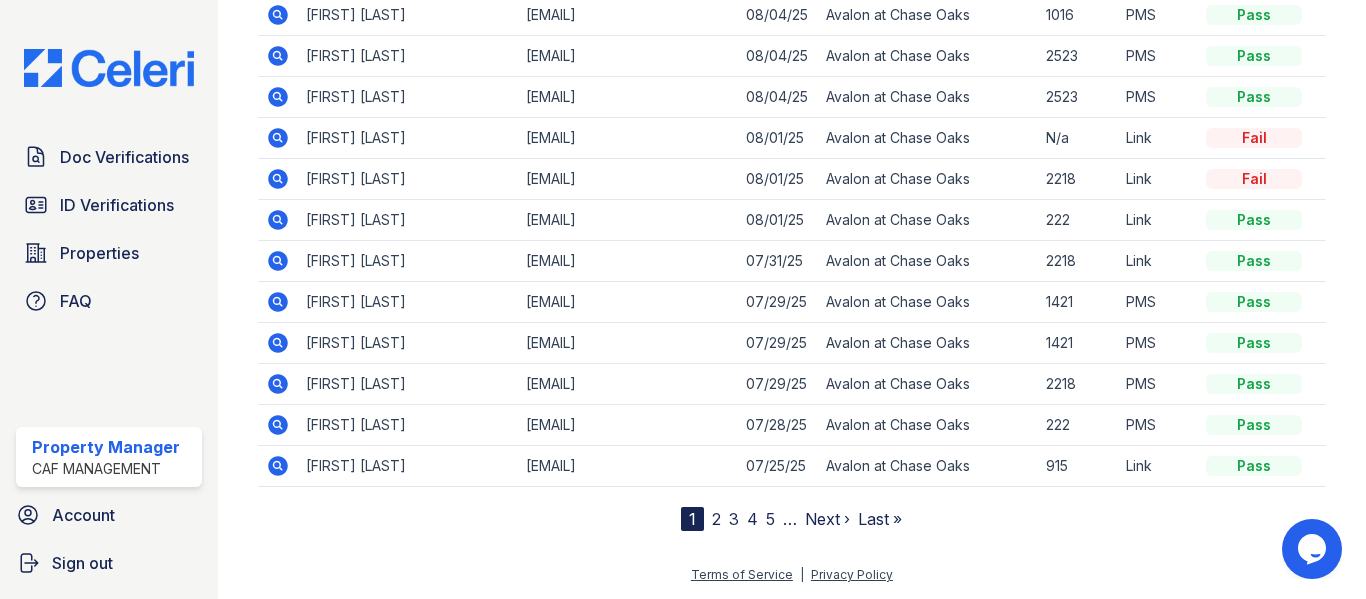 click on "2" at bounding box center (716, 519) 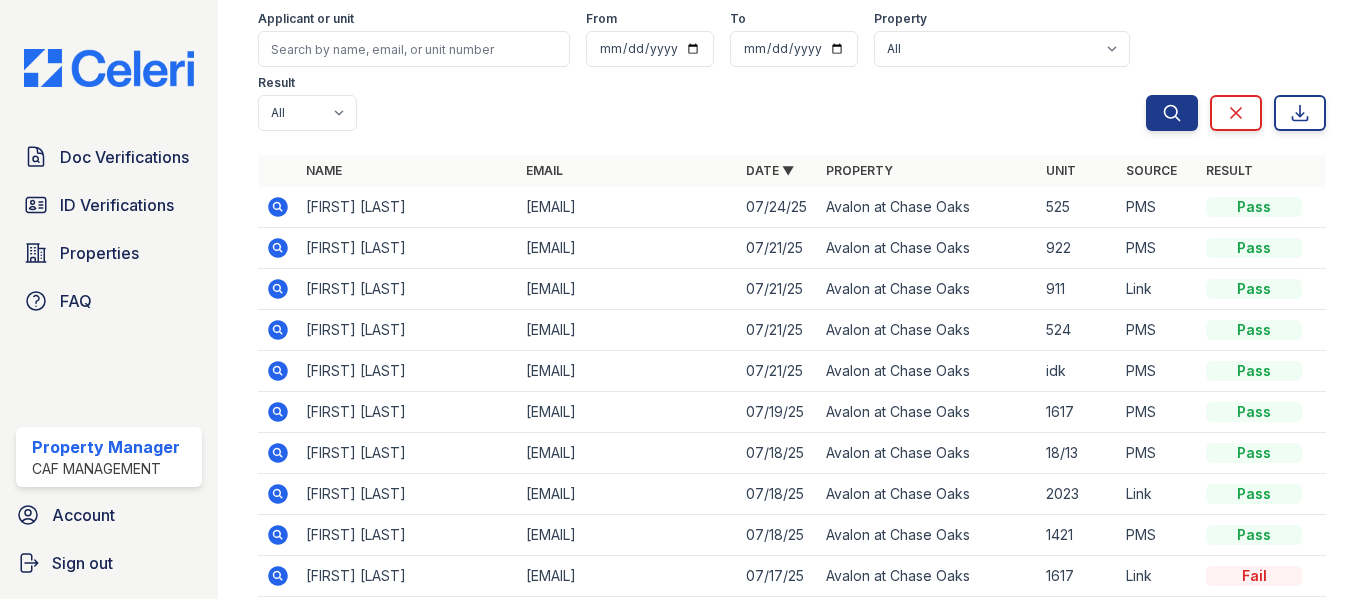 scroll, scrollTop: 289, scrollLeft: 0, axis: vertical 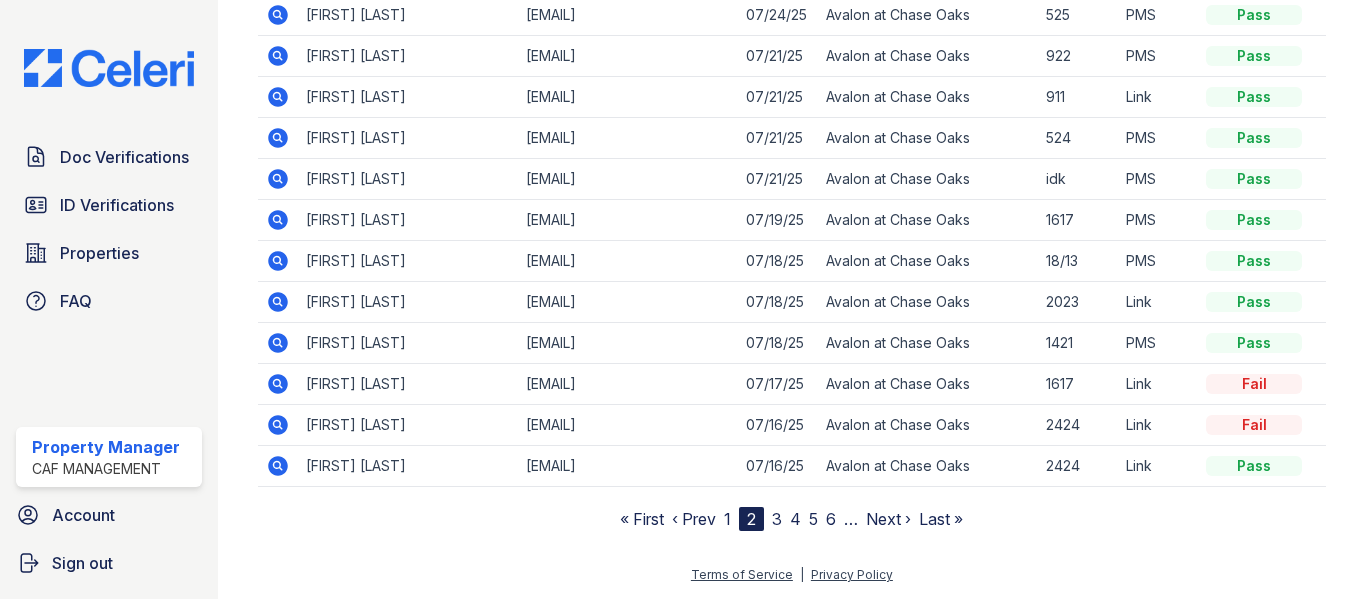 click on "3" at bounding box center (777, 519) 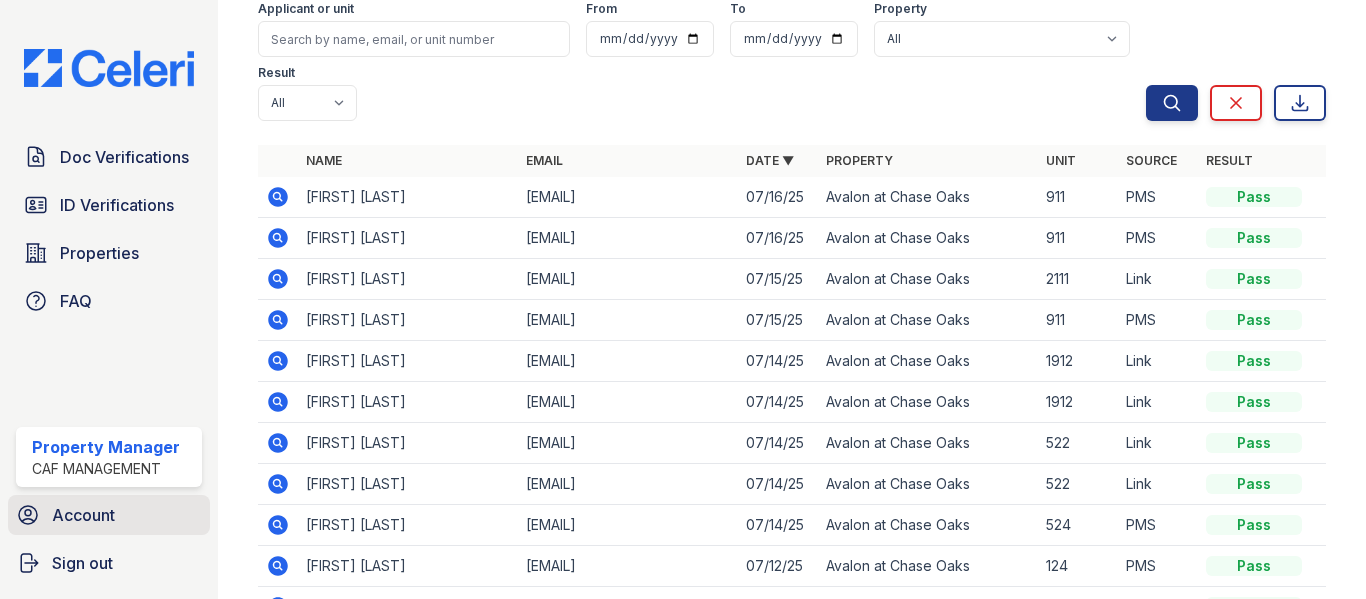scroll, scrollTop: 89, scrollLeft: 0, axis: vertical 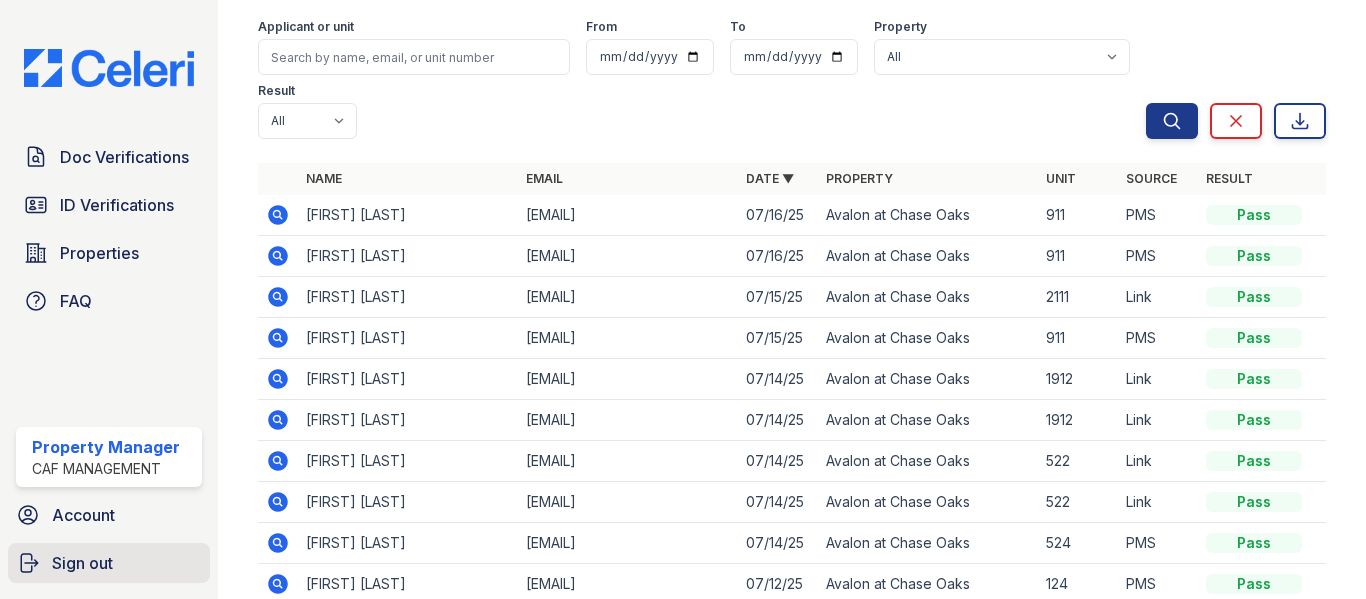 click on "Sign out" at bounding box center (82, 563) 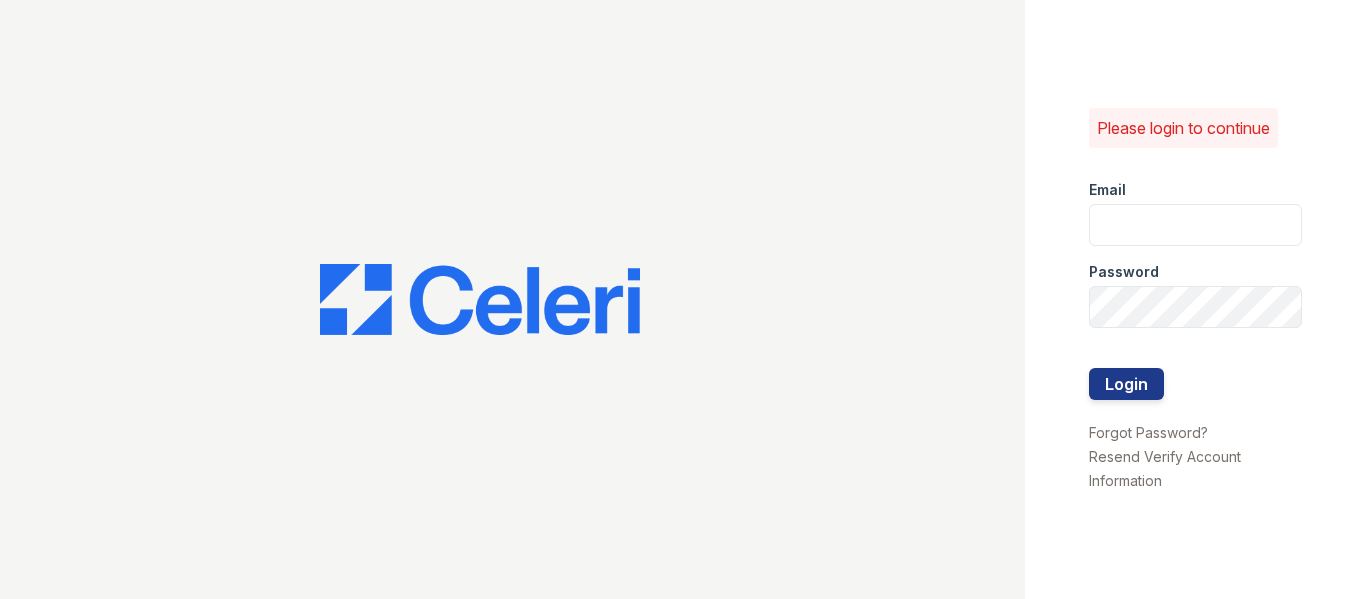 scroll, scrollTop: 0, scrollLeft: 0, axis: both 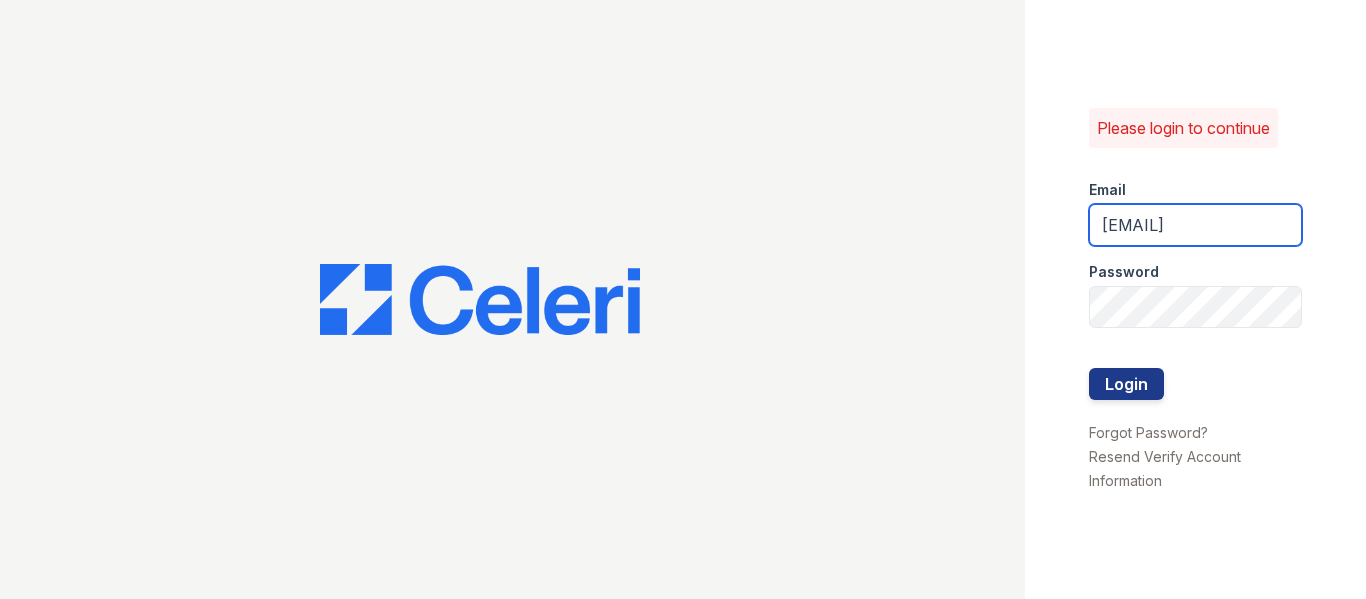 click on "avalon.pm@cafmanagement.com" at bounding box center (1196, 225) 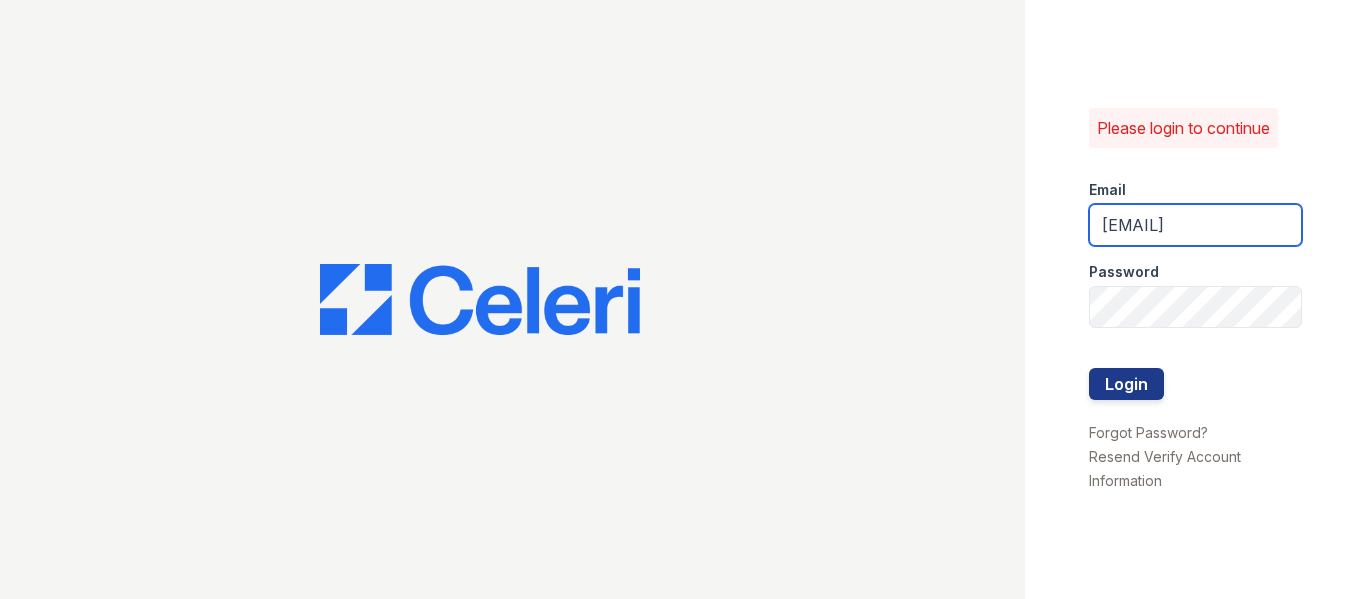 type on "thornbury.am@cafmanagement.com" 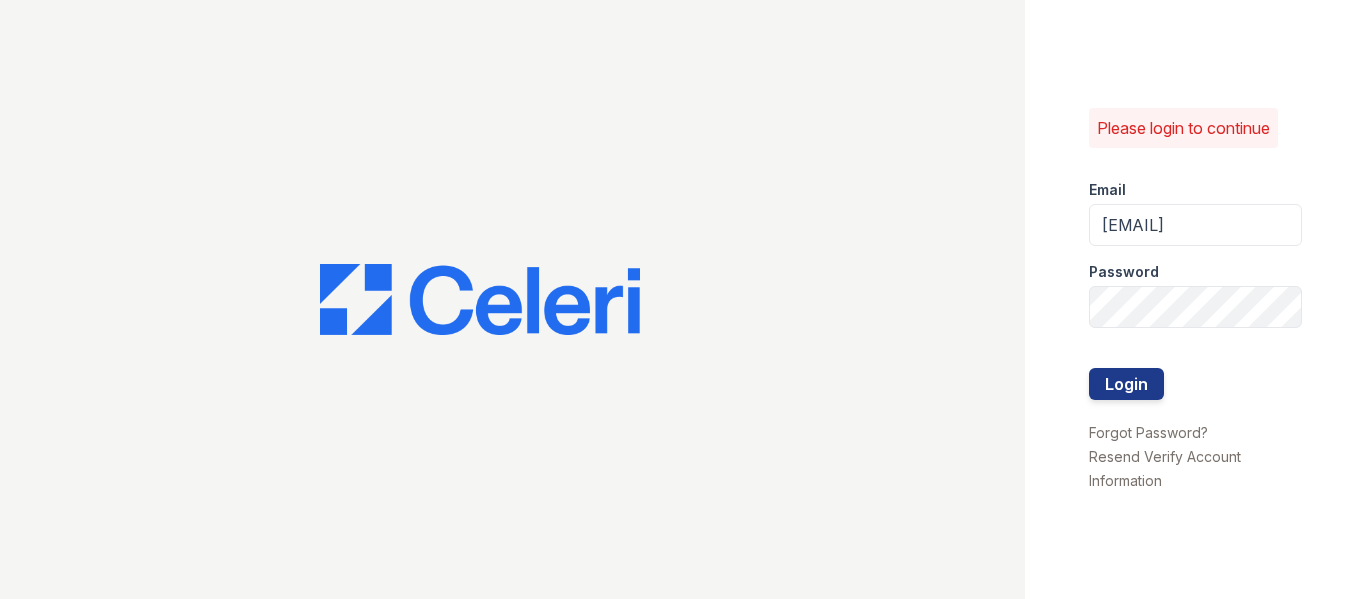 click at bounding box center [1196, 348] 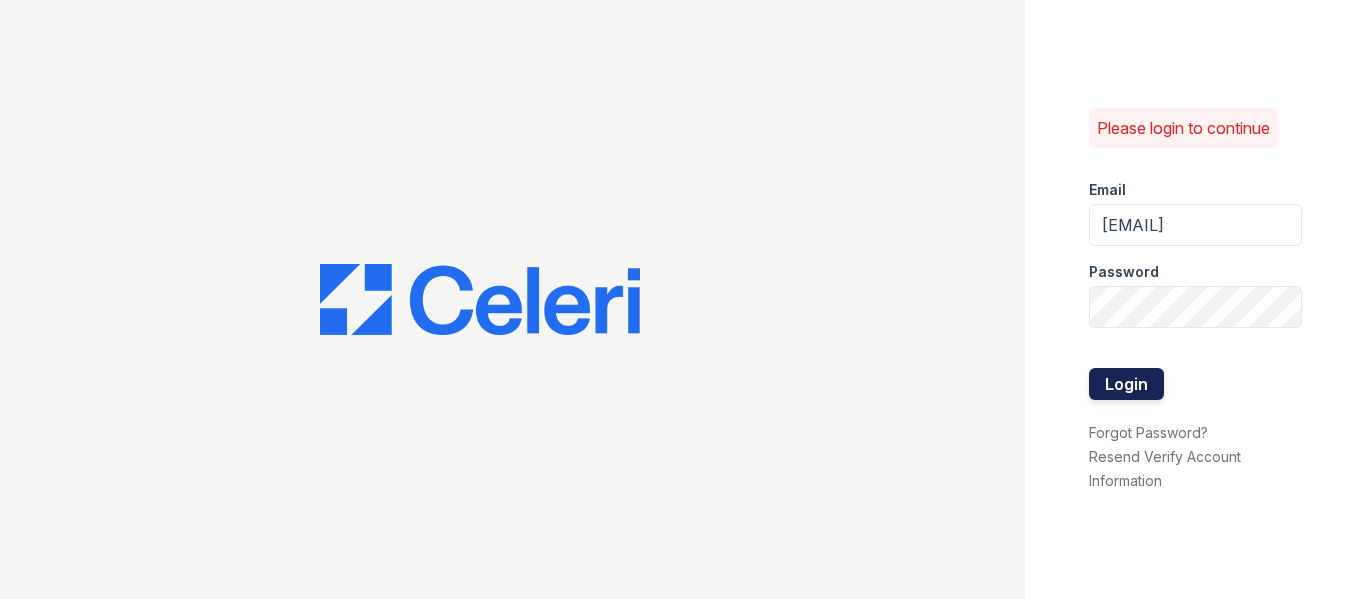click on "Login" at bounding box center [1126, 384] 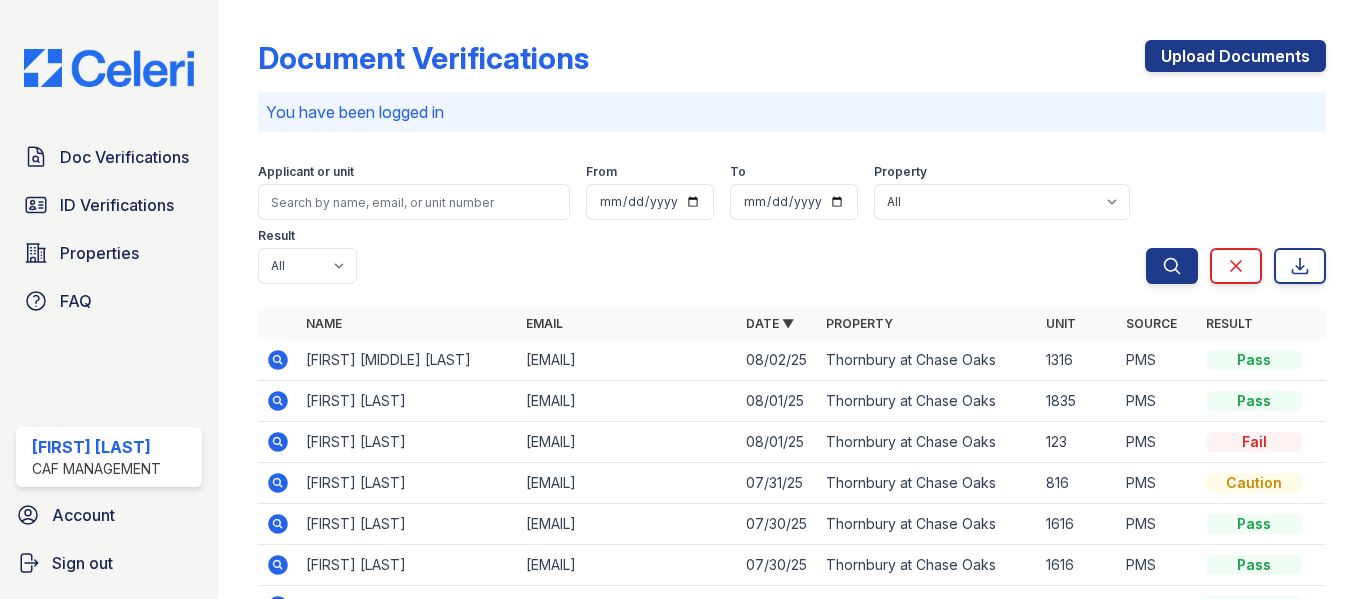 scroll, scrollTop: 0, scrollLeft: 0, axis: both 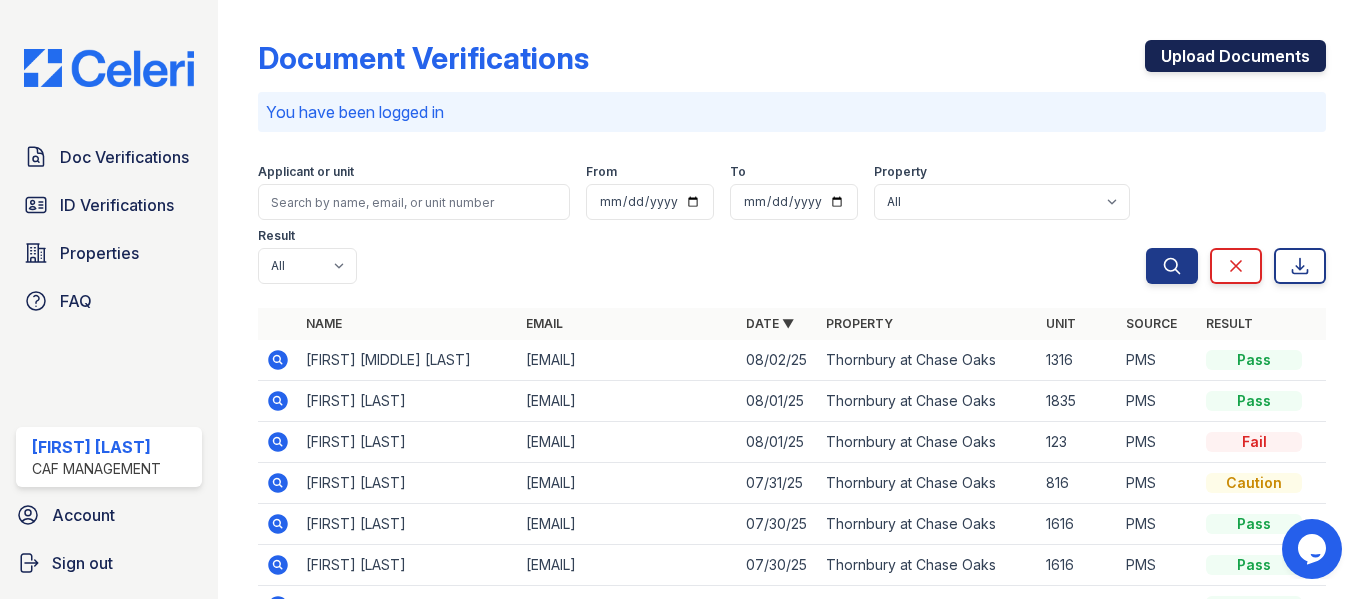click on "Upload Documents" at bounding box center (1235, 56) 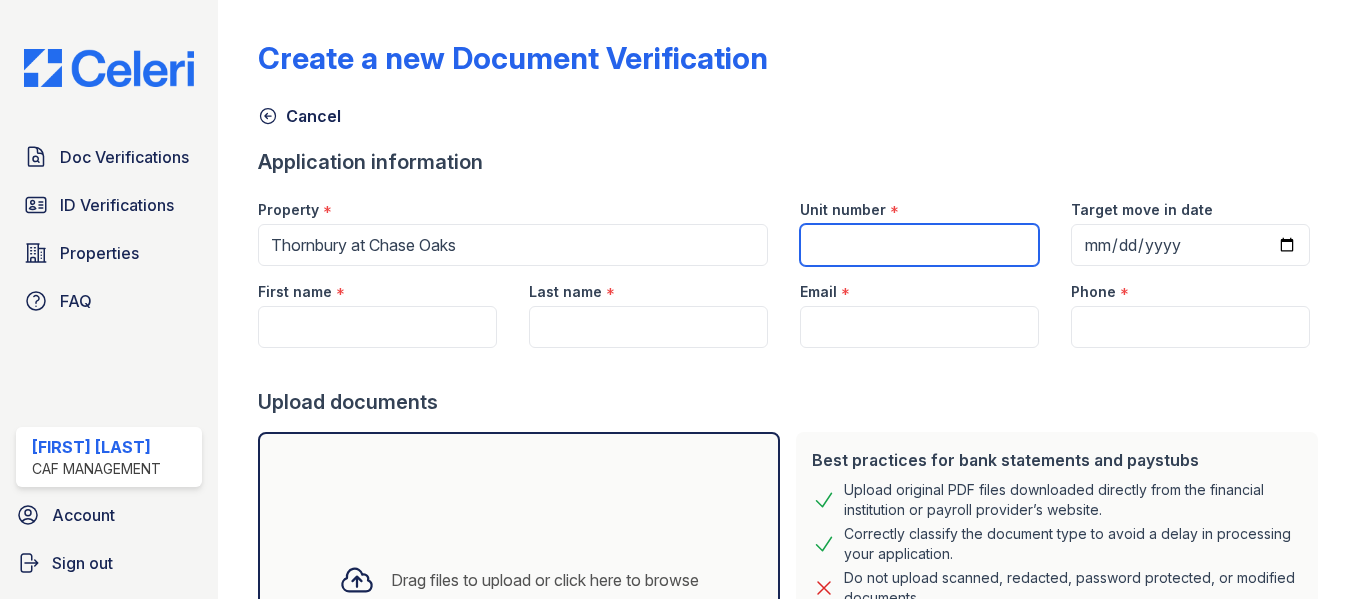 click on "Unit number" at bounding box center (919, 245) 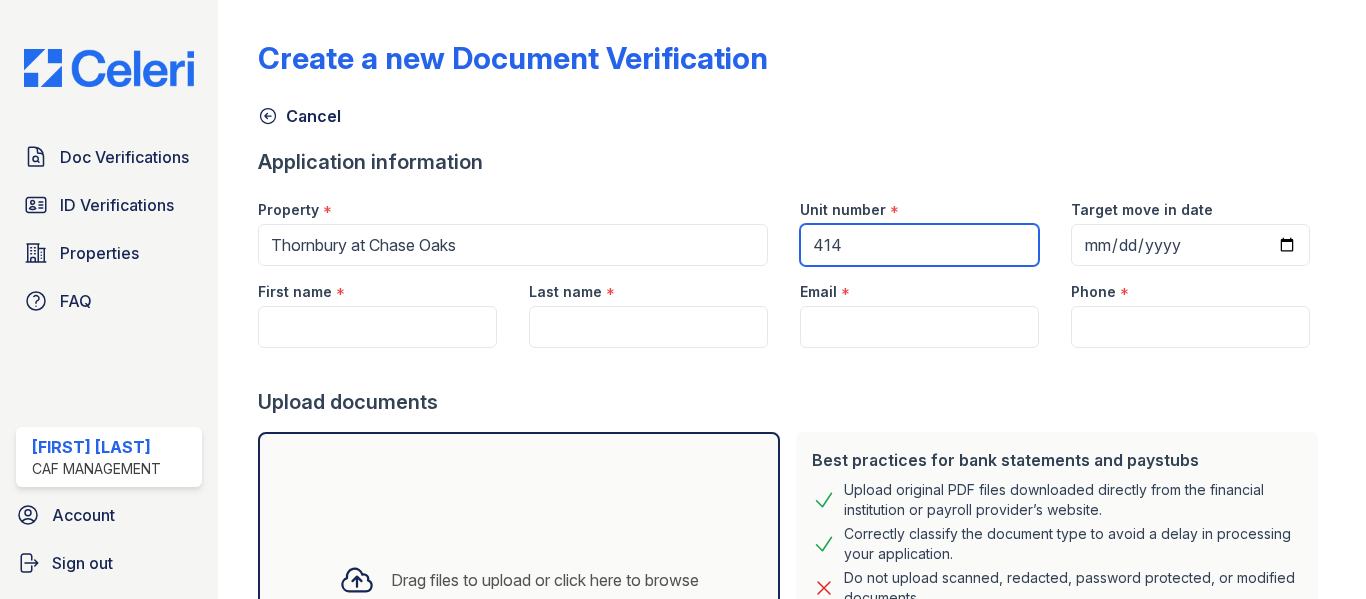 type on "414" 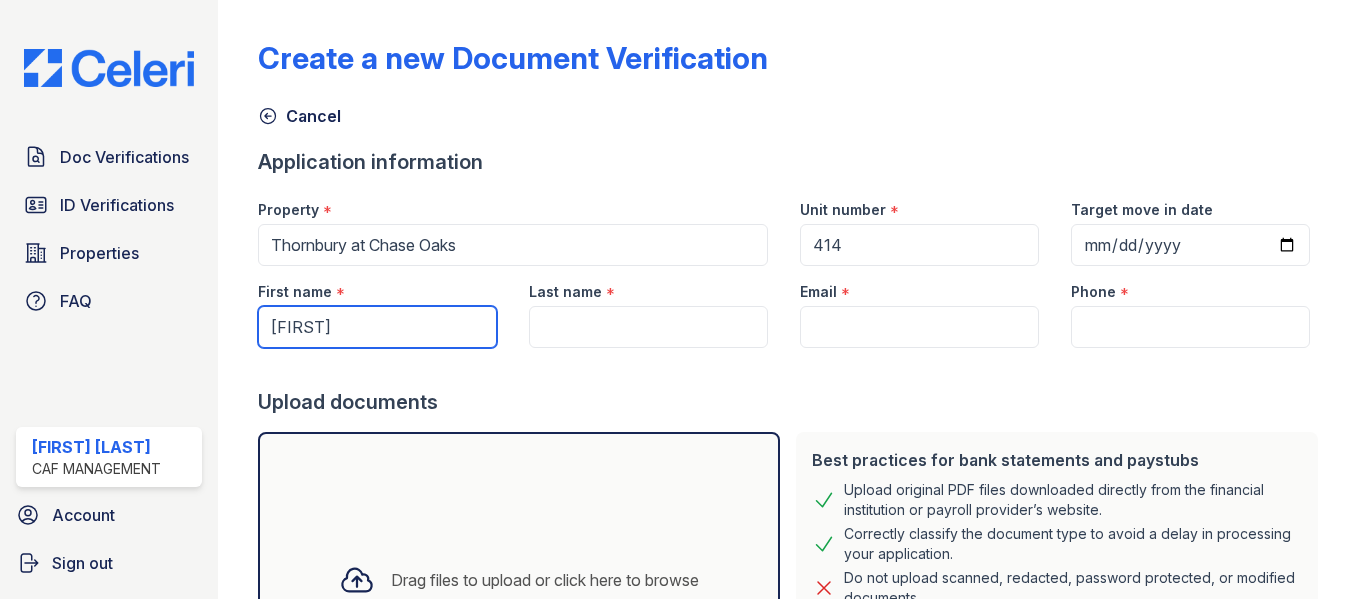 type on "Odai" 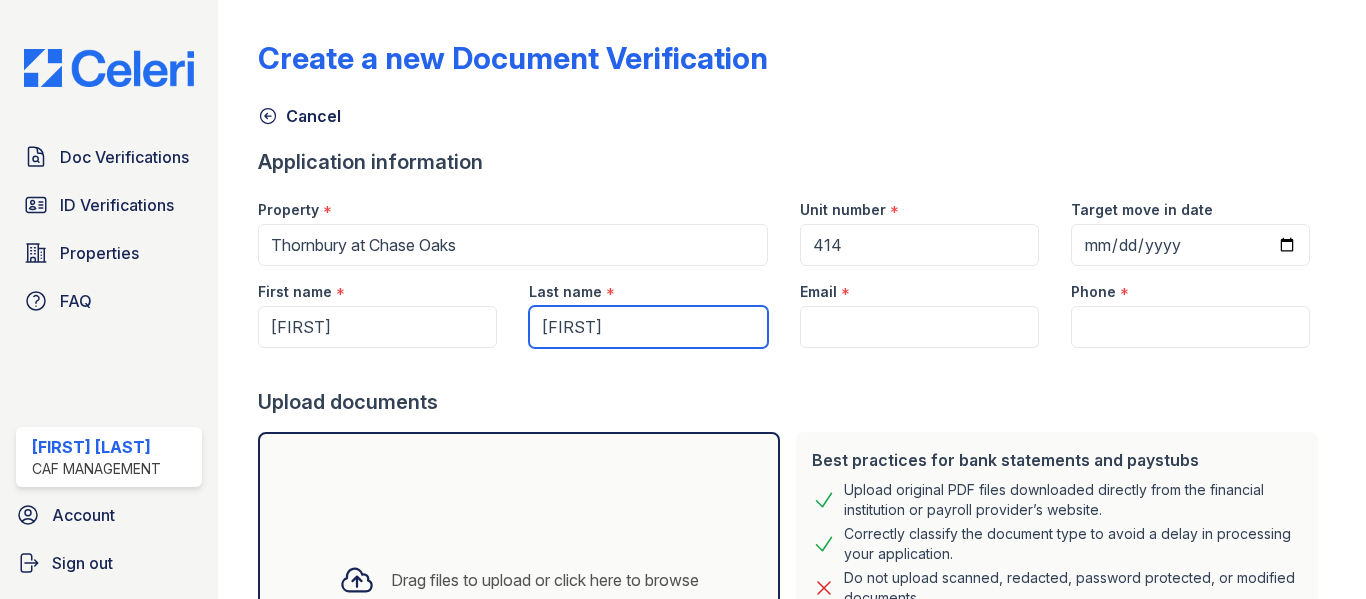 type on "Abdelkium" 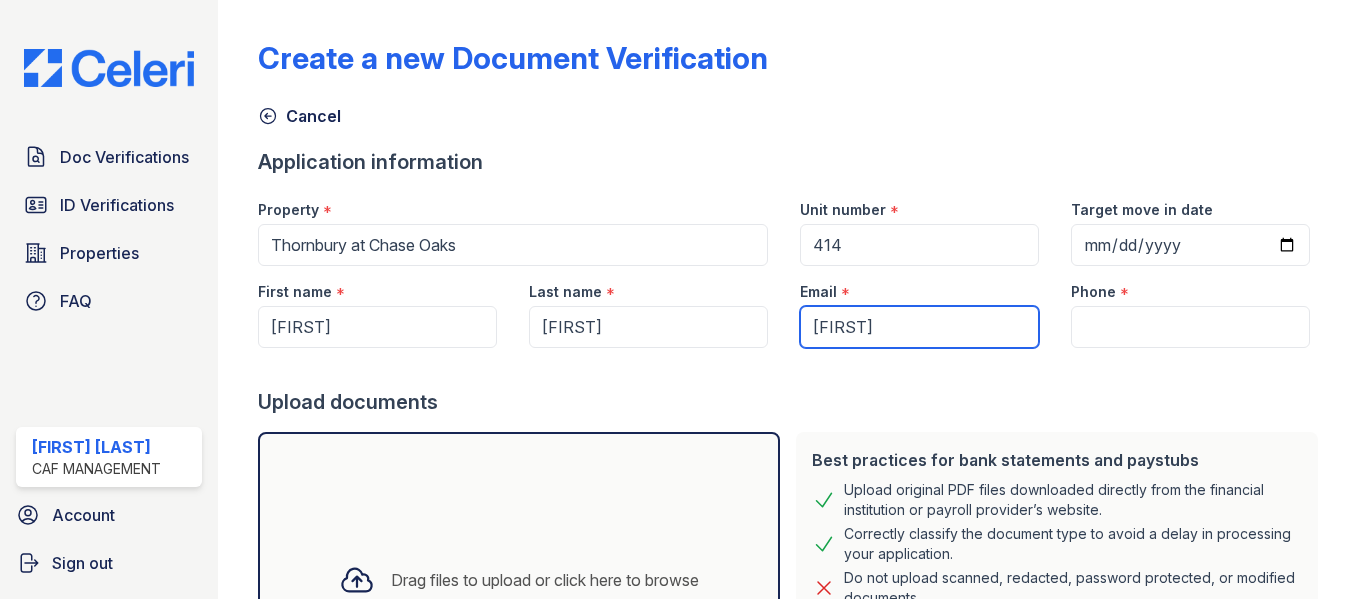 type on "essential.living@cafmanagement.com" 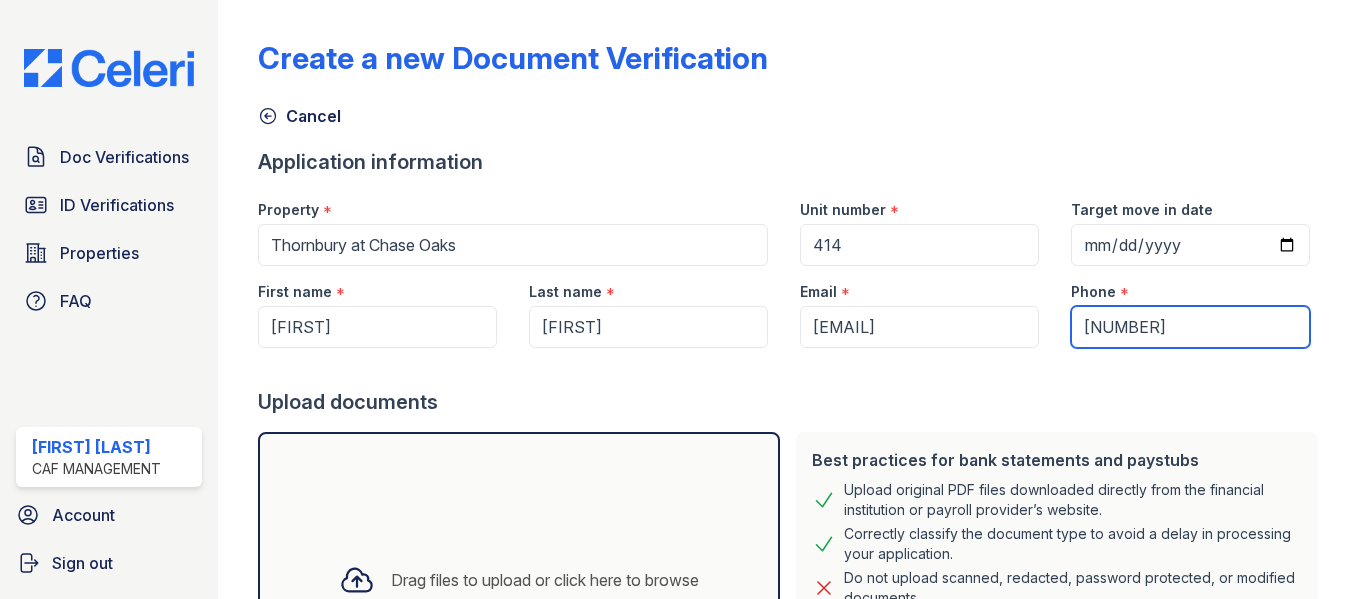 type on "0000000000" 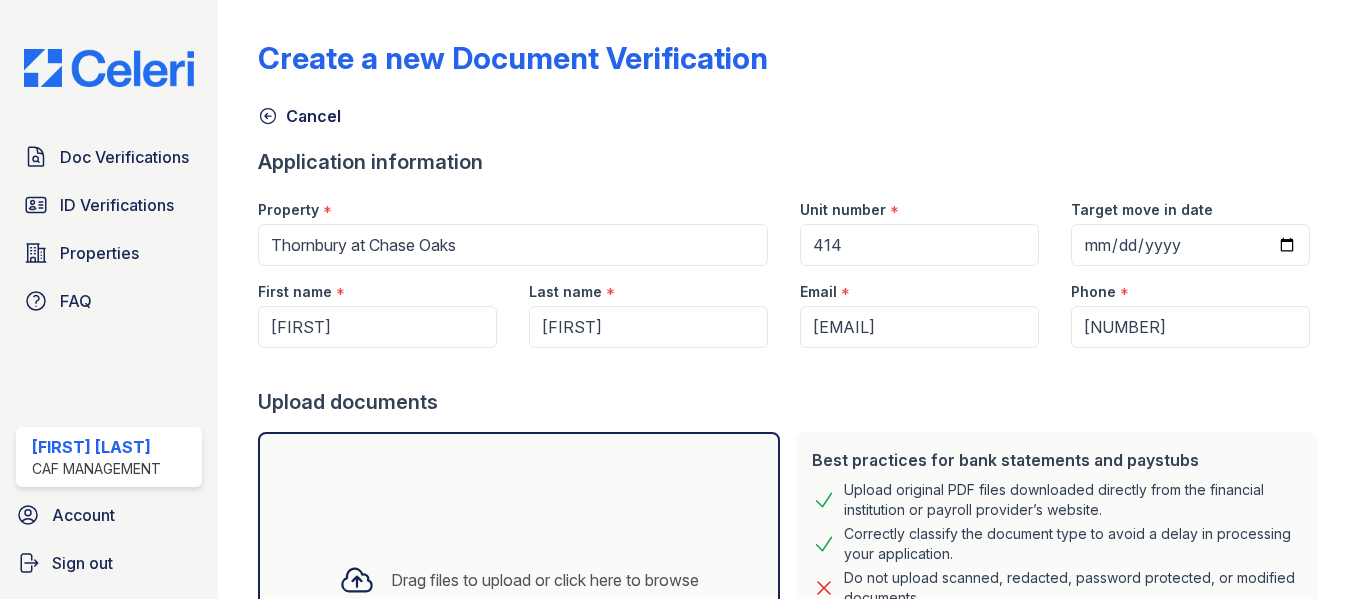 click on "Best practices for bank statements and paystubs
Upload original PDF files downloaded directly from the financial institution or payroll provider’s website.
Correctly classify the document type to avoid a delay in processing your application.
Do not upload scanned, redacted, password protected, or modified documents.
Do not combine multiple documents into one file.
Do not upload print-to-PDF documents.
What is print-to-pdf?
For additional support, review our
FAQ ,
start a chat with us below, or email us at
support@getceleri.com" at bounding box center (1057, 580) 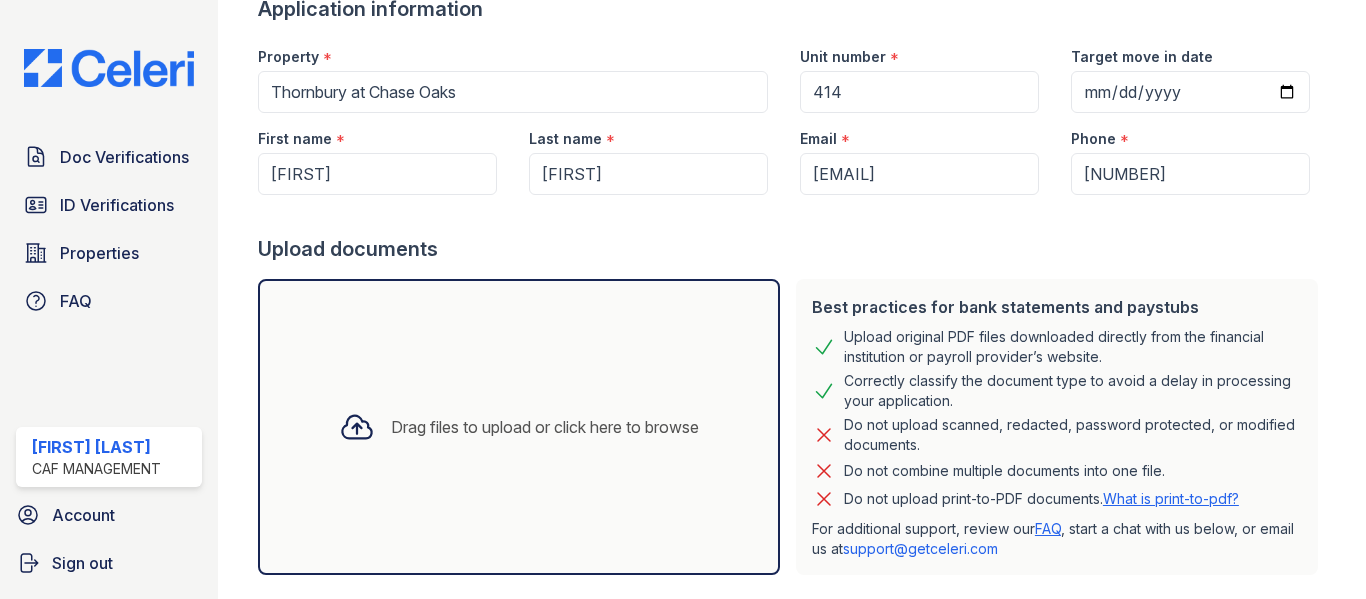 scroll, scrollTop: 257, scrollLeft: 0, axis: vertical 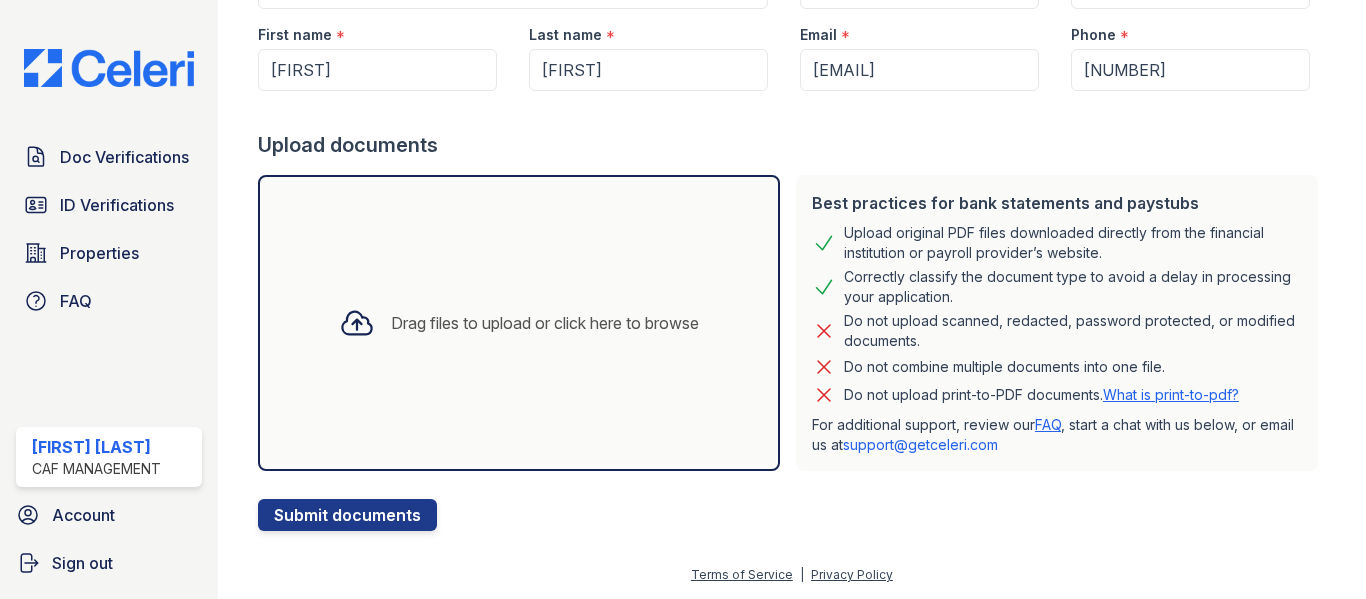 click on "Drag files to upload or click here to browse" at bounding box center (519, 323) 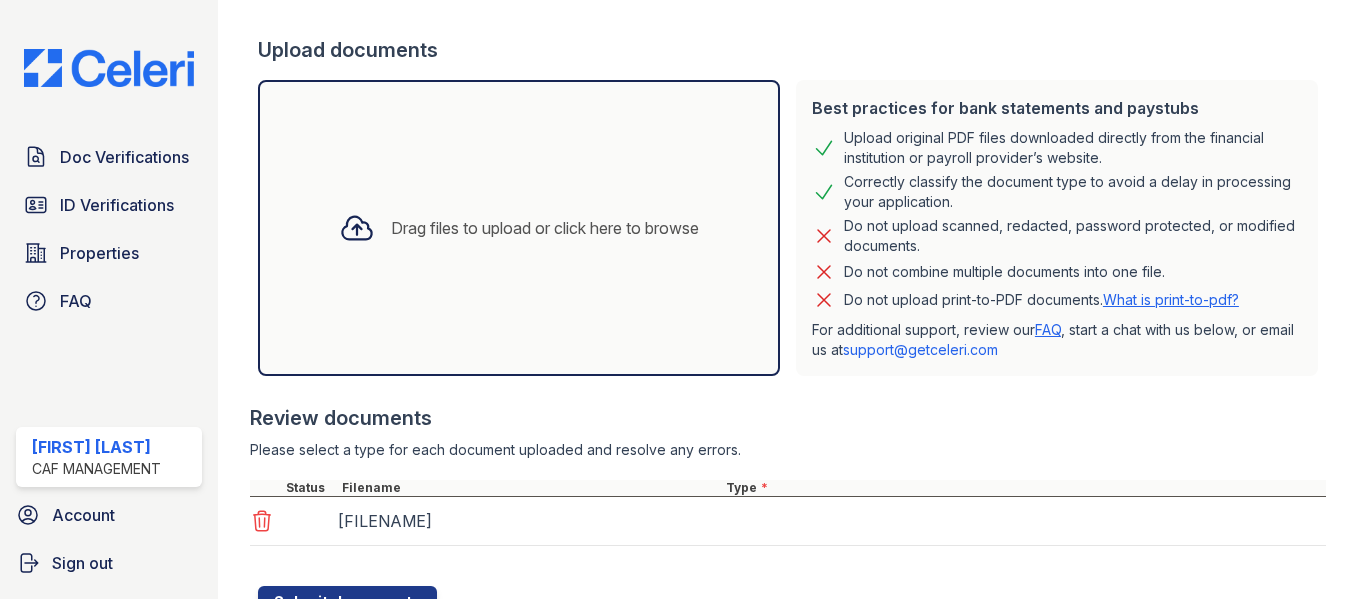 scroll, scrollTop: 439, scrollLeft: 0, axis: vertical 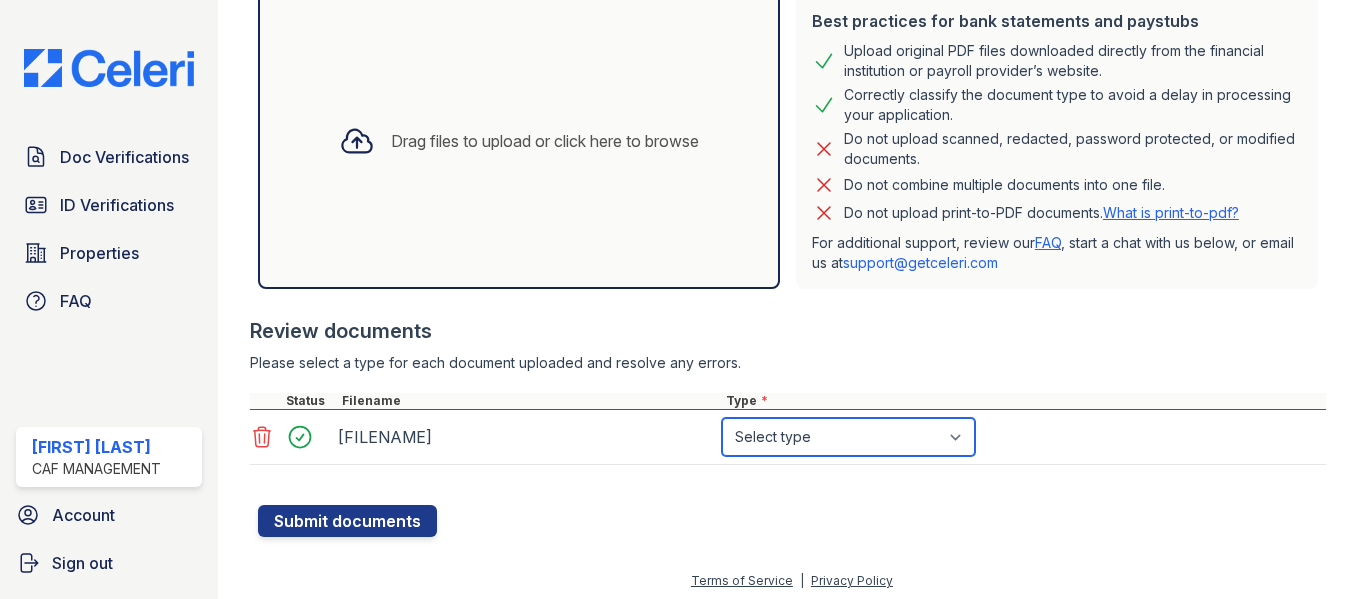 click on "Select type
Paystub
Bank Statement
Offer Letter
Tax Documents
Benefit Award Letter
Investment Account Statement
Other" at bounding box center (848, 437) 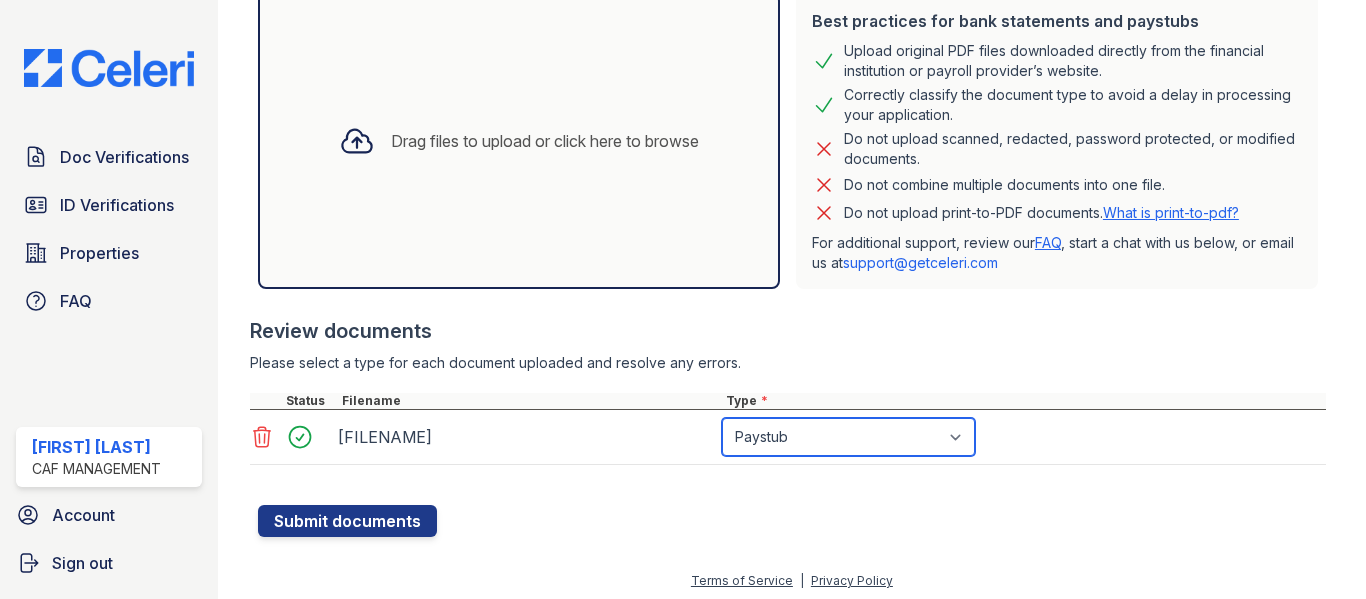 click on "Select type
Paystub
Bank Statement
Offer Letter
Tax Documents
Benefit Award Letter
Investment Account Statement
Other" at bounding box center (848, 437) 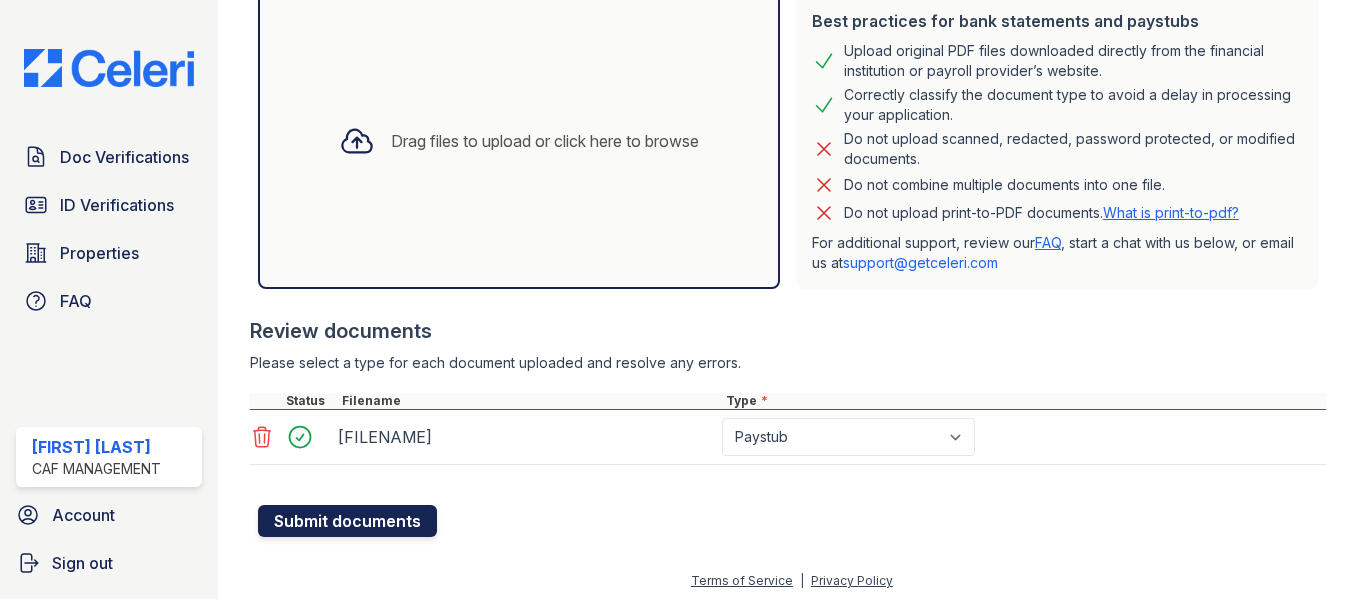 click on "Submit documents" at bounding box center (347, 521) 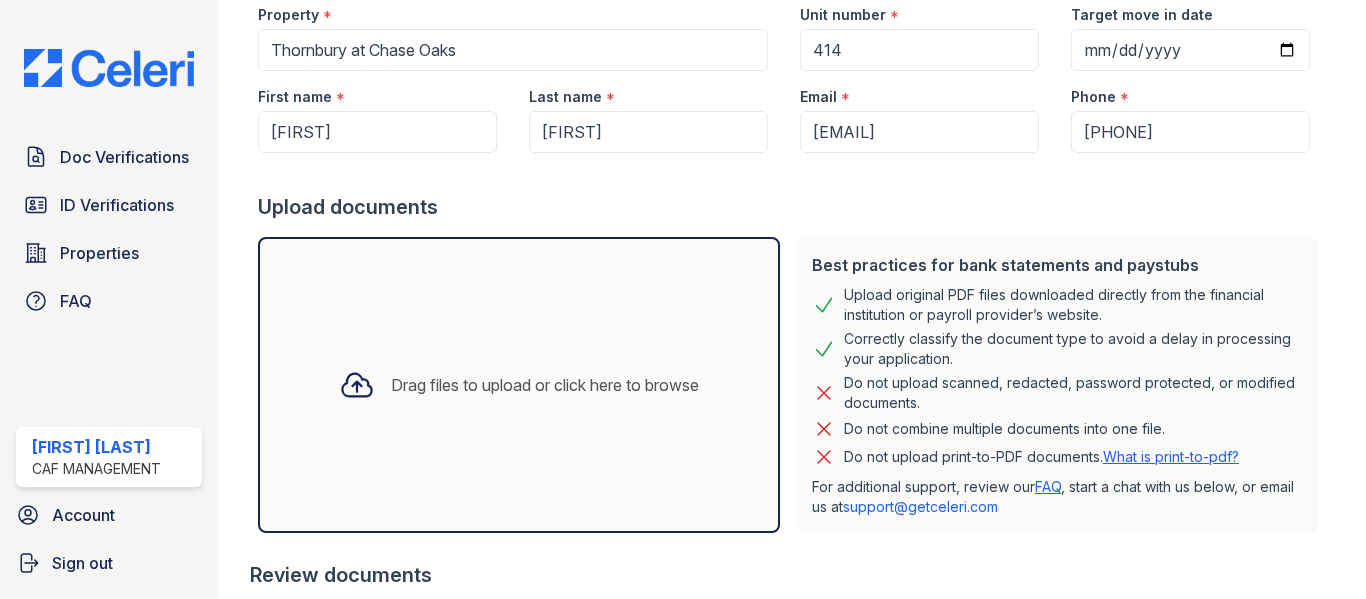 scroll, scrollTop: 0, scrollLeft: 0, axis: both 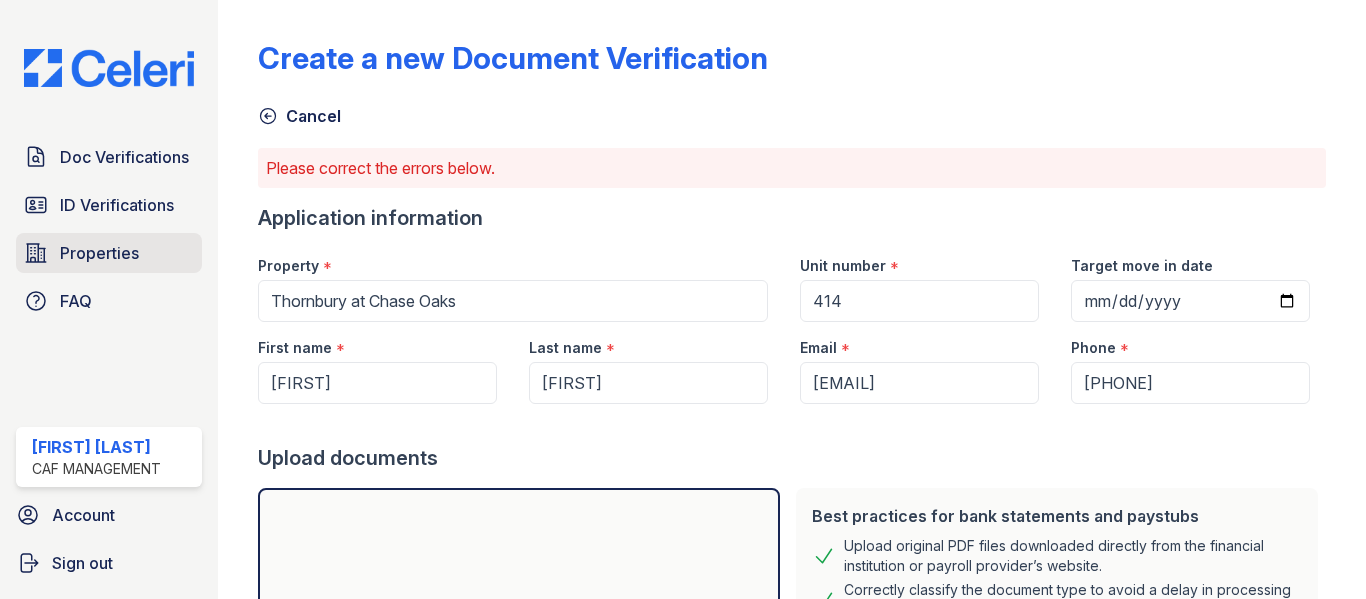 click on "Properties" at bounding box center (99, 253) 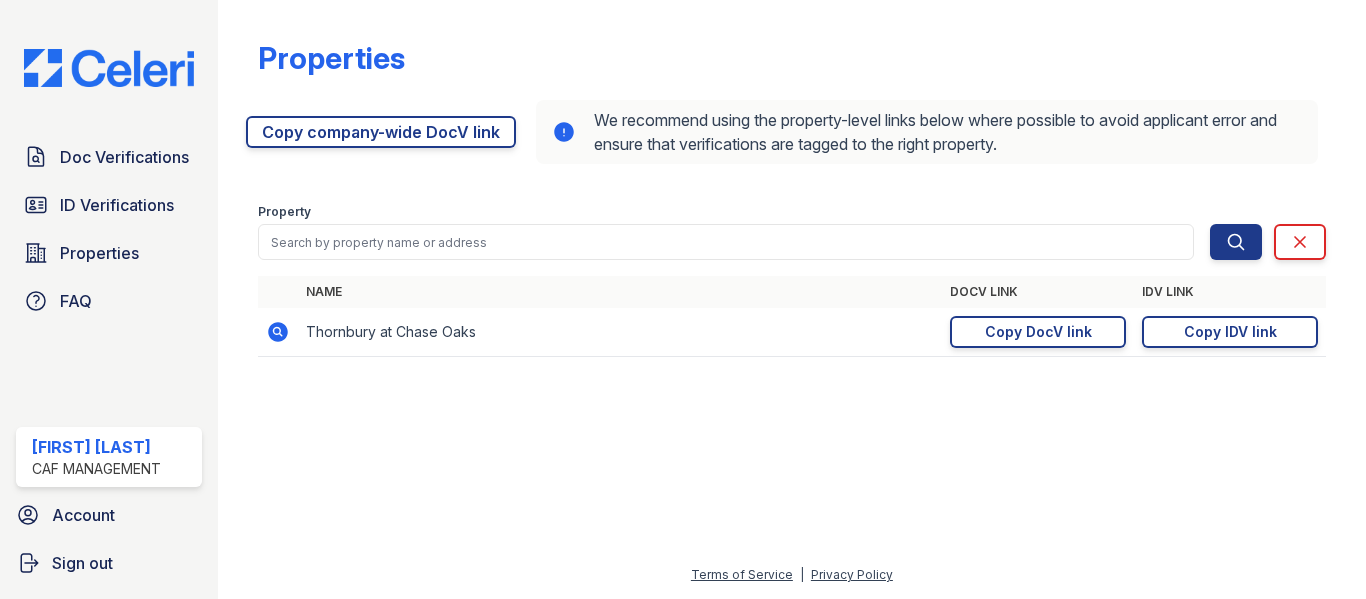 click at bounding box center (792, 486) 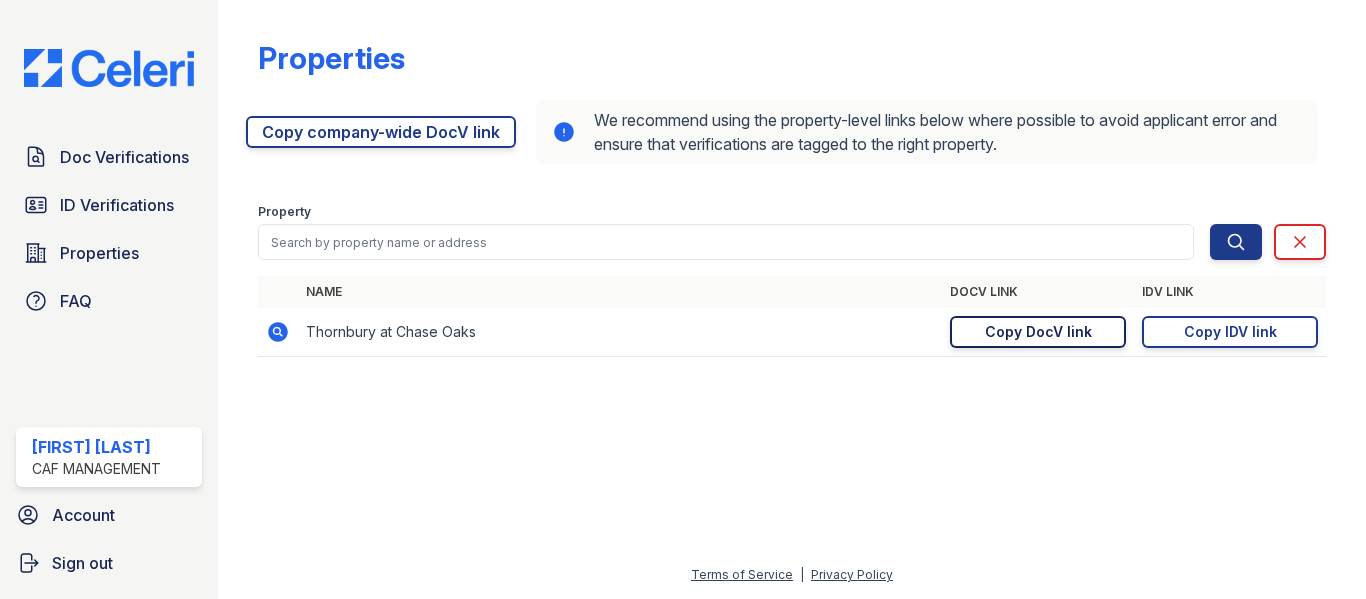 click on "Copy DocV link" at bounding box center [1038, 332] 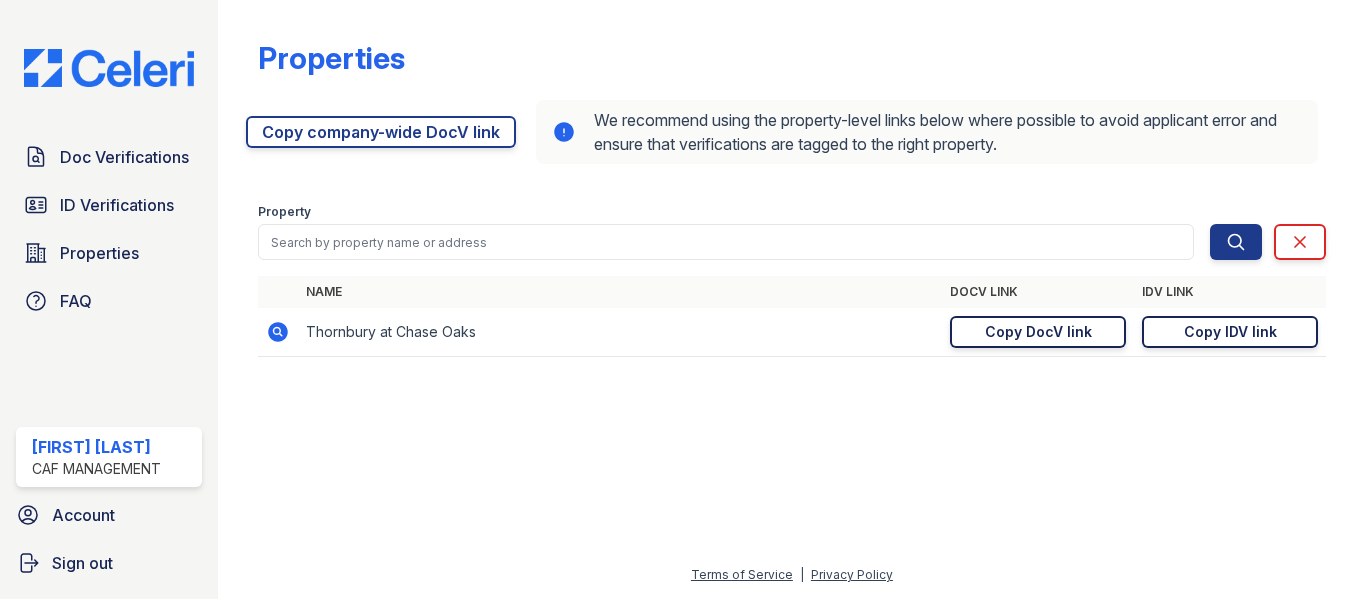 click on "Copy IDV link
Copy link" at bounding box center [1230, 332] 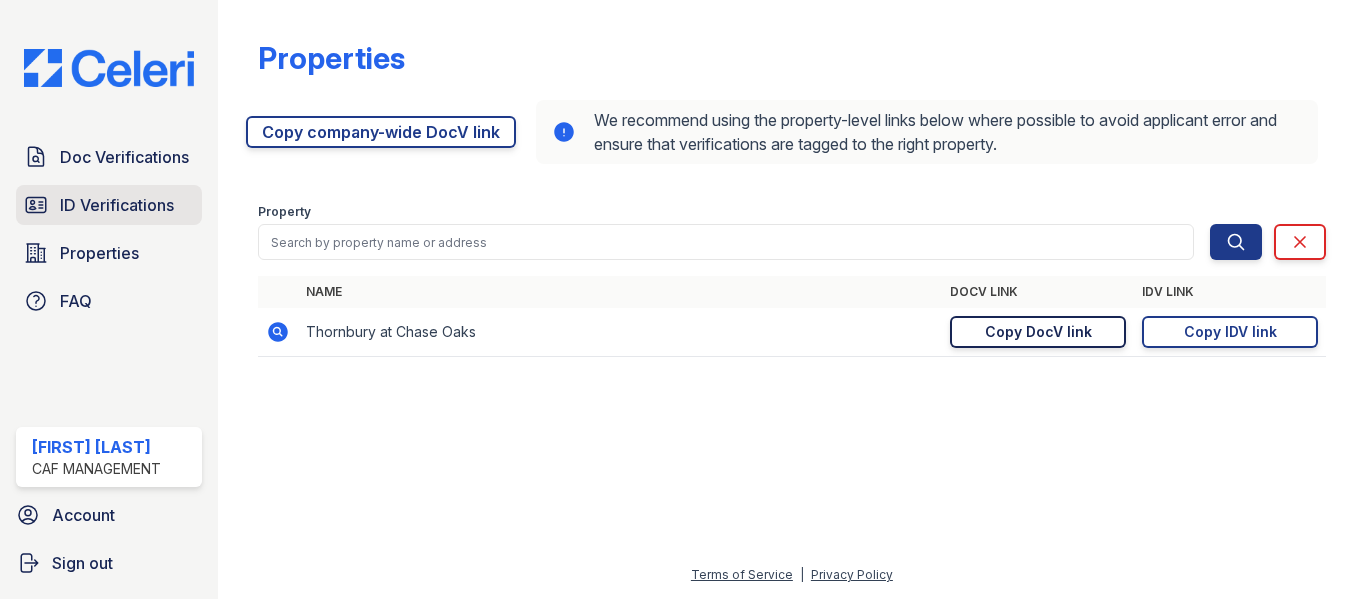 click on "ID Verifications" at bounding box center [117, 205] 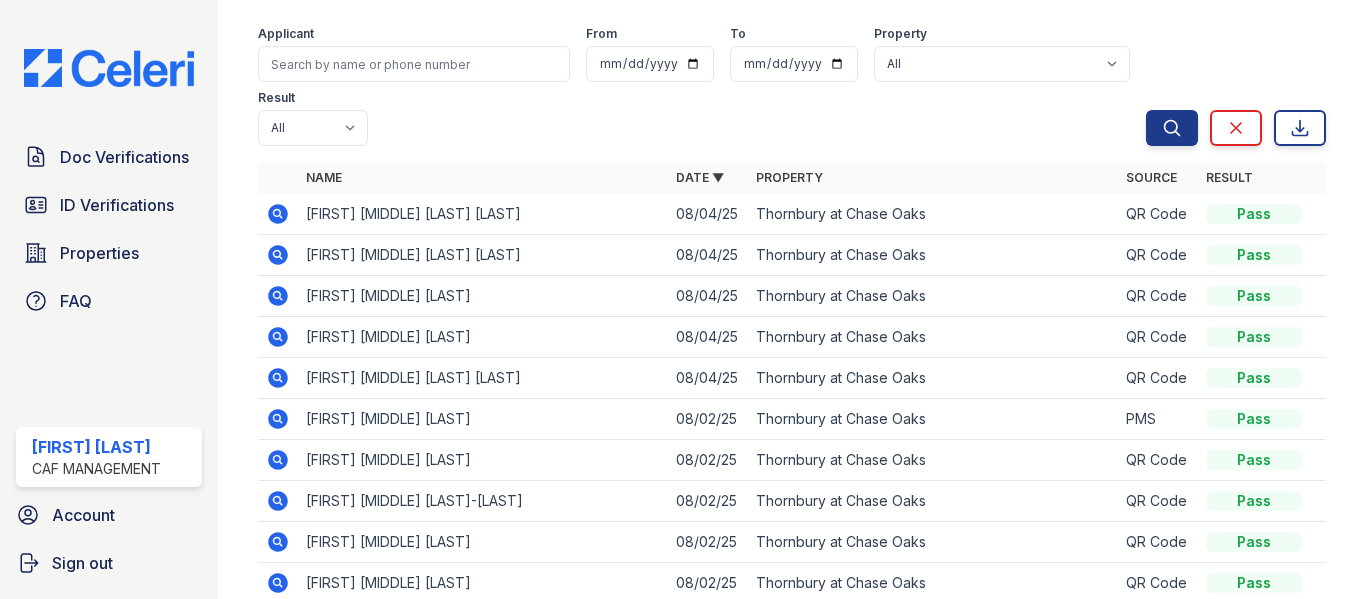 scroll, scrollTop: 81, scrollLeft: 0, axis: vertical 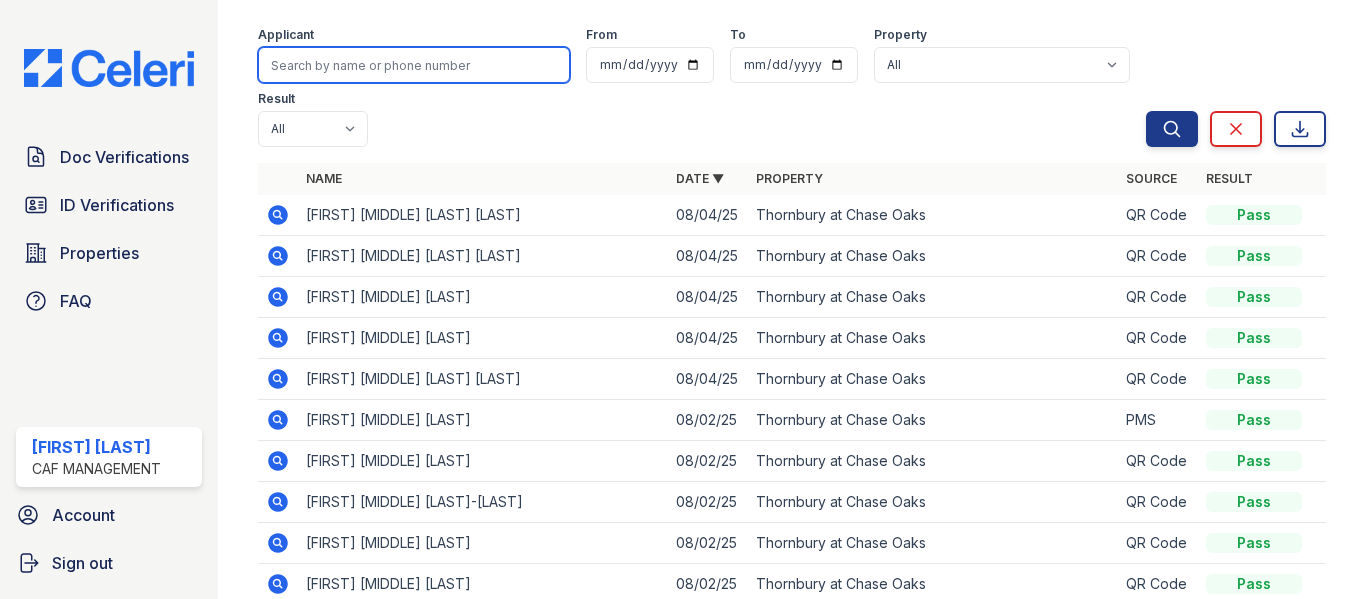 click at bounding box center (414, 65) 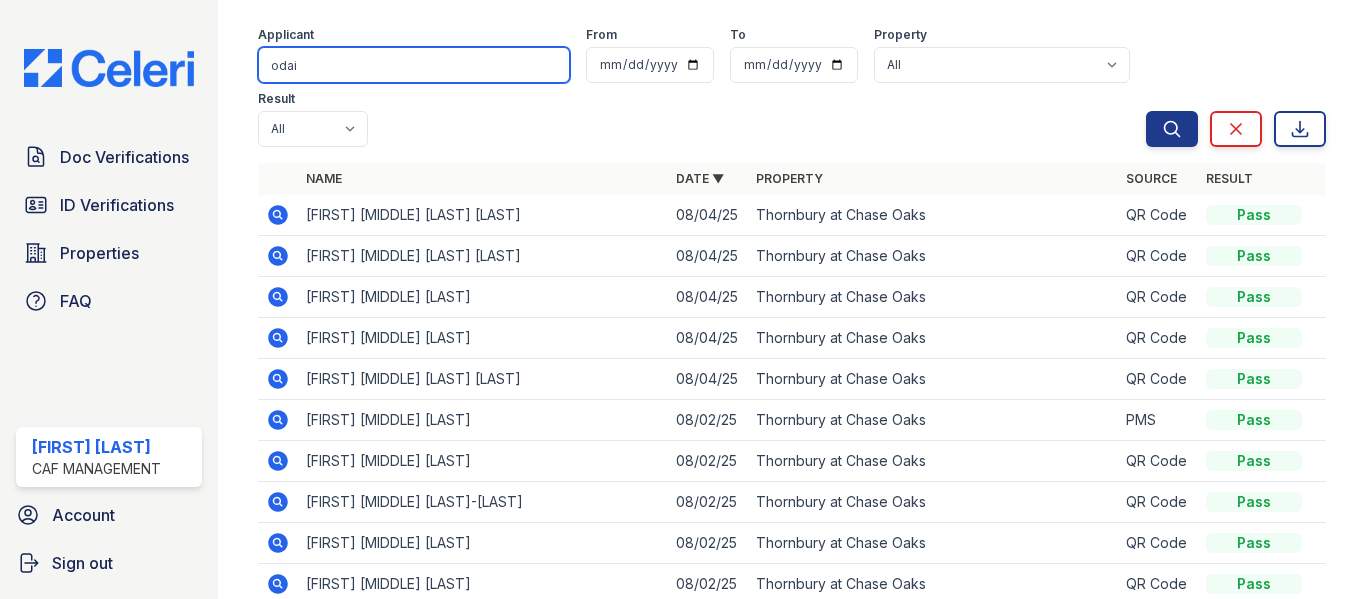 type on "odai" 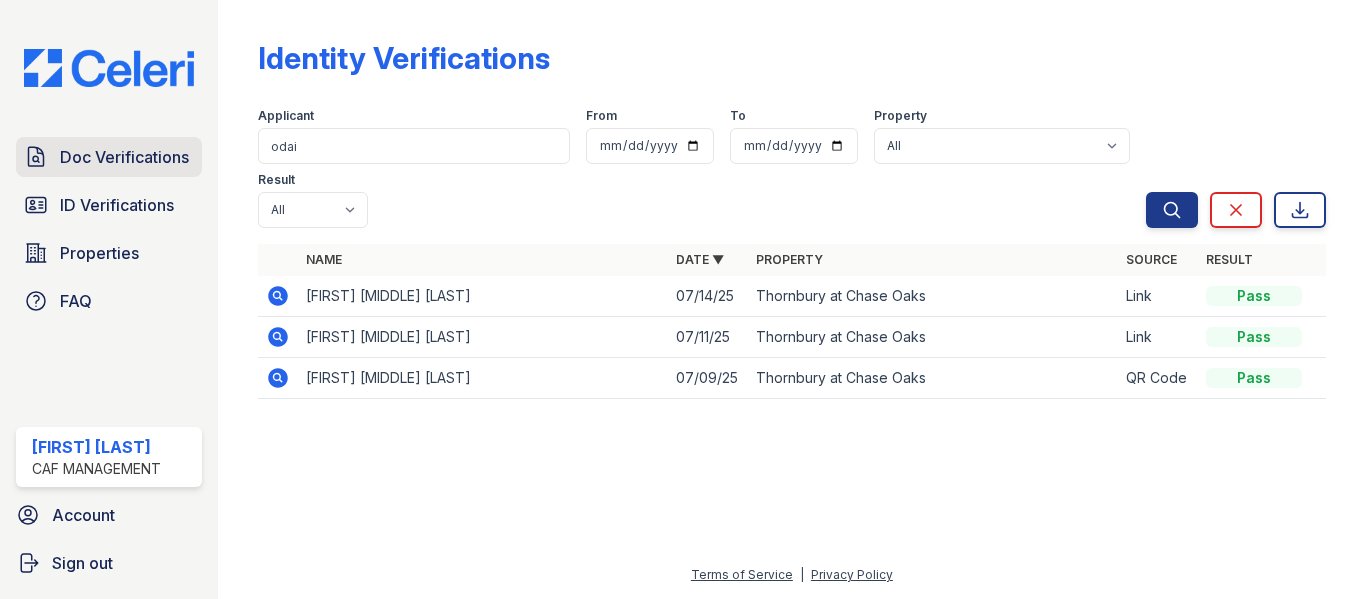 click on "Doc Verifications" at bounding box center (109, 157) 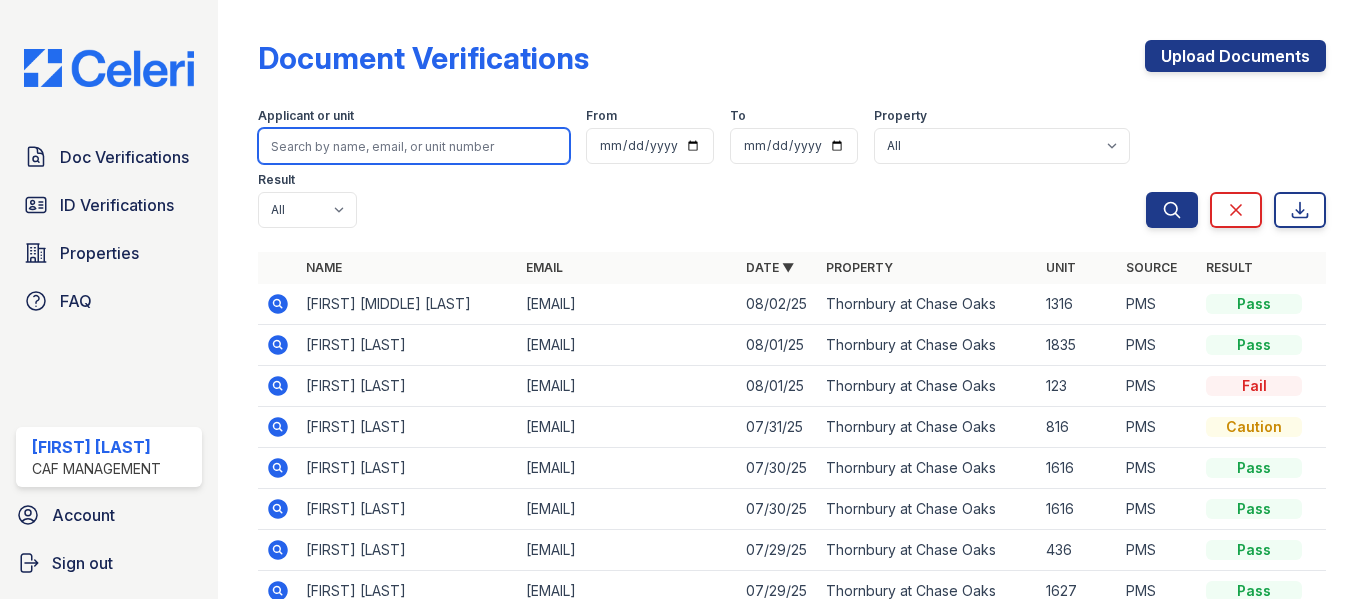 click at bounding box center [414, 146] 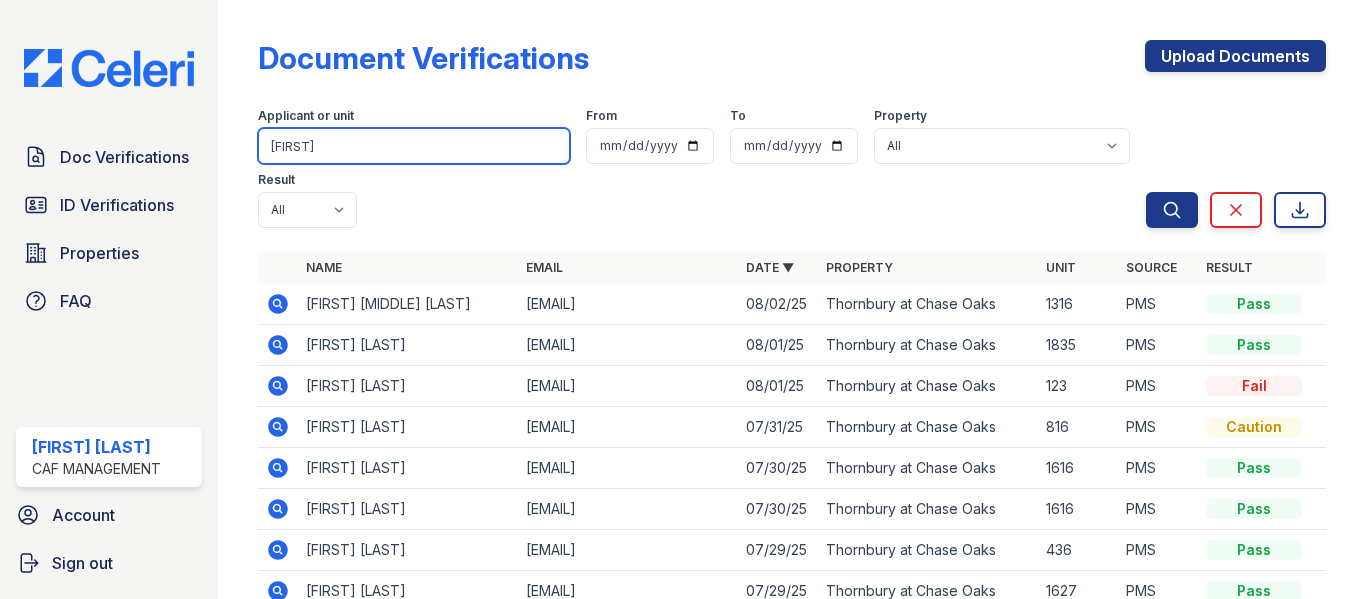 type on "kista" 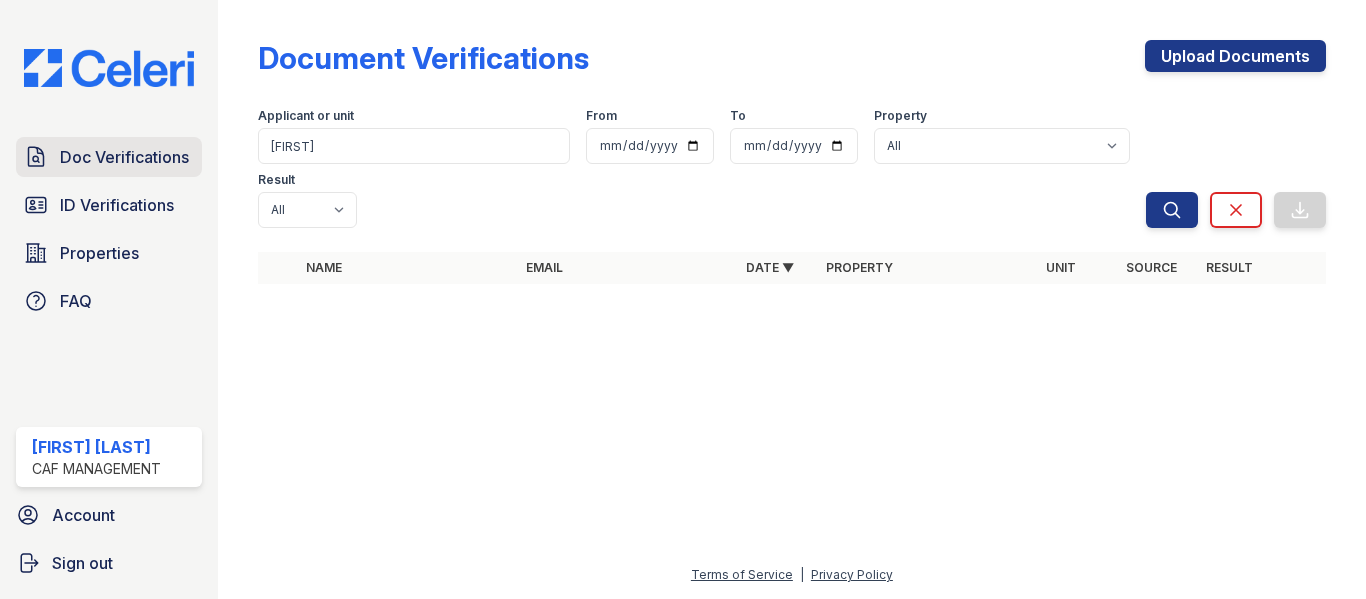 click on "Doc Verifications" at bounding box center (109, 157) 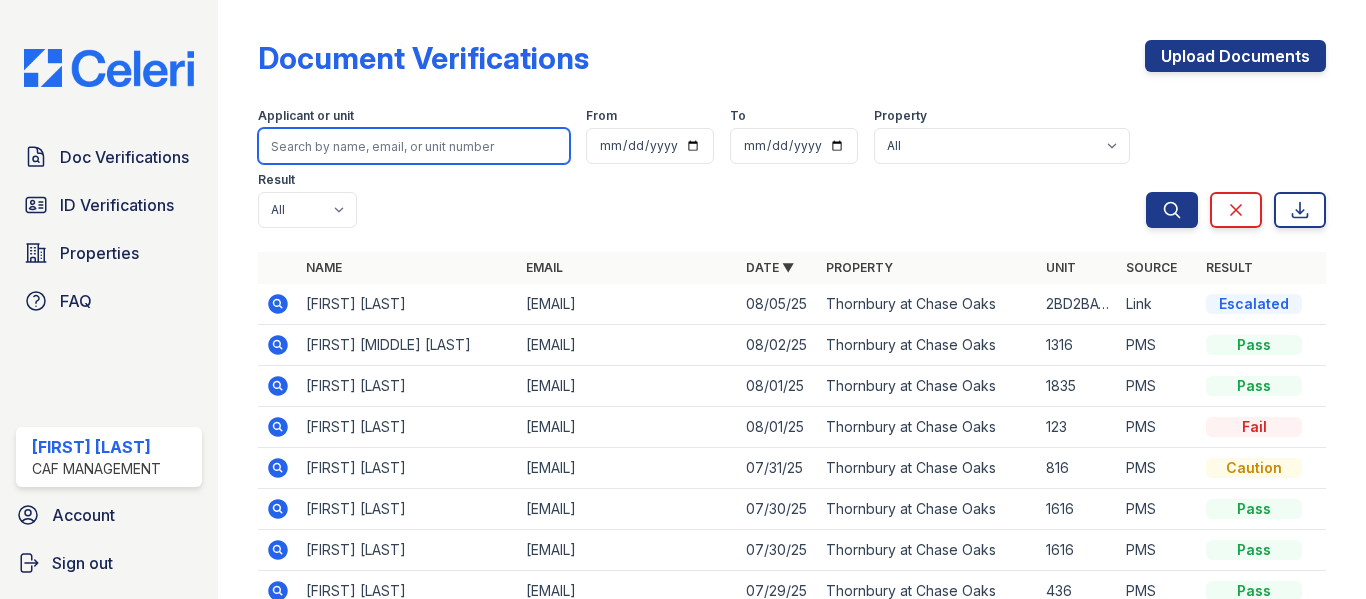 drag, startPoint x: 419, startPoint y: 136, endPoint x: 418, endPoint y: 120, distance: 16.03122 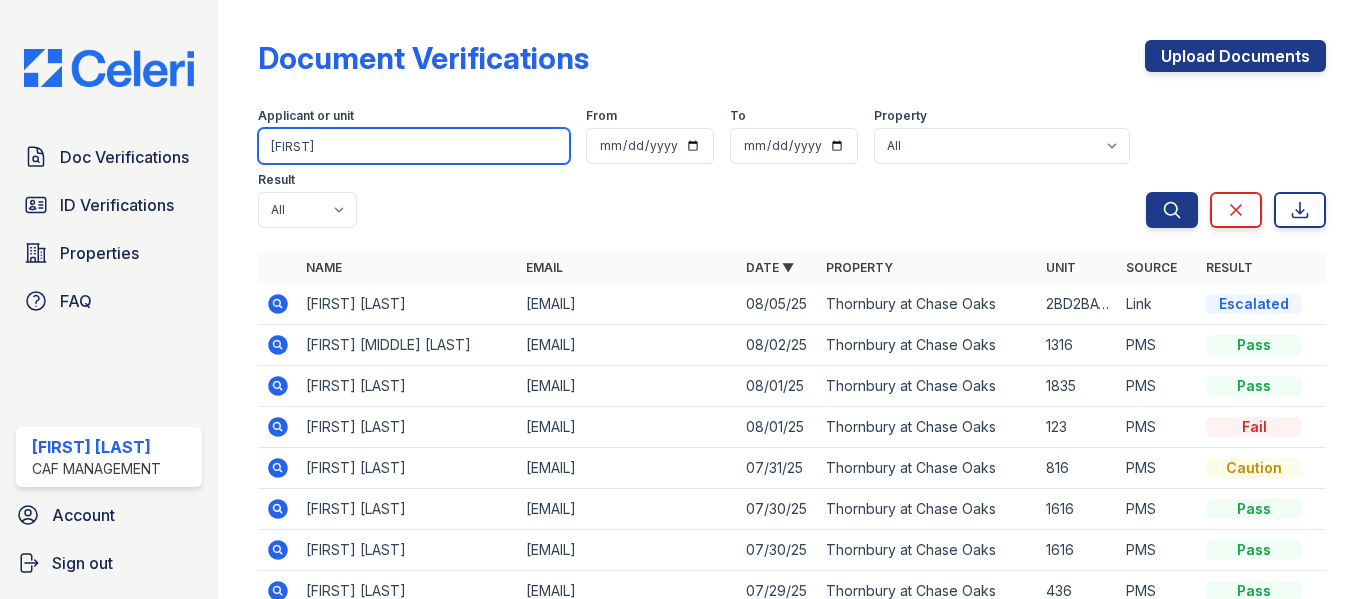 type on "kista" 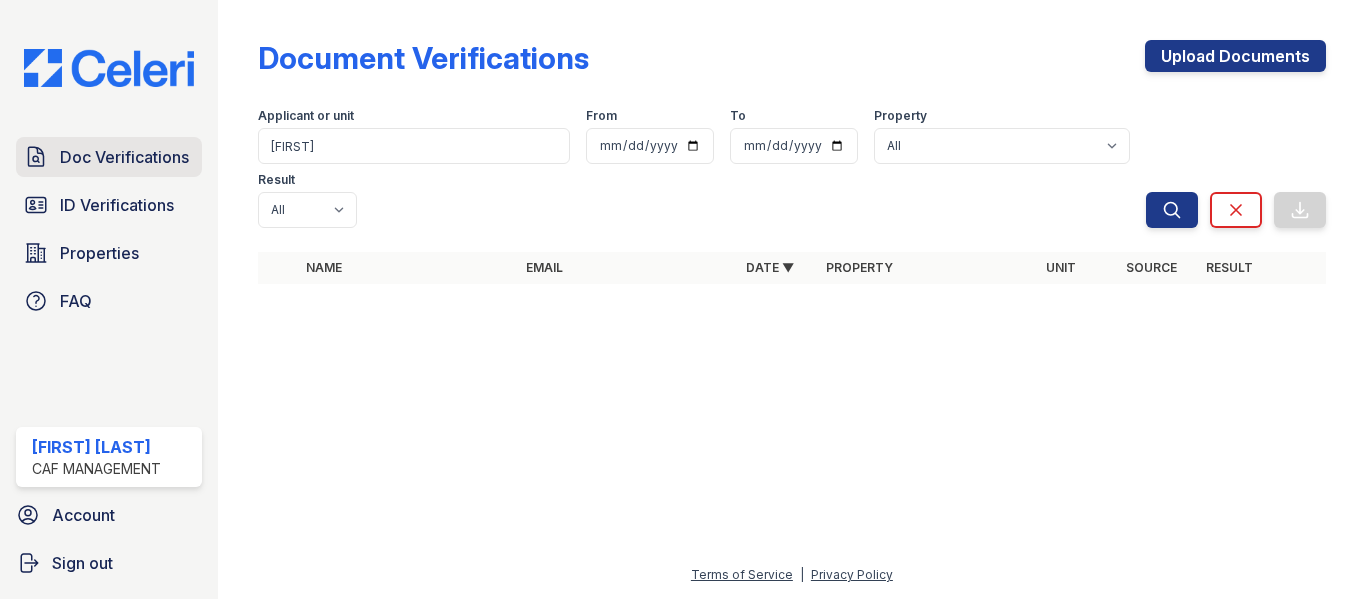 click on "Doc Verifications" at bounding box center (124, 157) 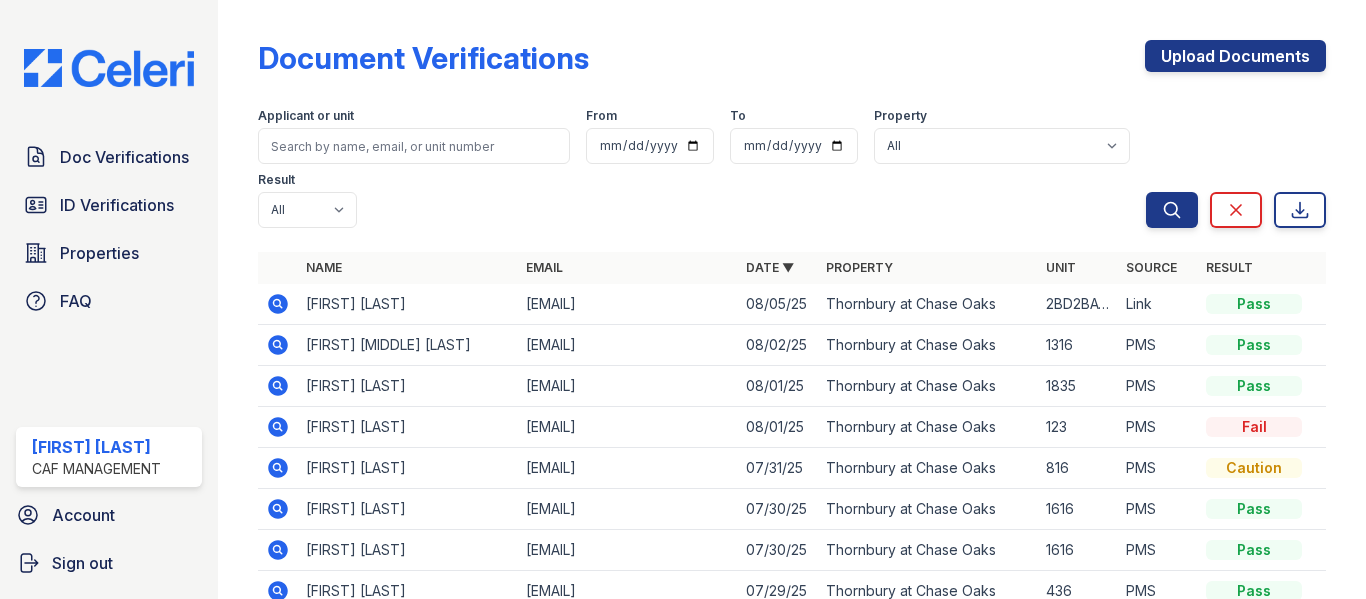 scroll, scrollTop: 289, scrollLeft: 0, axis: vertical 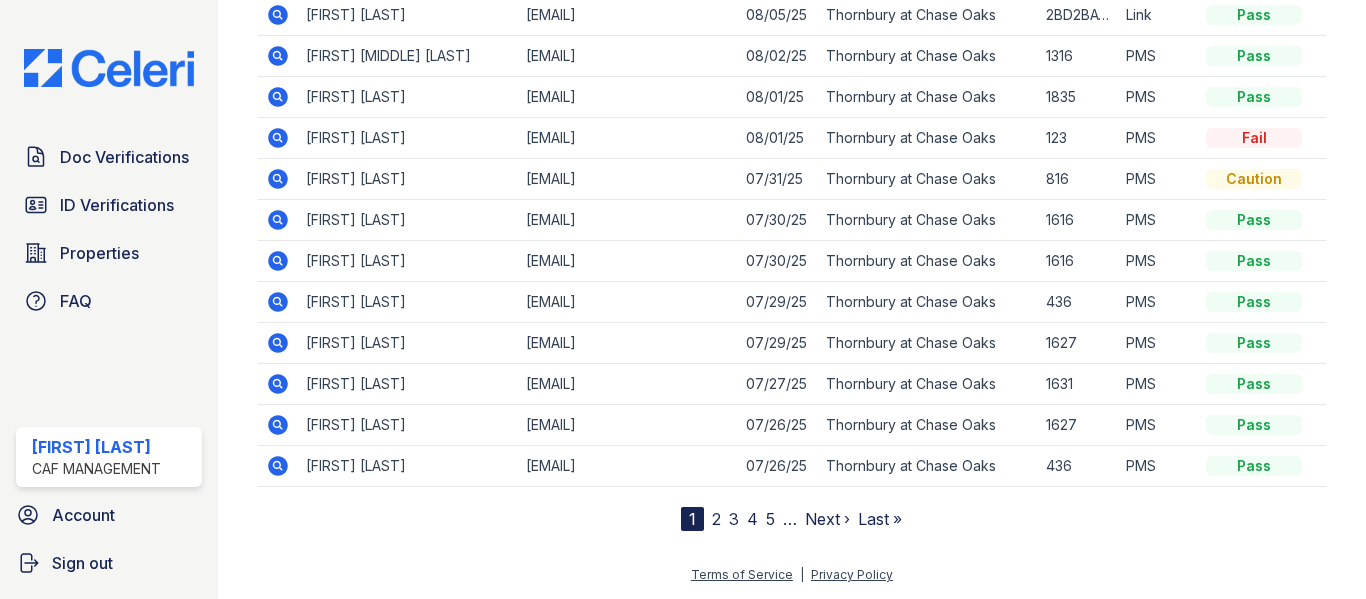 click on "2" at bounding box center [716, 519] 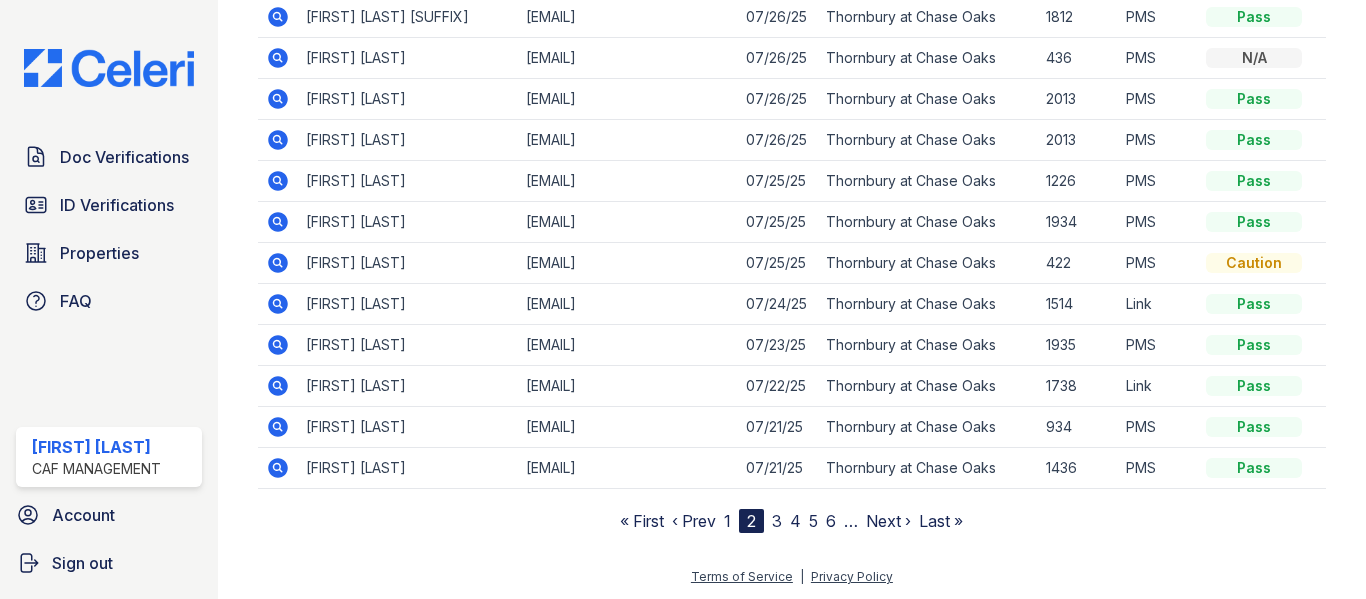 scroll, scrollTop: 289, scrollLeft: 0, axis: vertical 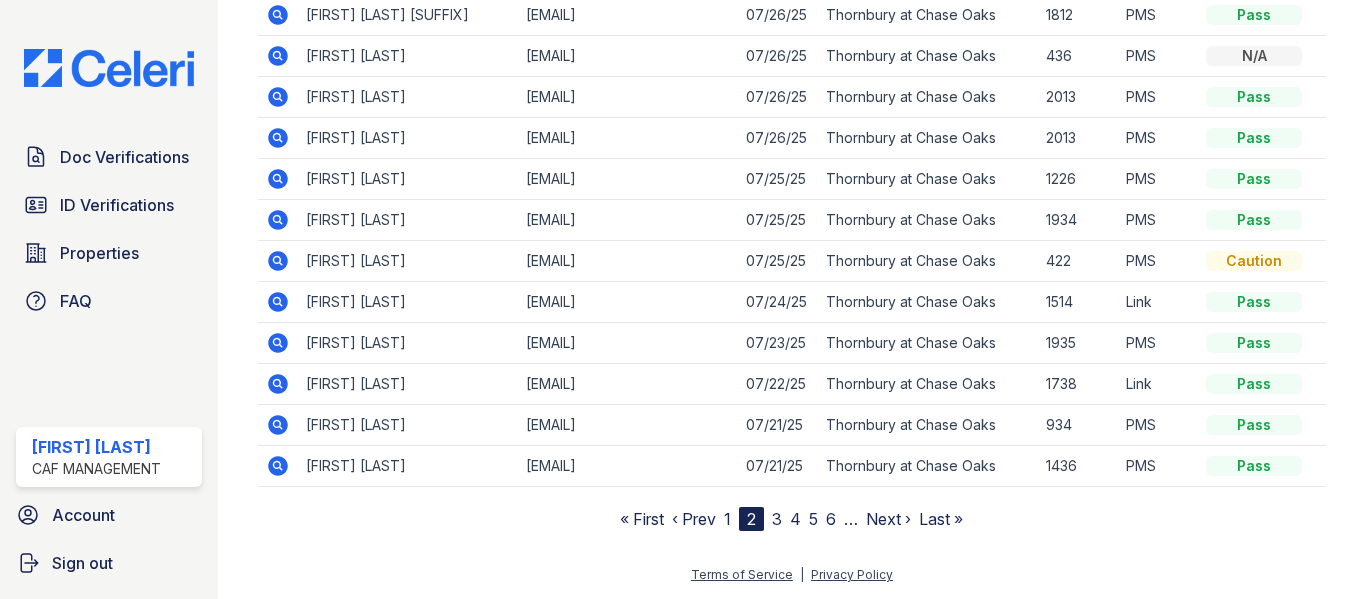 click on "3" at bounding box center [777, 519] 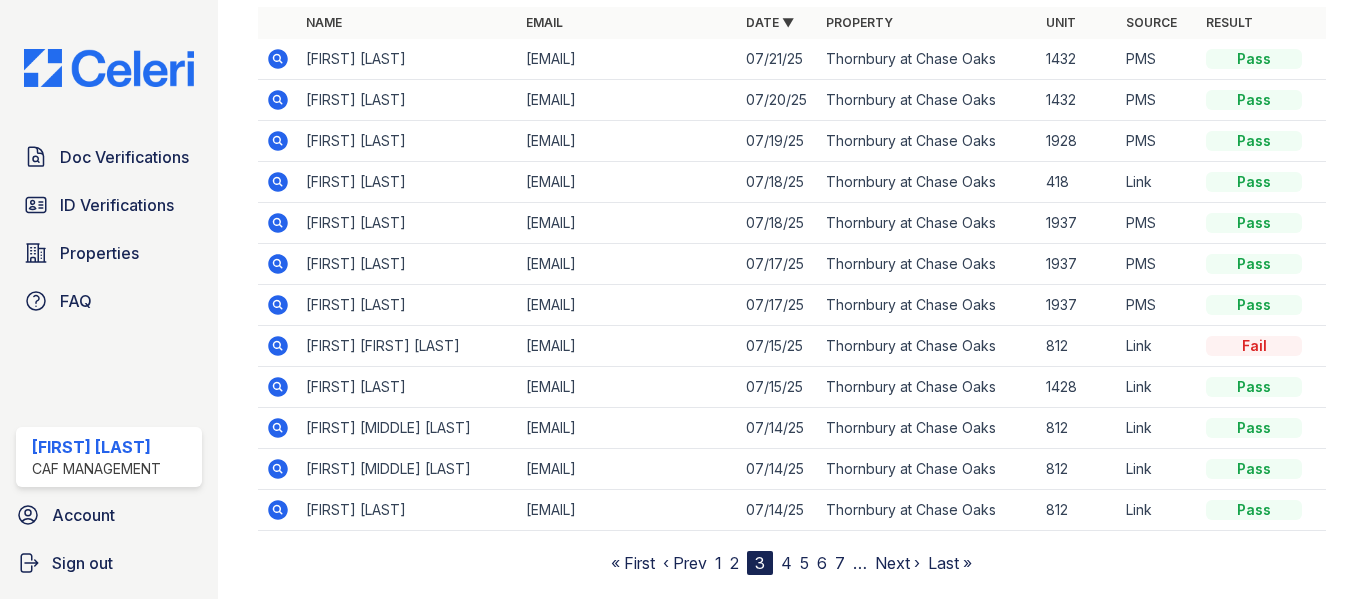 scroll, scrollTop: 289, scrollLeft: 0, axis: vertical 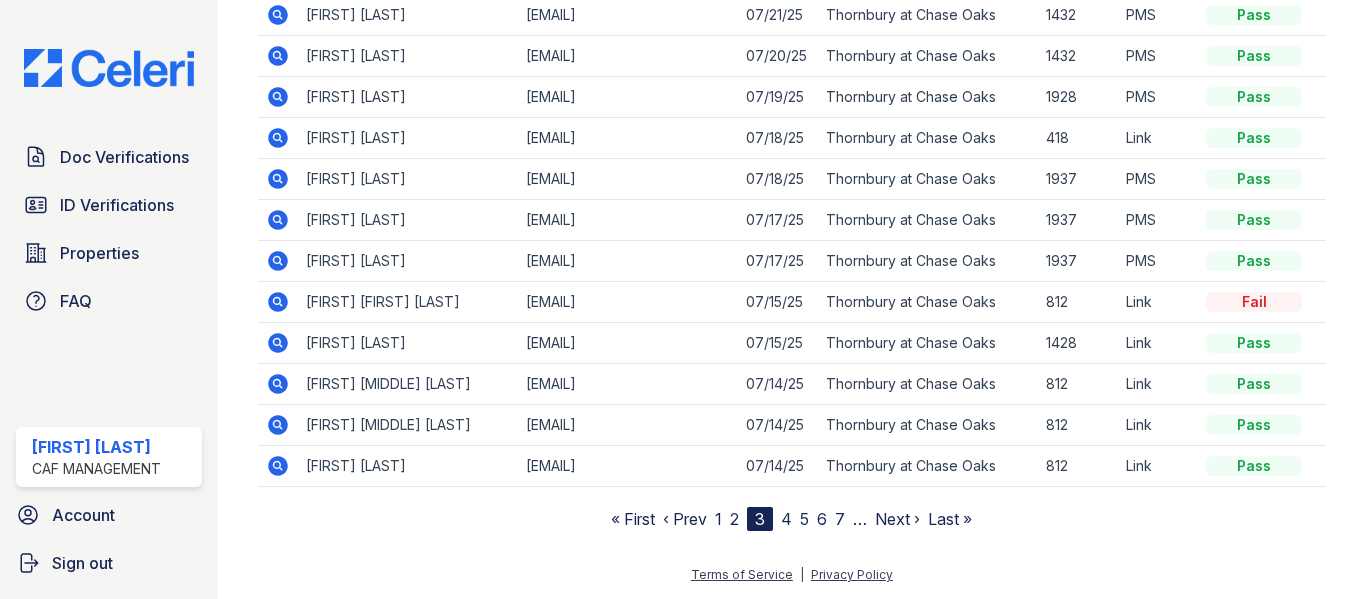 click on "4" at bounding box center [786, 519] 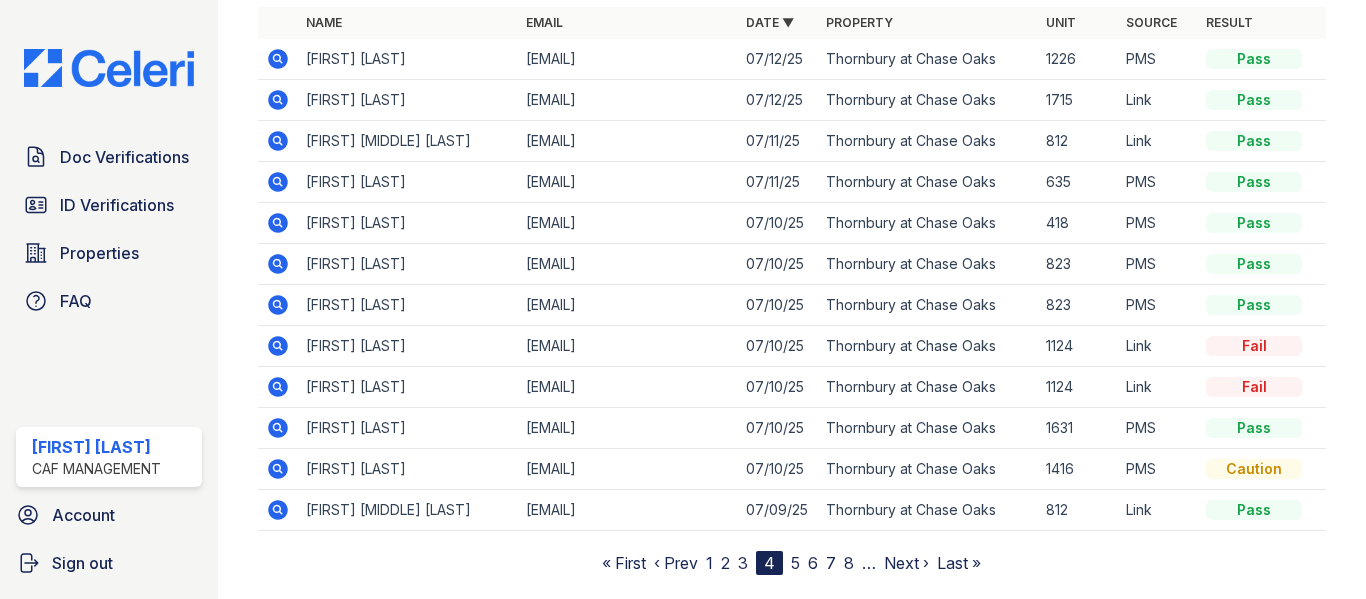 scroll, scrollTop: 289, scrollLeft: 0, axis: vertical 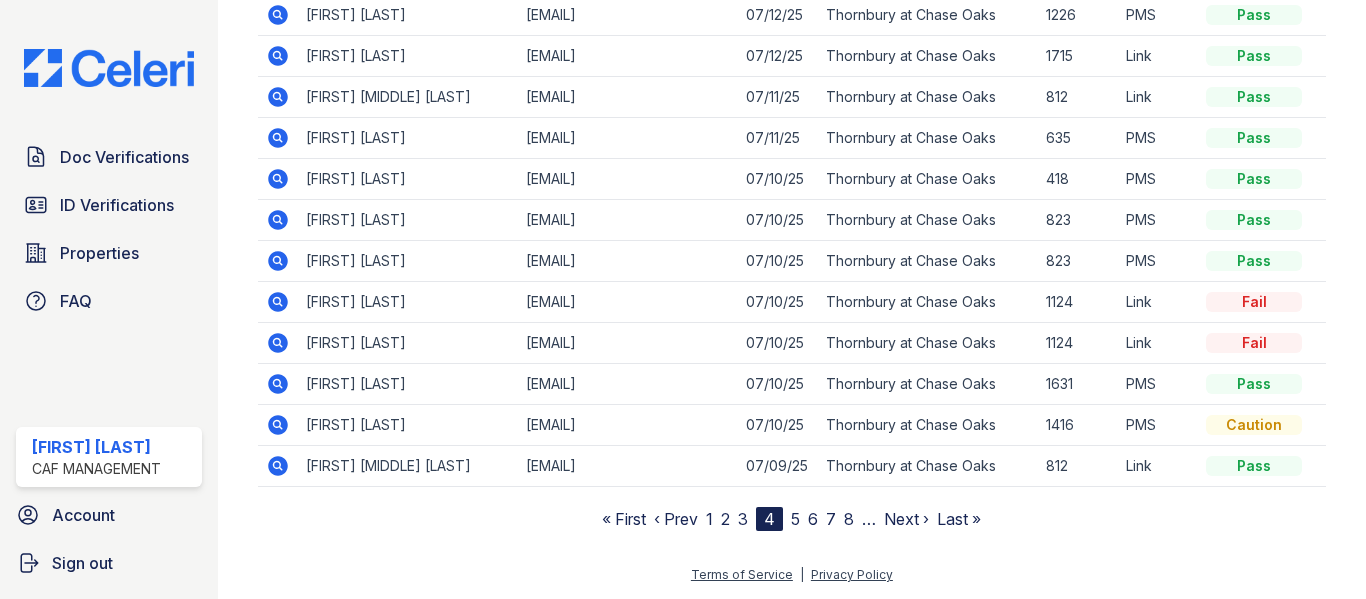 click 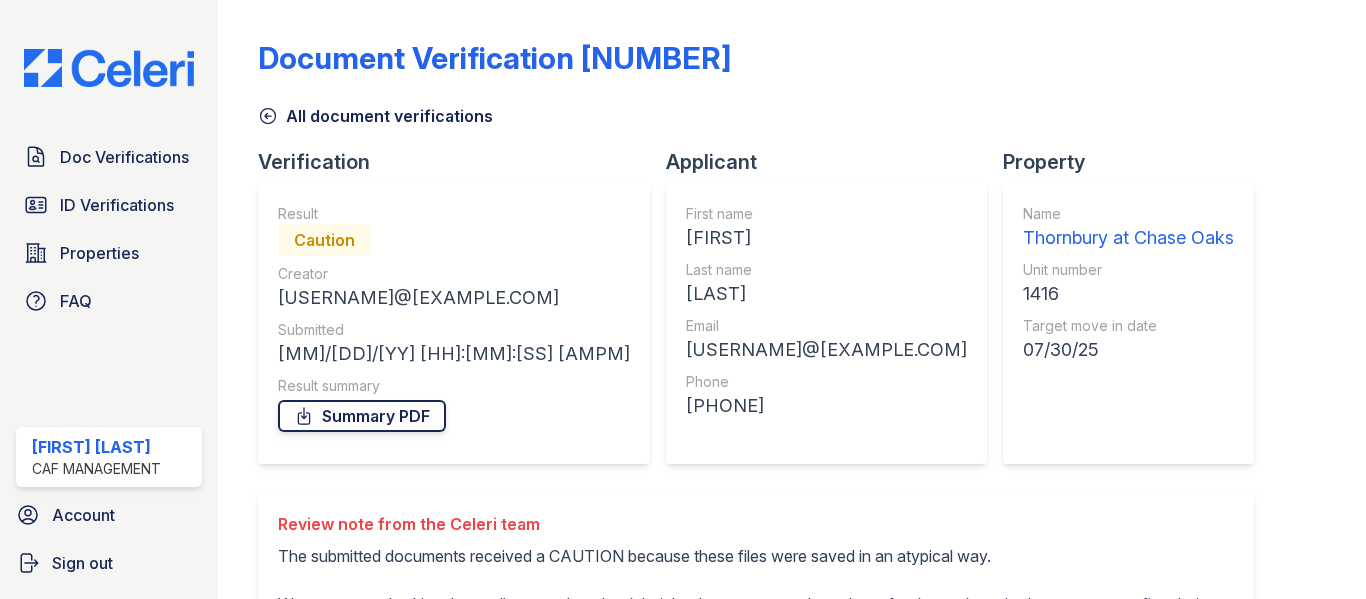 scroll, scrollTop: 0, scrollLeft: 0, axis: both 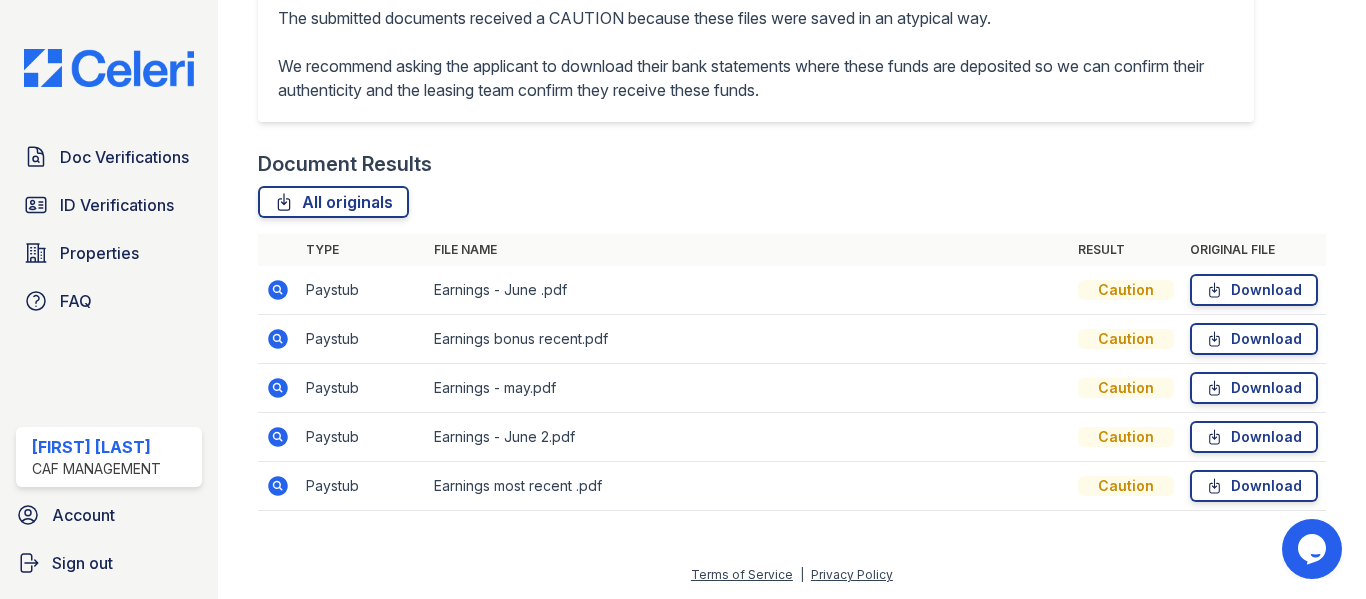click 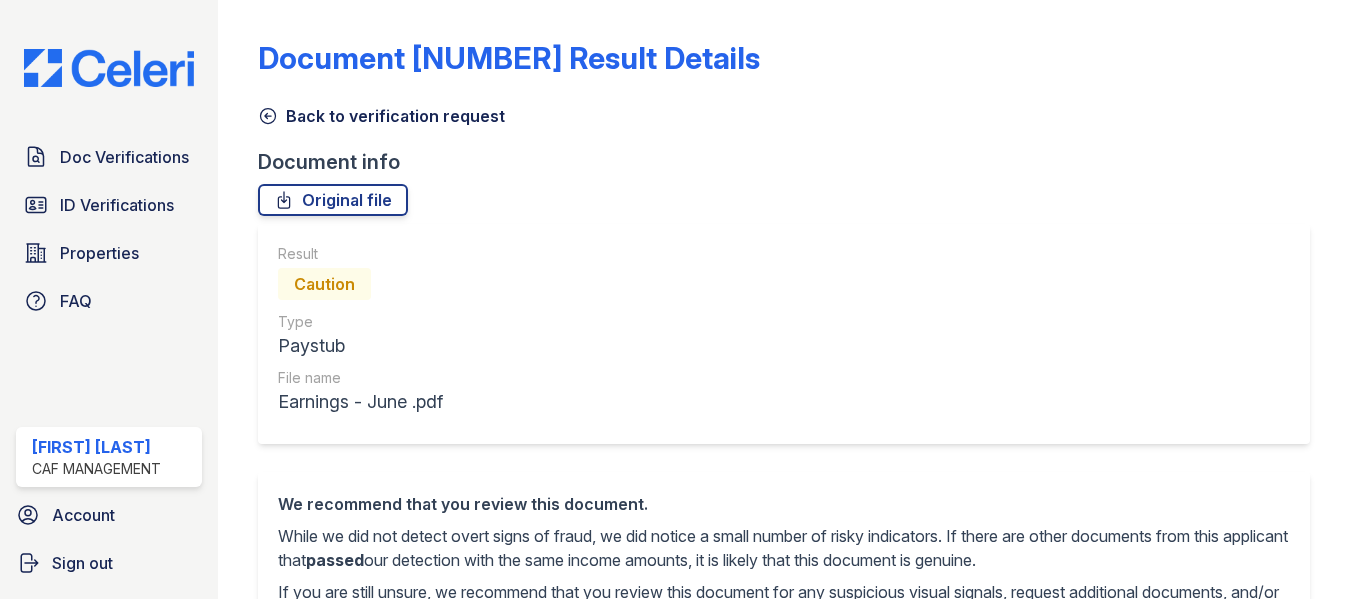 scroll, scrollTop: 0, scrollLeft: 0, axis: both 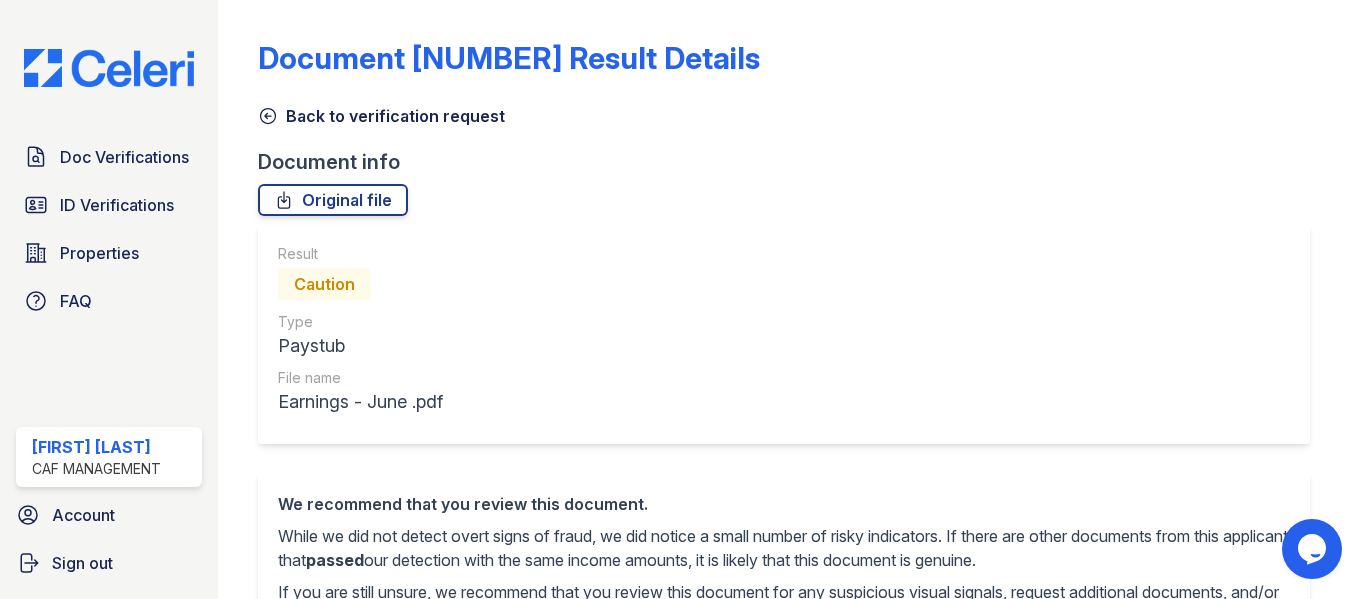 click 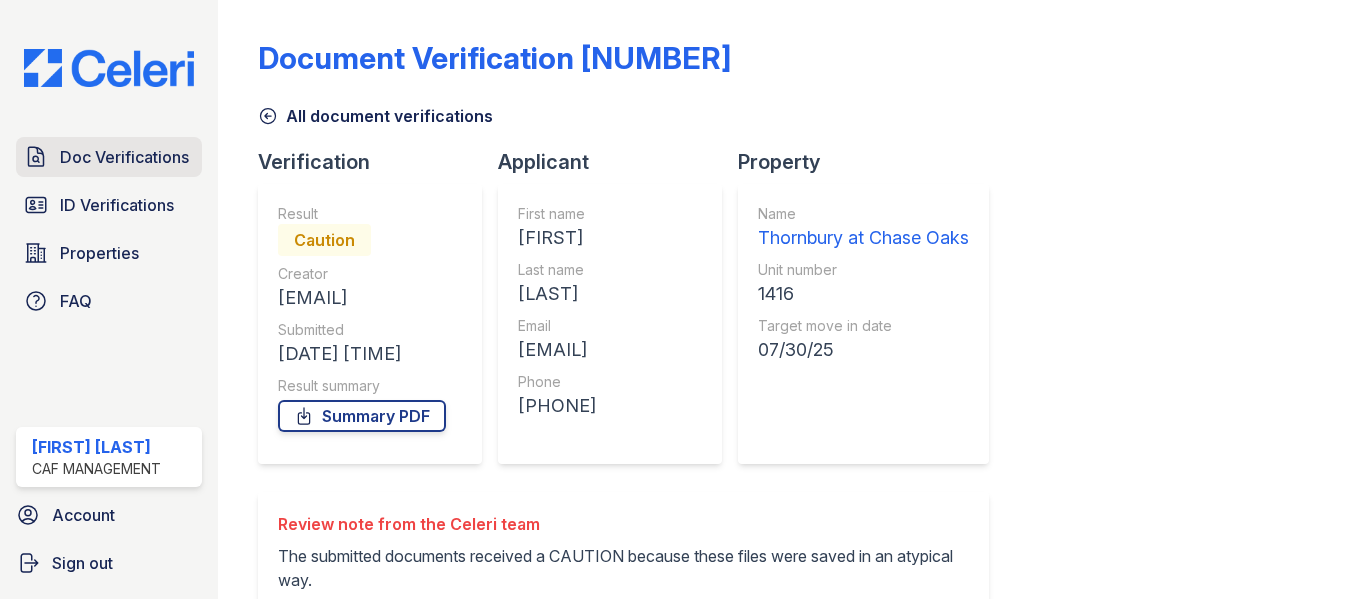 click on "Doc Verifications" at bounding box center (124, 157) 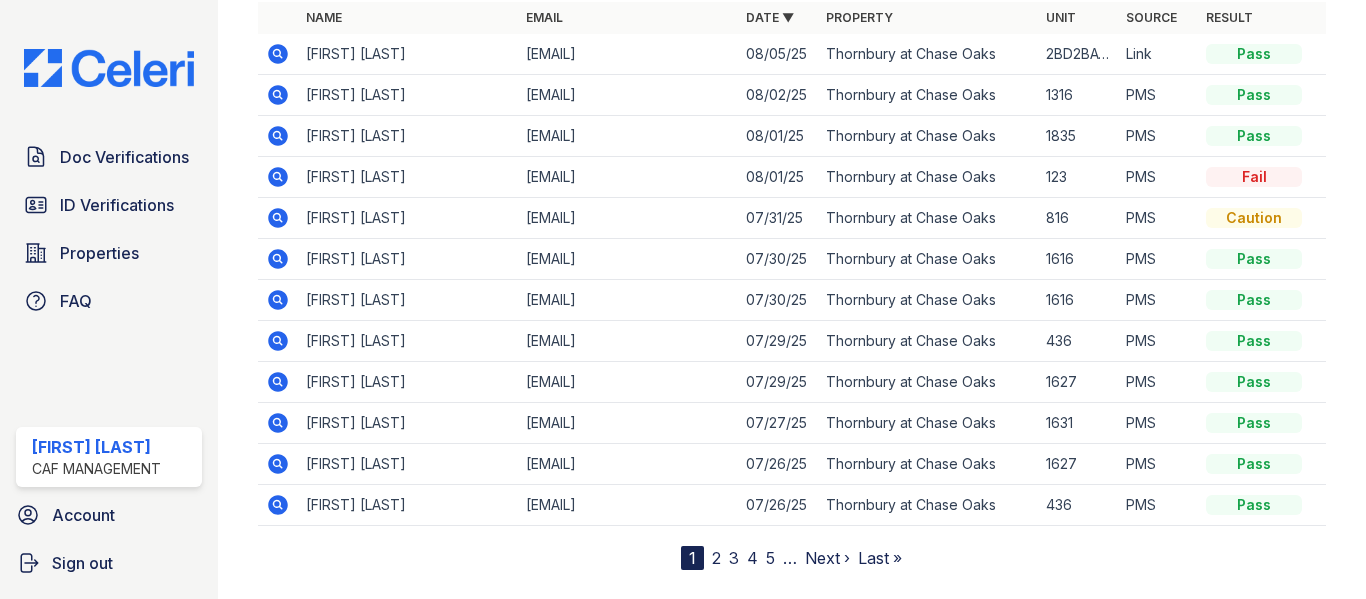 scroll, scrollTop: 289, scrollLeft: 0, axis: vertical 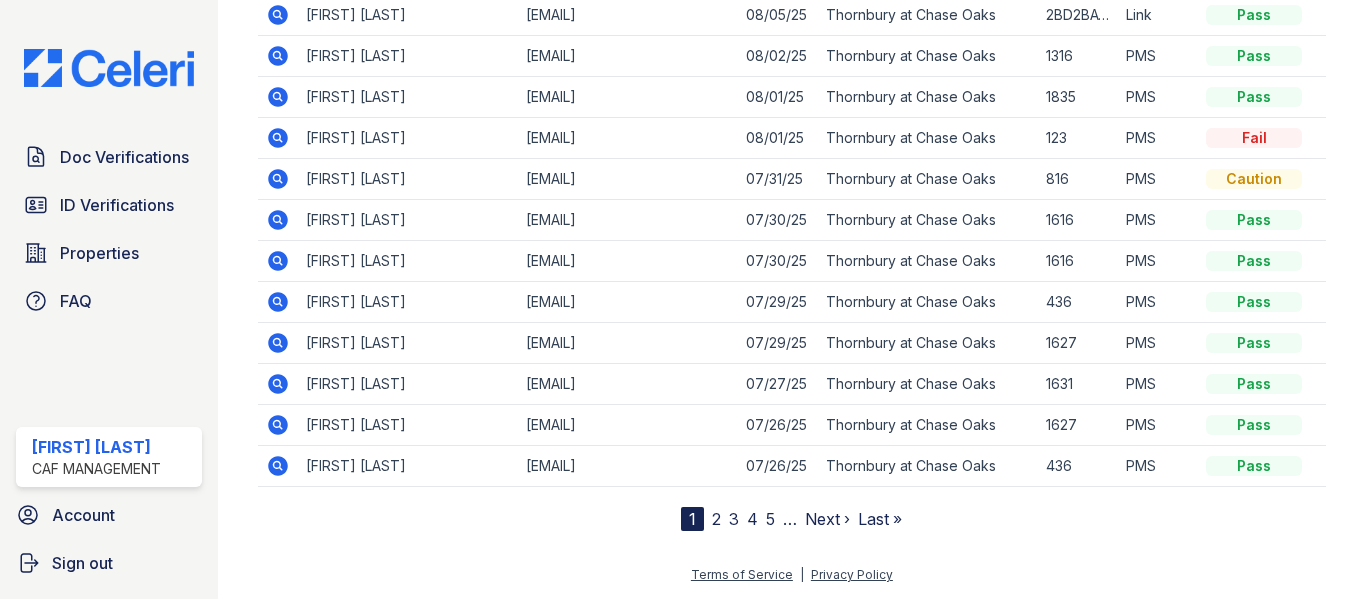 click on "3" at bounding box center [734, 519] 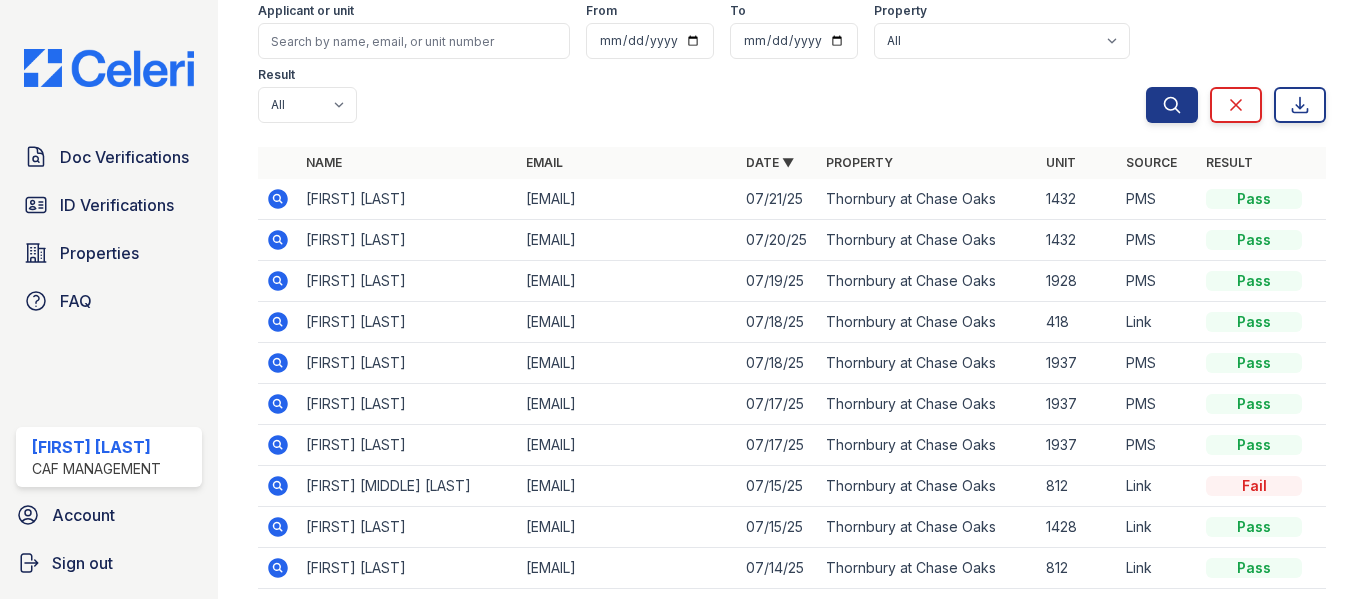scroll, scrollTop: 289, scrollLeft: 0, axis: vertical 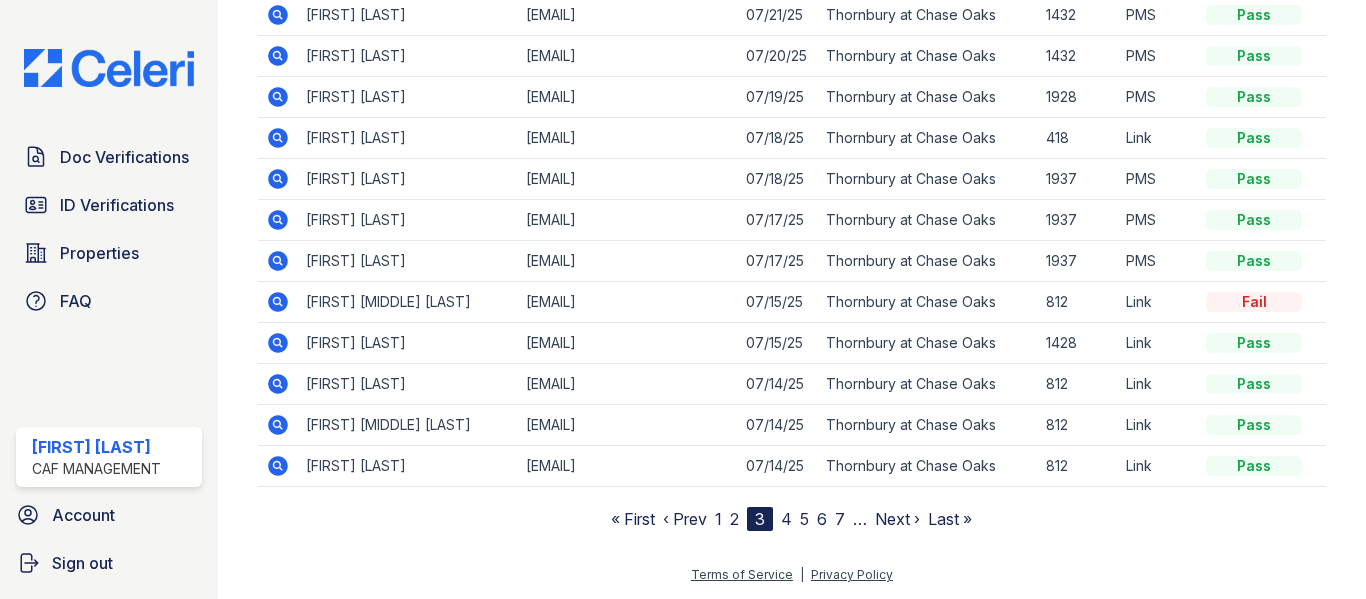 click on "4" at bounding box center (786, 519) 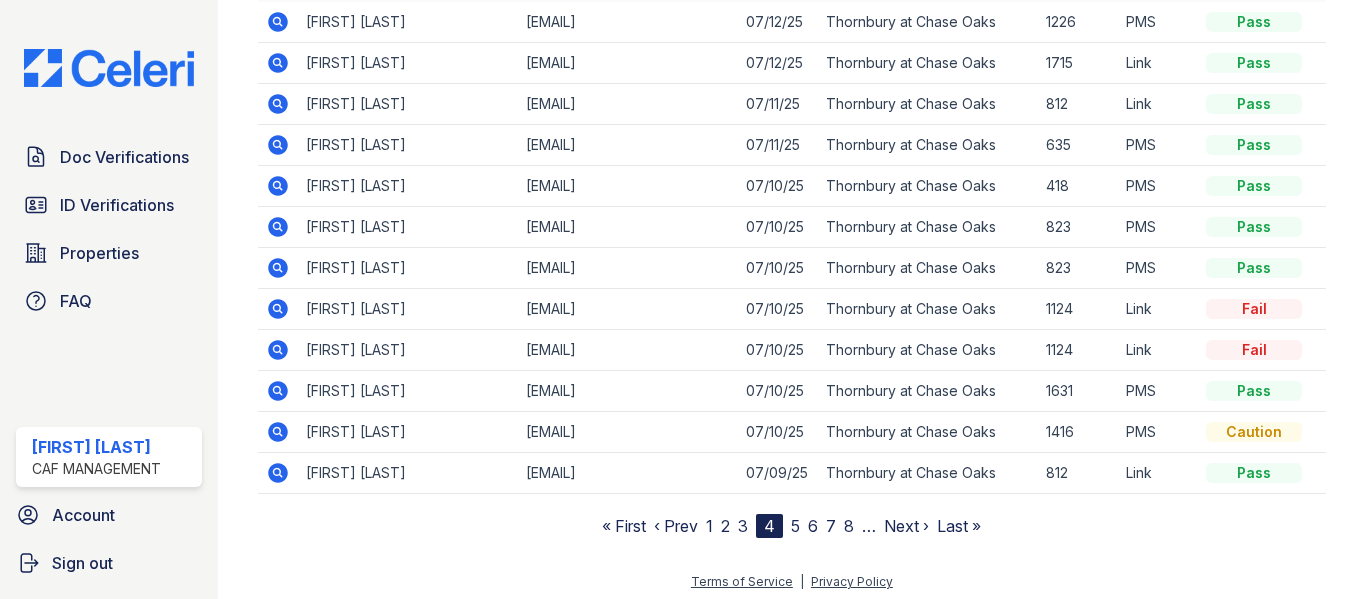 scroll, scrollTop: 289, scrollLeft: 0, axis: vertical 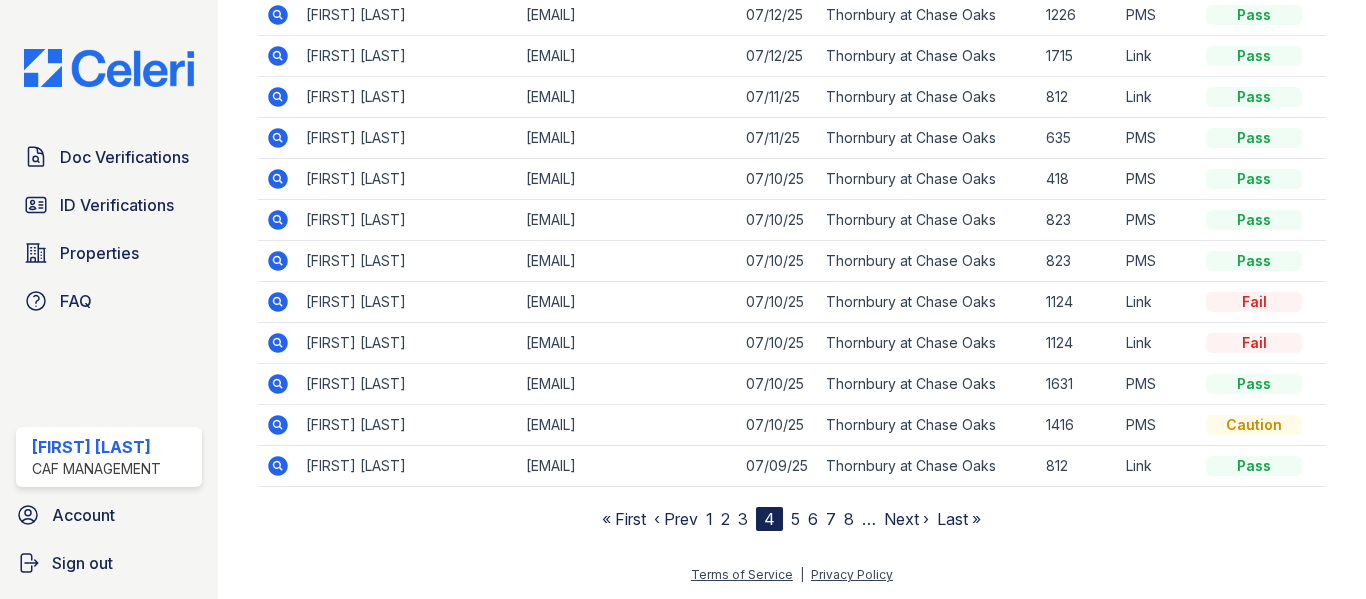 click 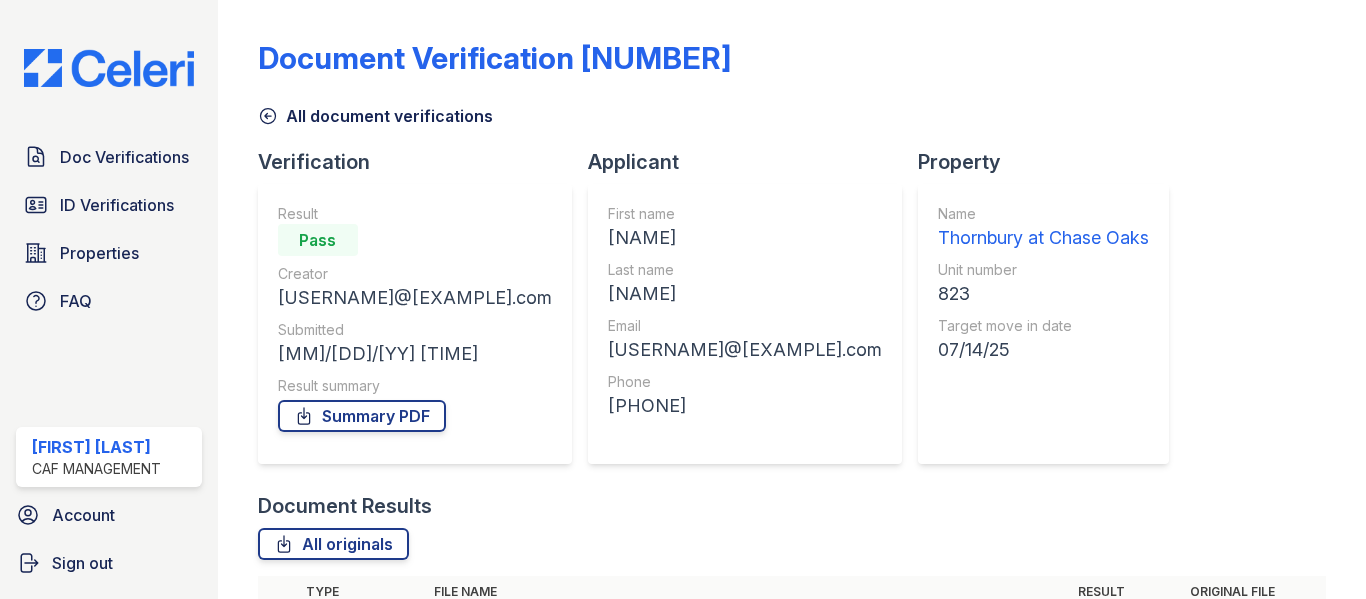 scroll, scrollTop: 0, scrollLeft: 0, axis: both 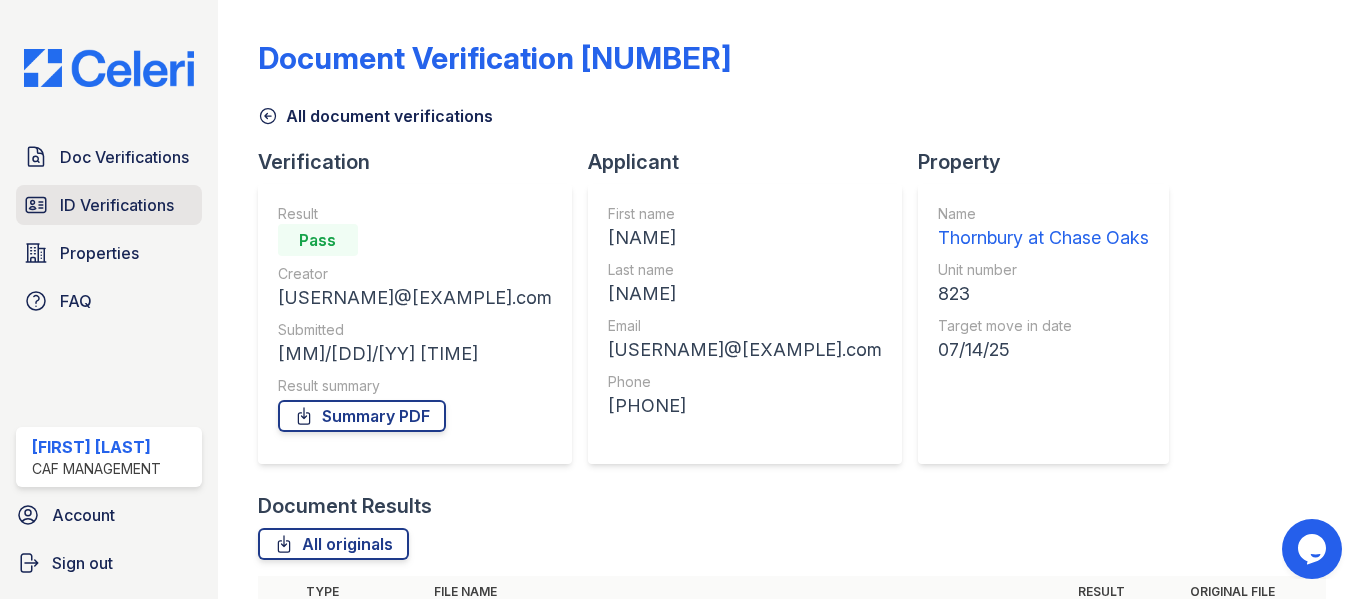click on "ID Verifications" at bounding box center [117, 205] 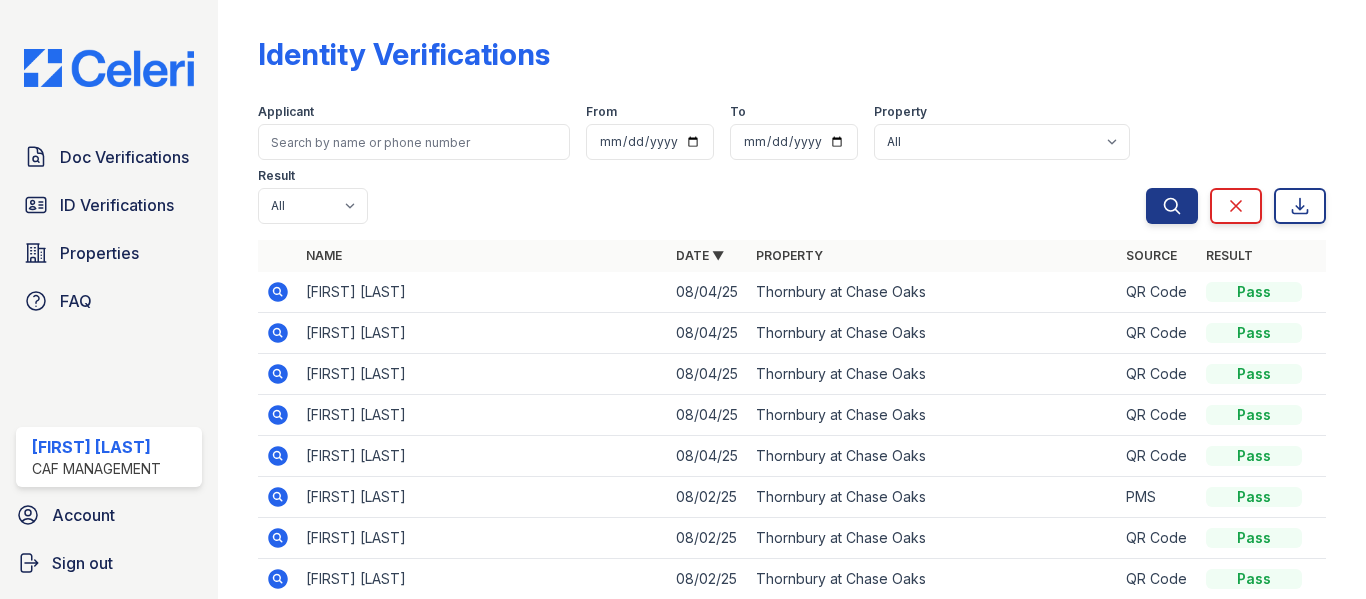 scroll, scrollTop: 0, scrollLeft: 0, axis: both 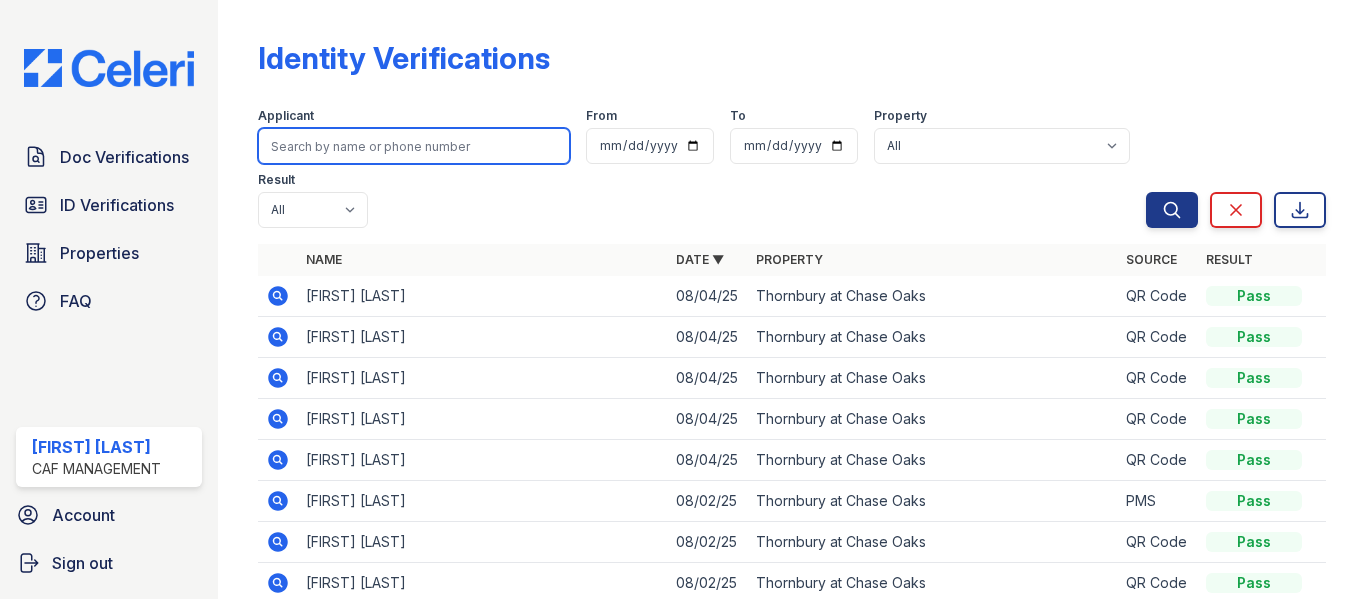 click at bounding box center [414, 146] 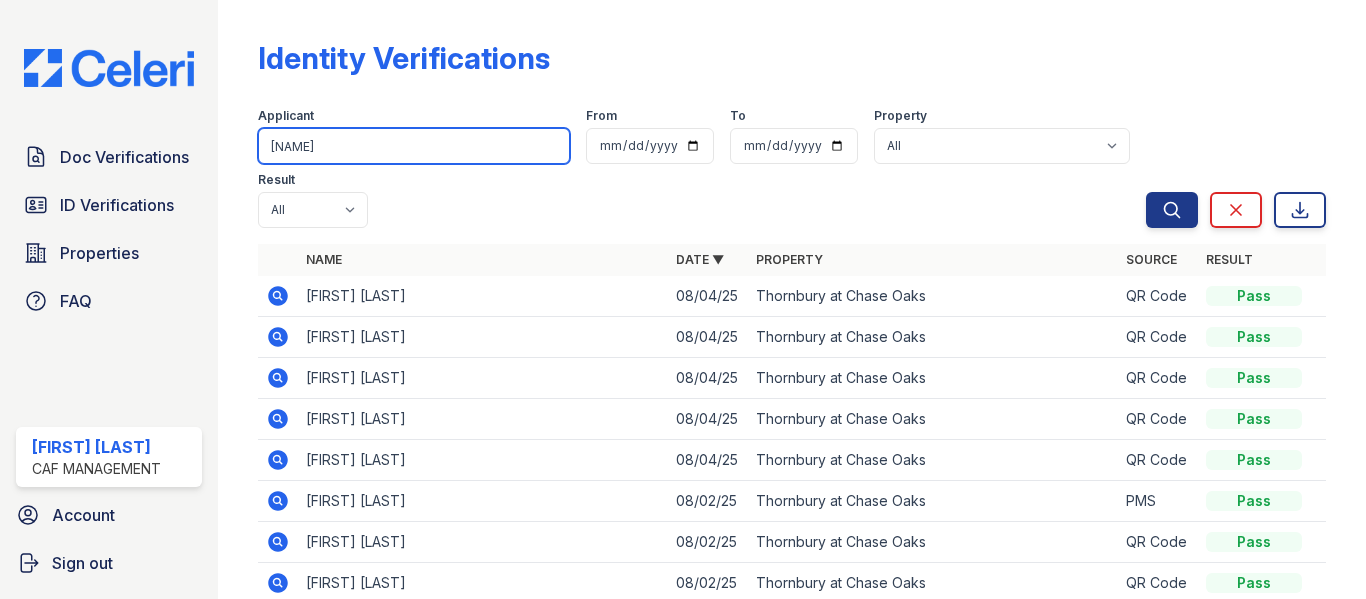 type on "[NAME]" 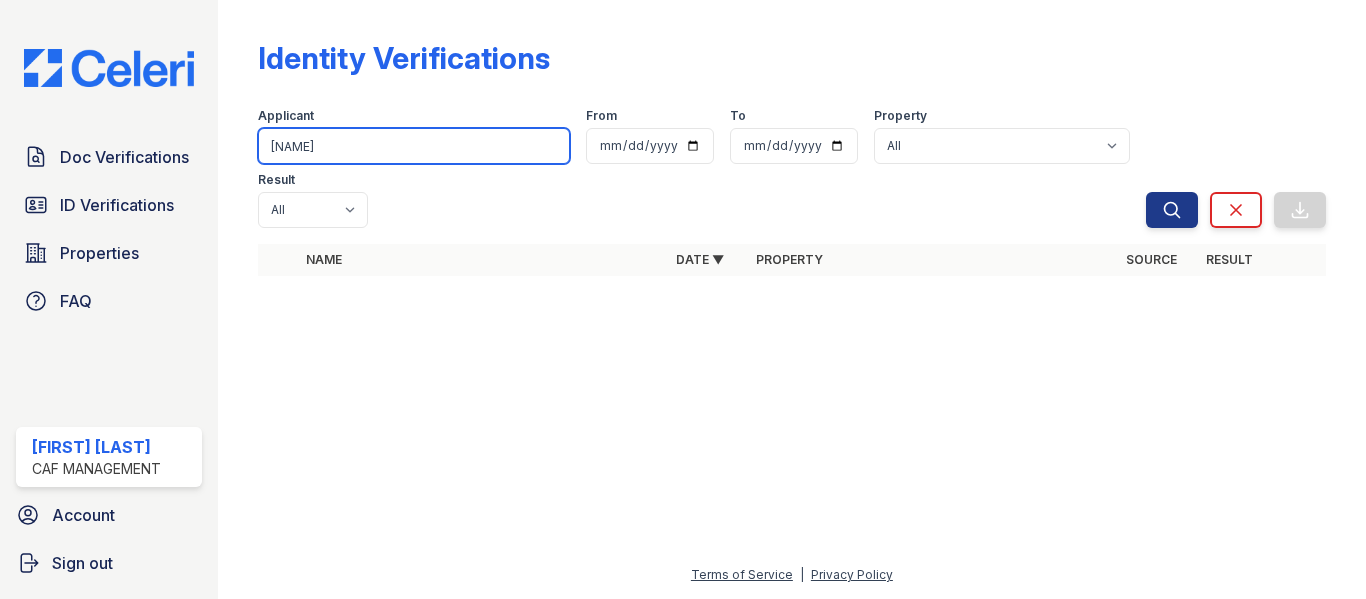 click on "[NAME]" at bounding box center [414, 146] 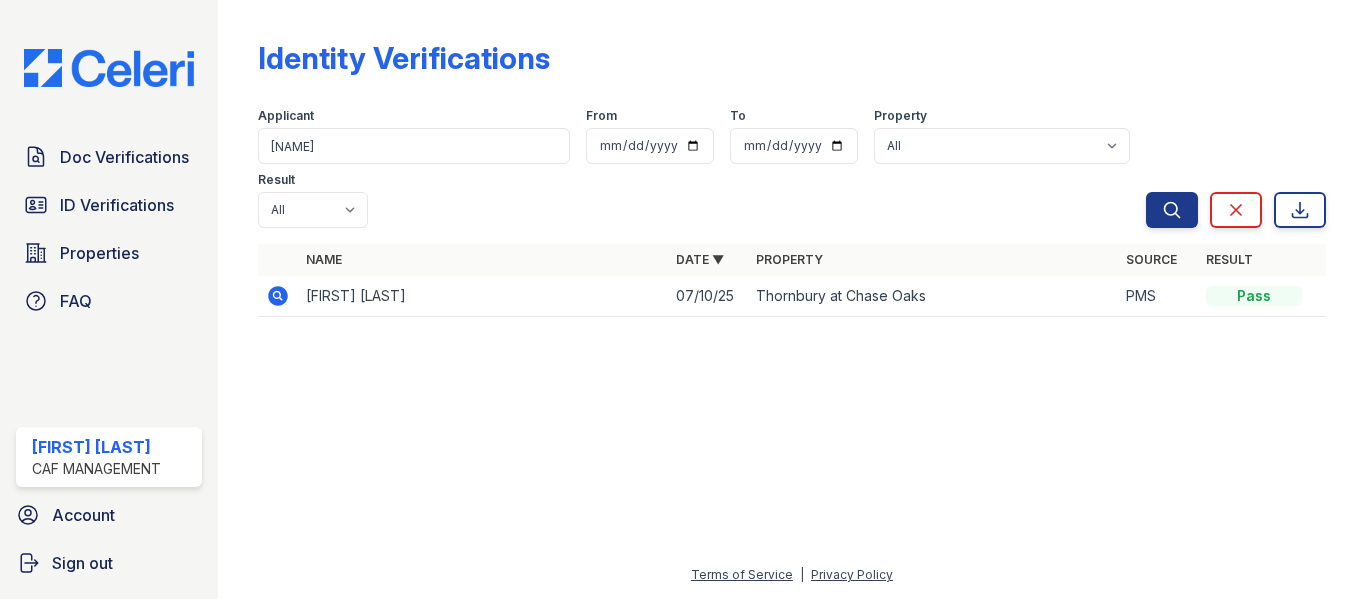 click 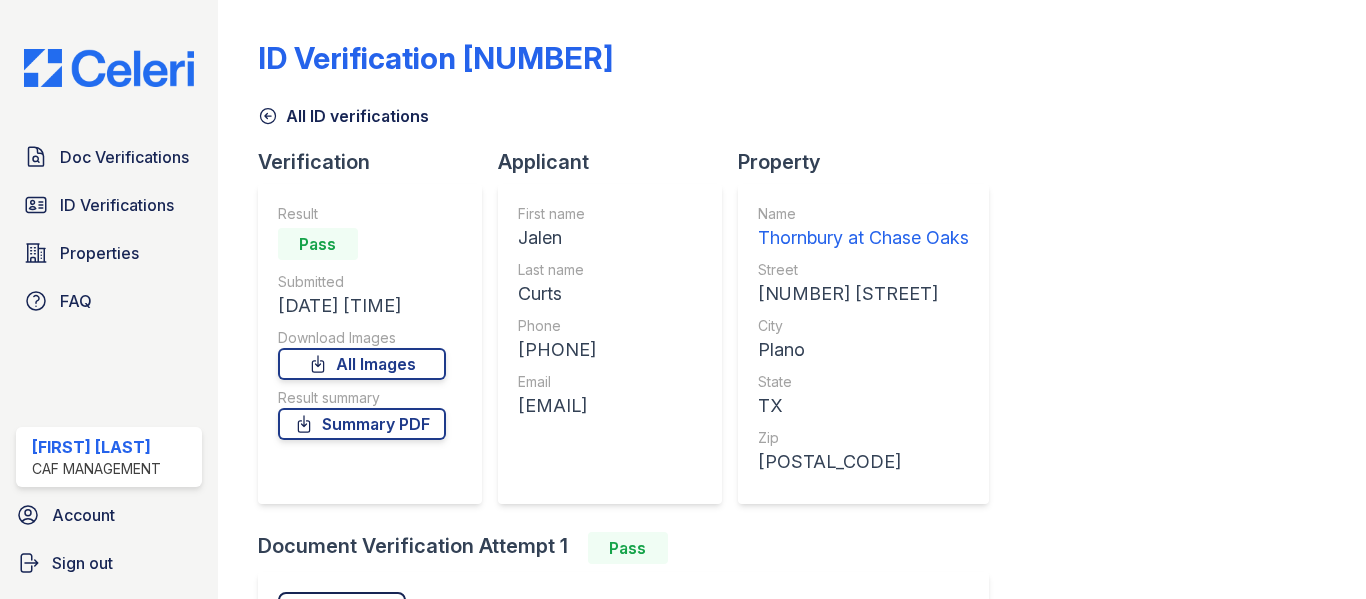 scroll, scrollTop: 0, scrollLeft: 0, axis: both 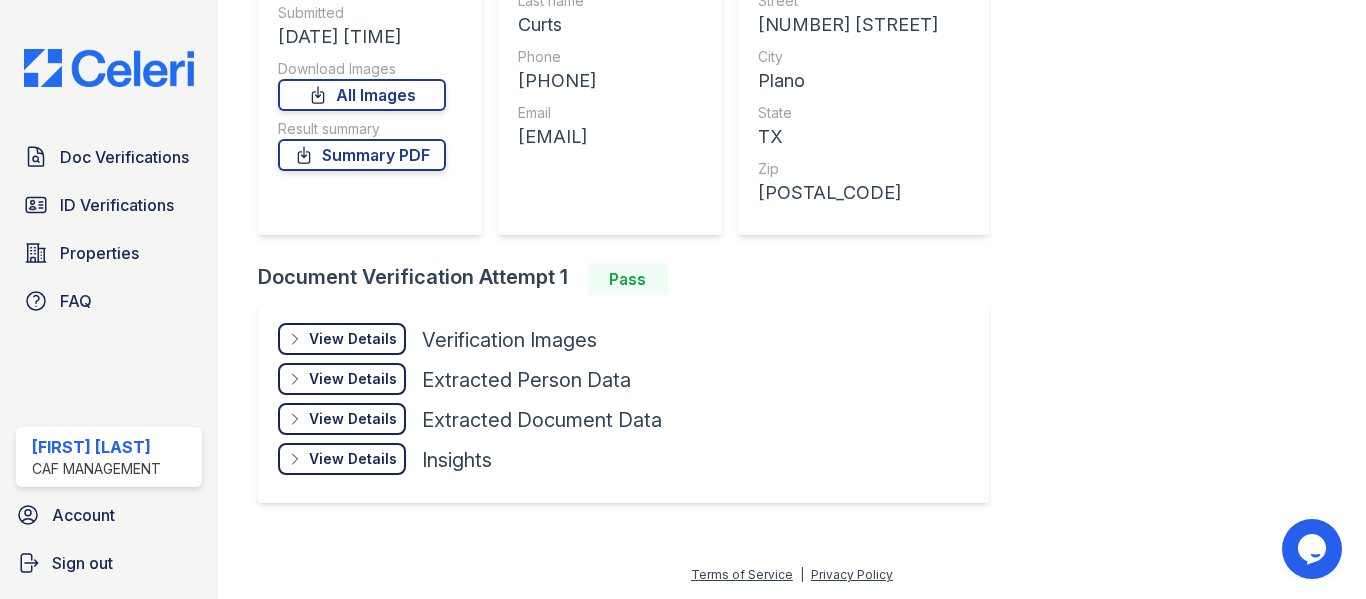 click on "Document Verification Attempt 1
Pass" at bounding box center [631, 279] 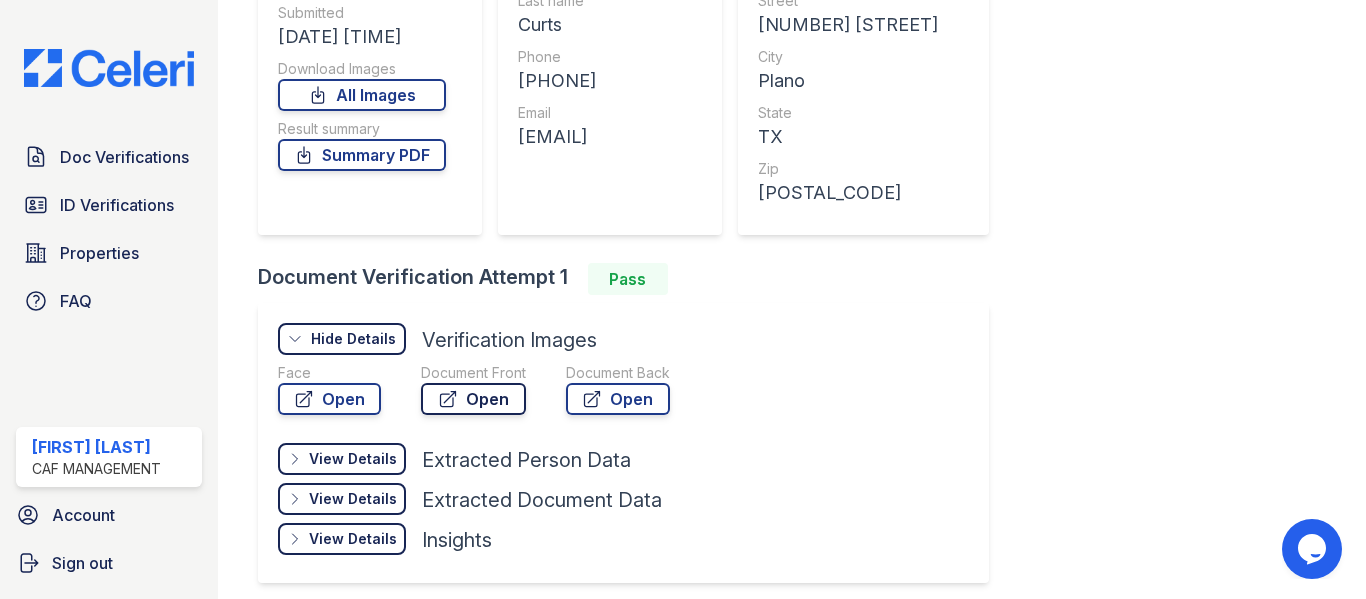 click 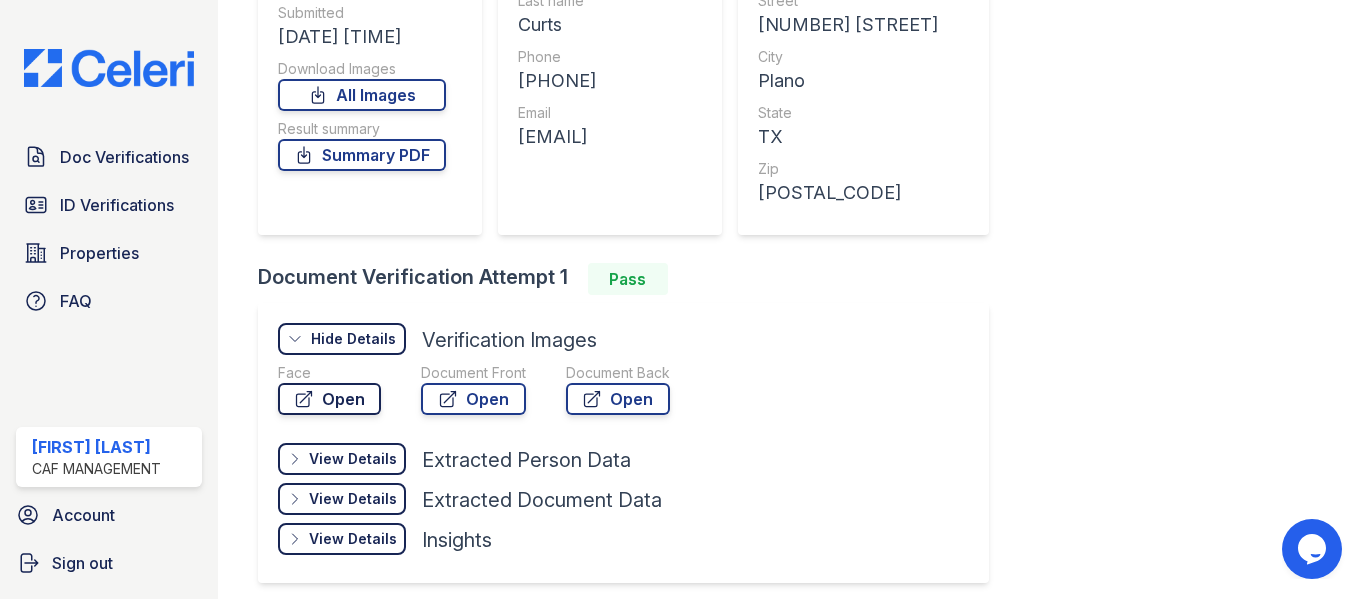 click on "Open" at bounding box center [329, 399] 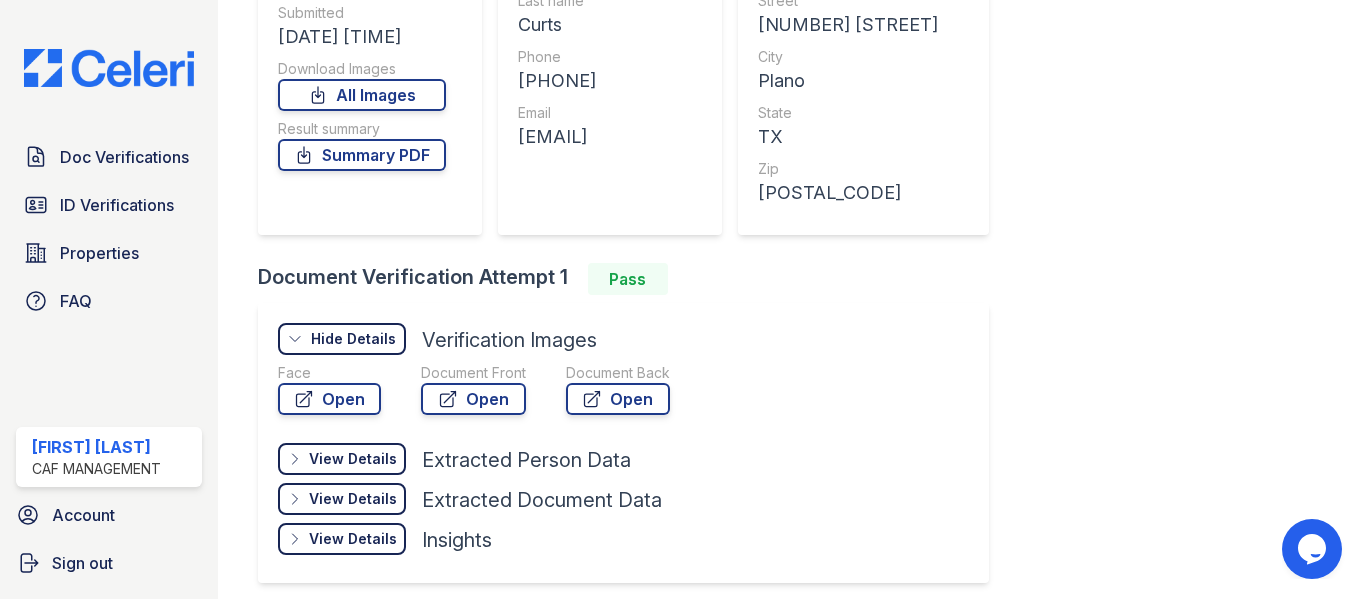 click on "Doc Verifications
ID Verifications
Properties
FAQ
[FIRST] [LAST]
CAF Management
Account
Sign out" at bounding box center [109, 299] 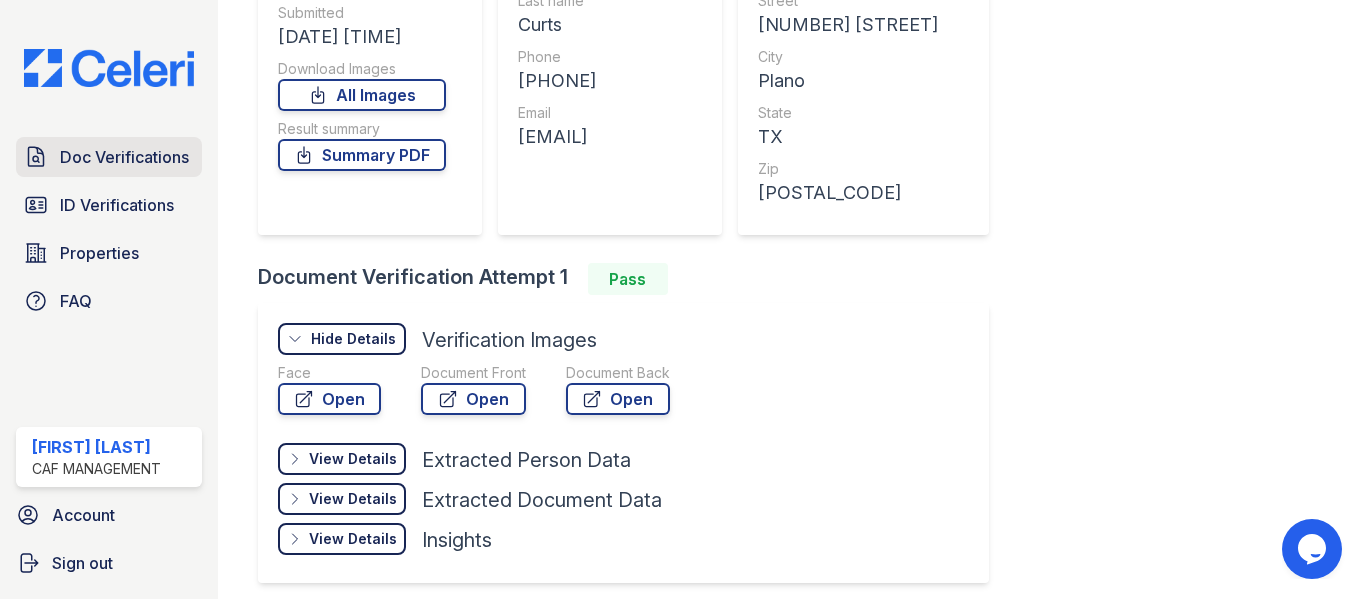 click on "Doc Verifications" at bounding box center [109, 157] 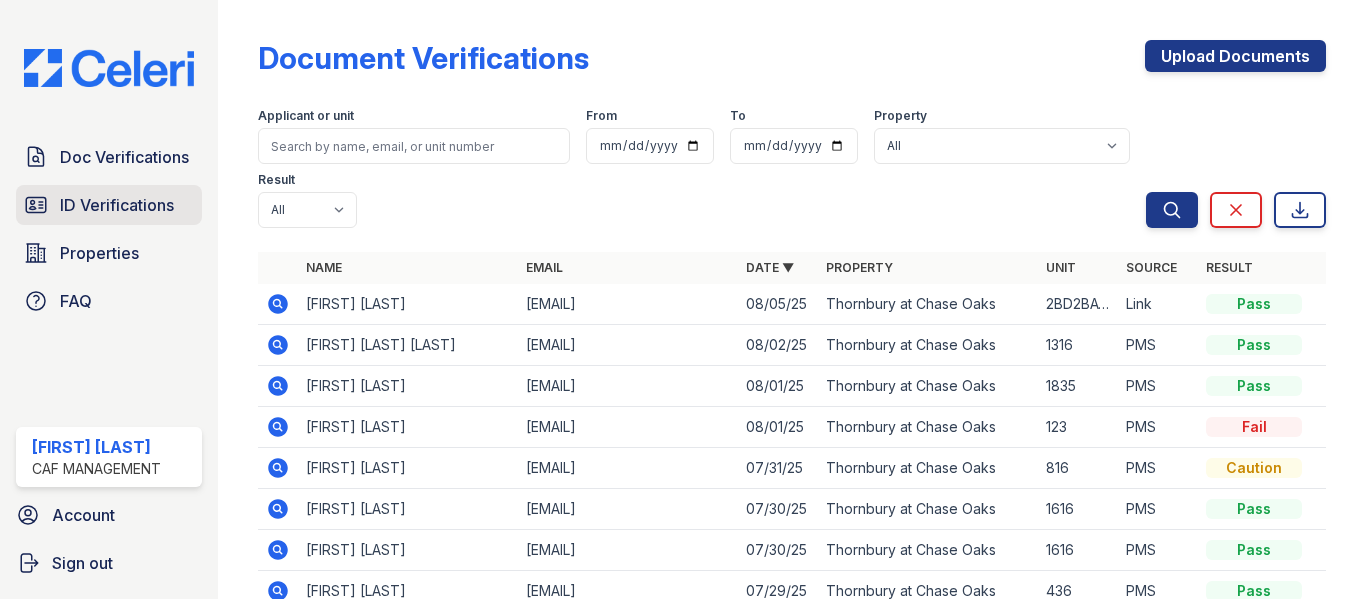 click on "ID Verifications" at bounding box center [117, 205] 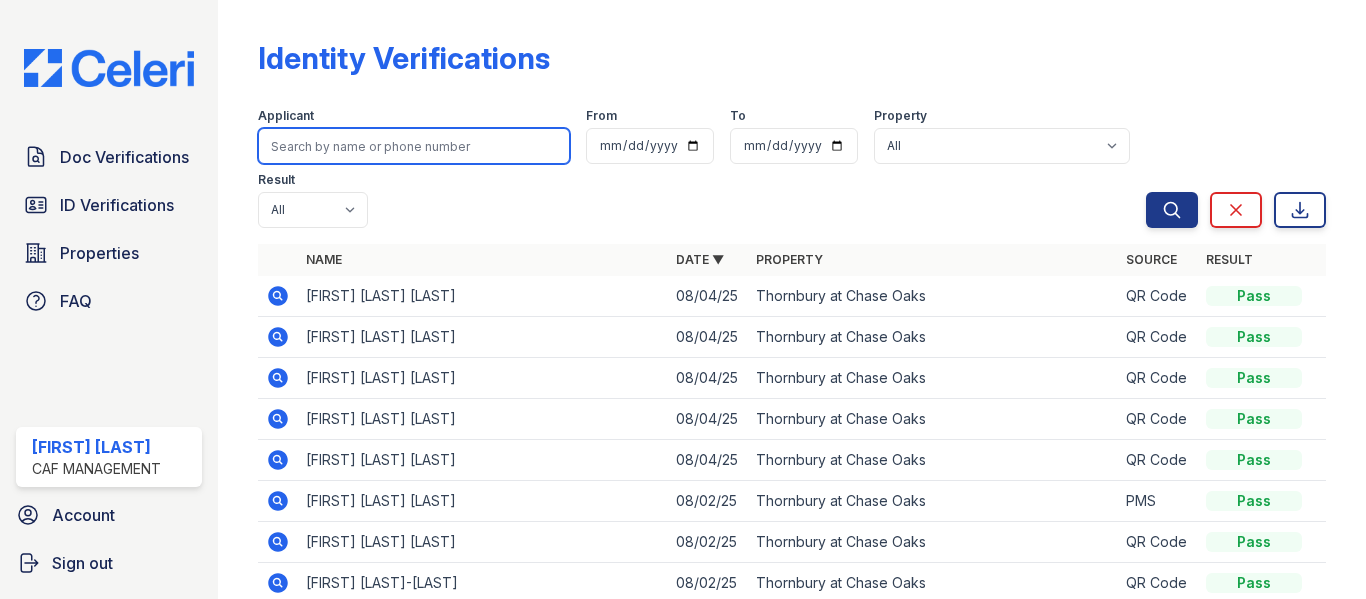 click at bounding box center [414, 146] 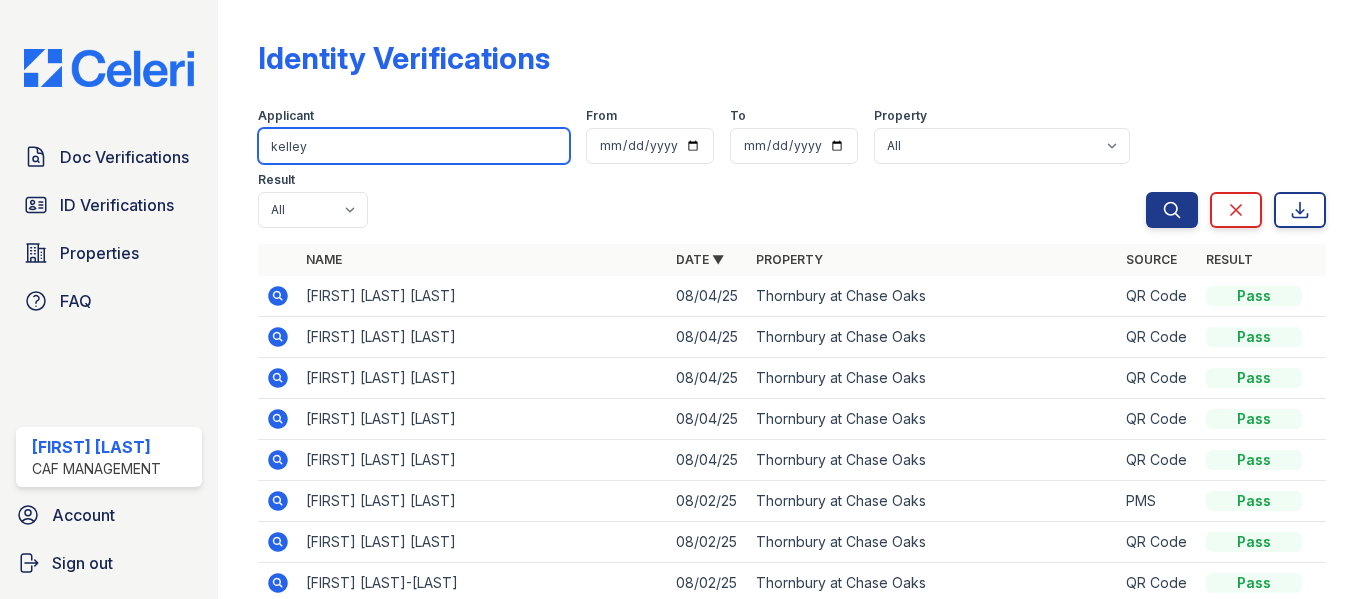 type on "kelley" 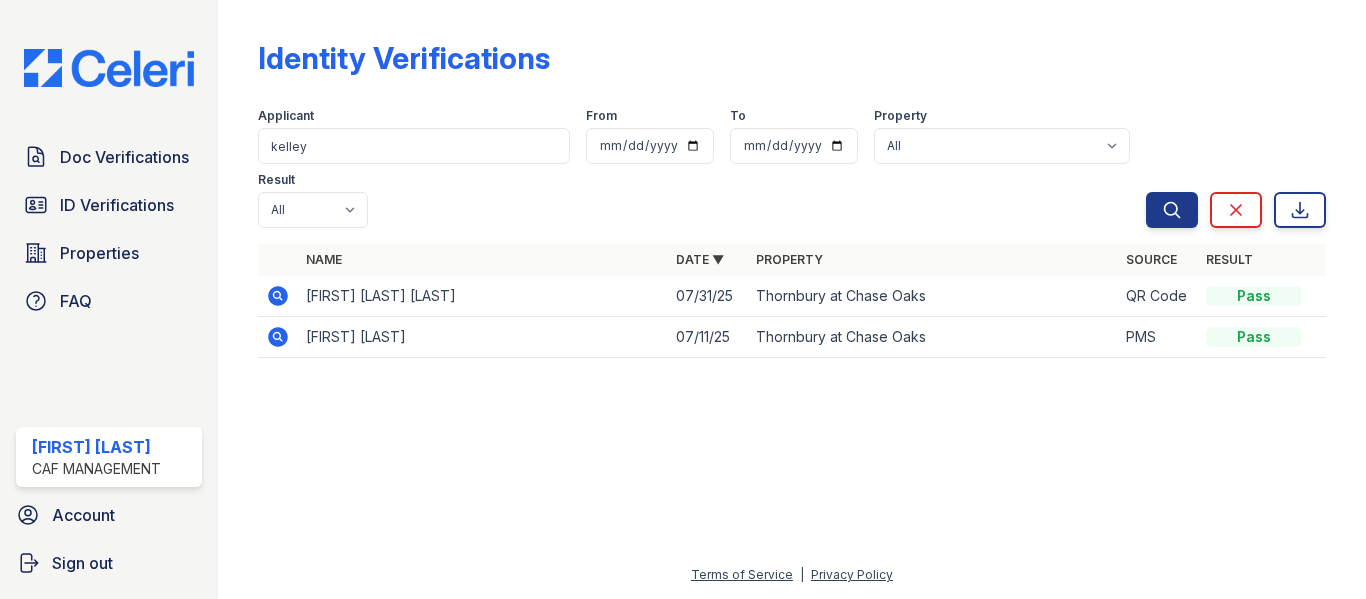 click 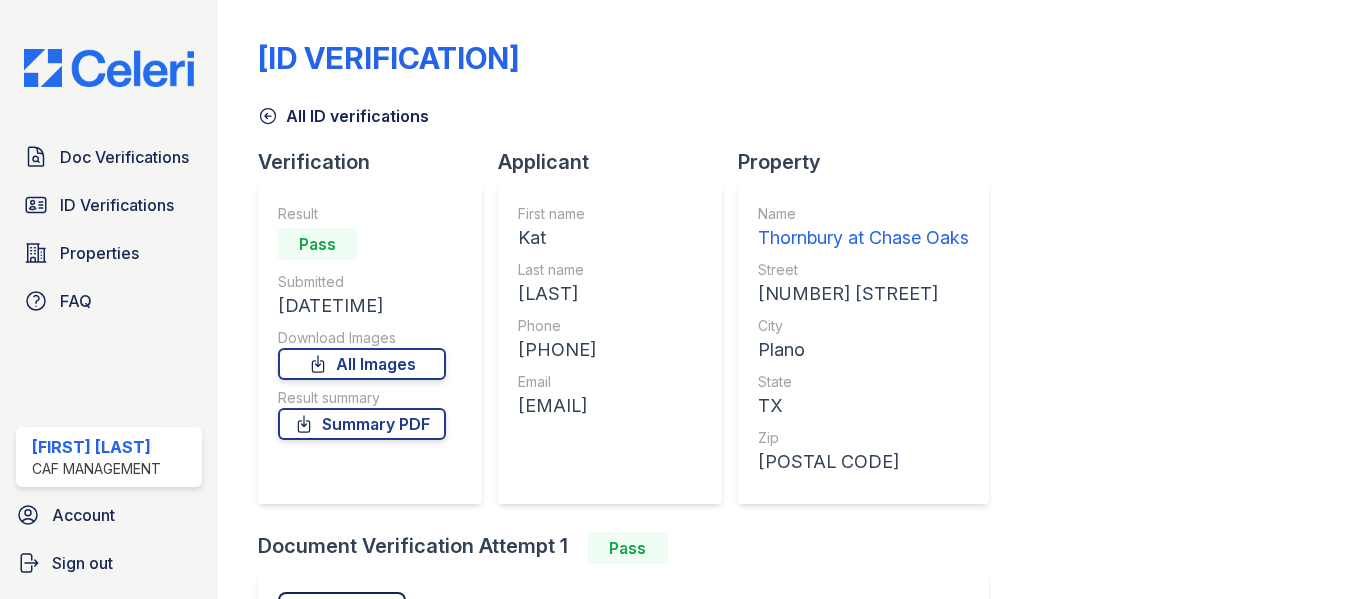 scroll, scrollTop: 0, scrollLeft: 0, axis: both 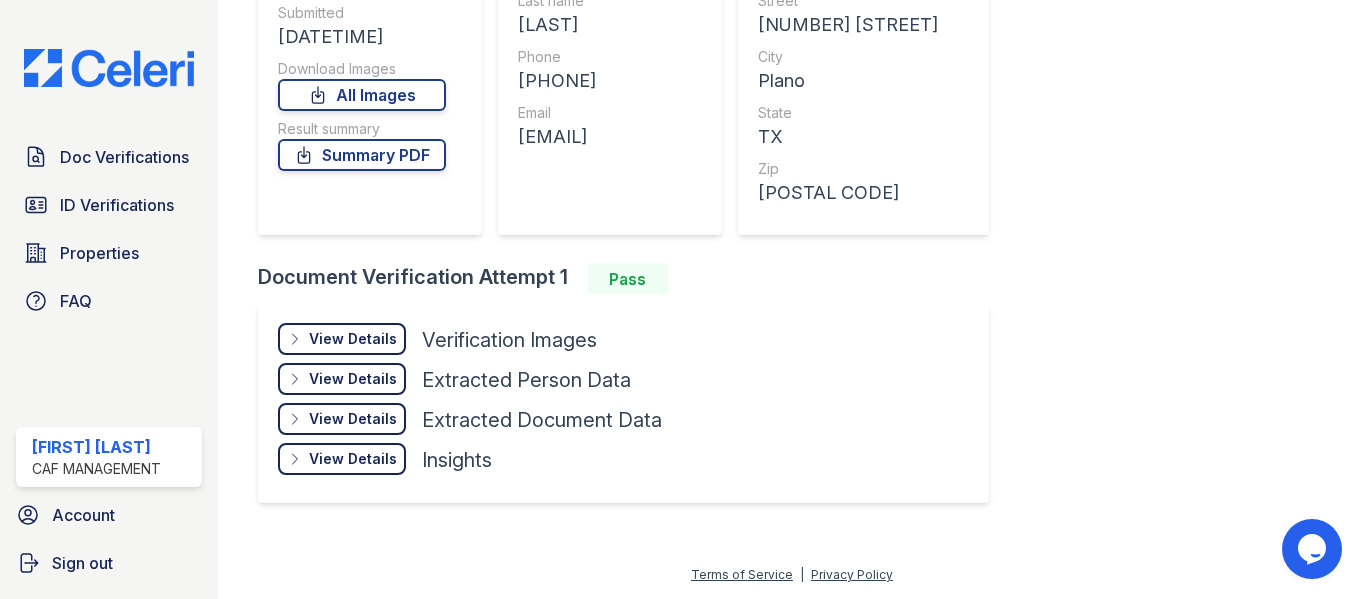 click on "View Details" at bounding box center (353, 339) 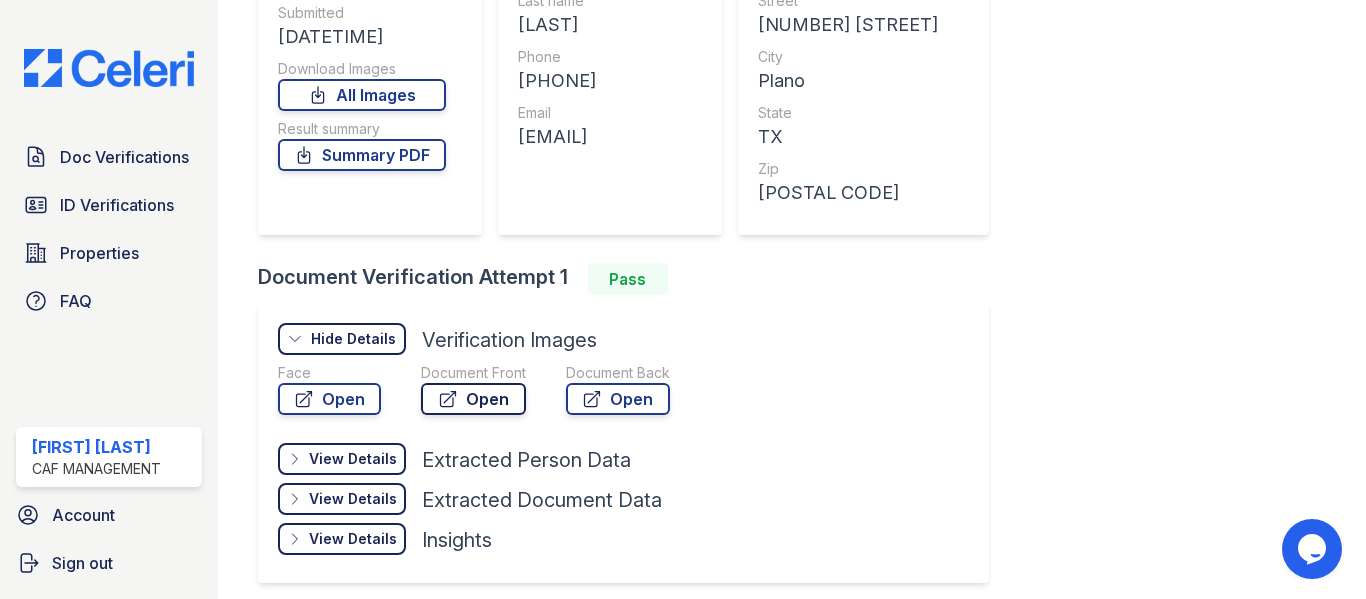 click on "Open" at bounding box center (473, 399) 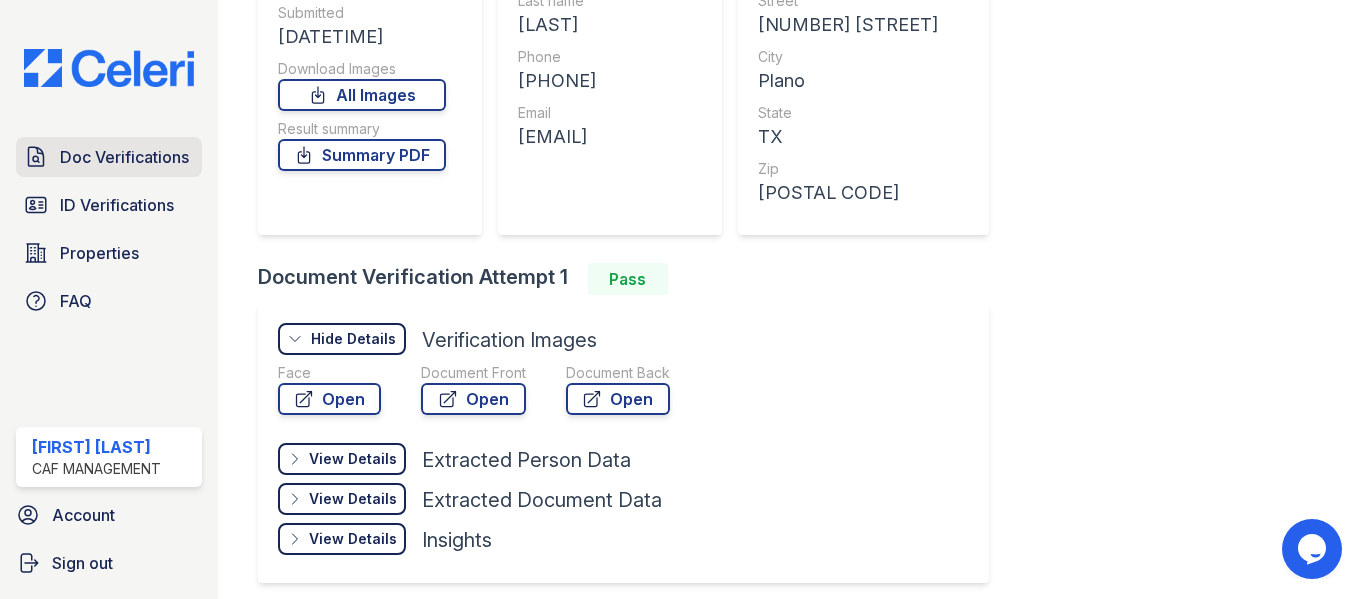 click on "Doc Verifications" at bounding box center (124, 157) 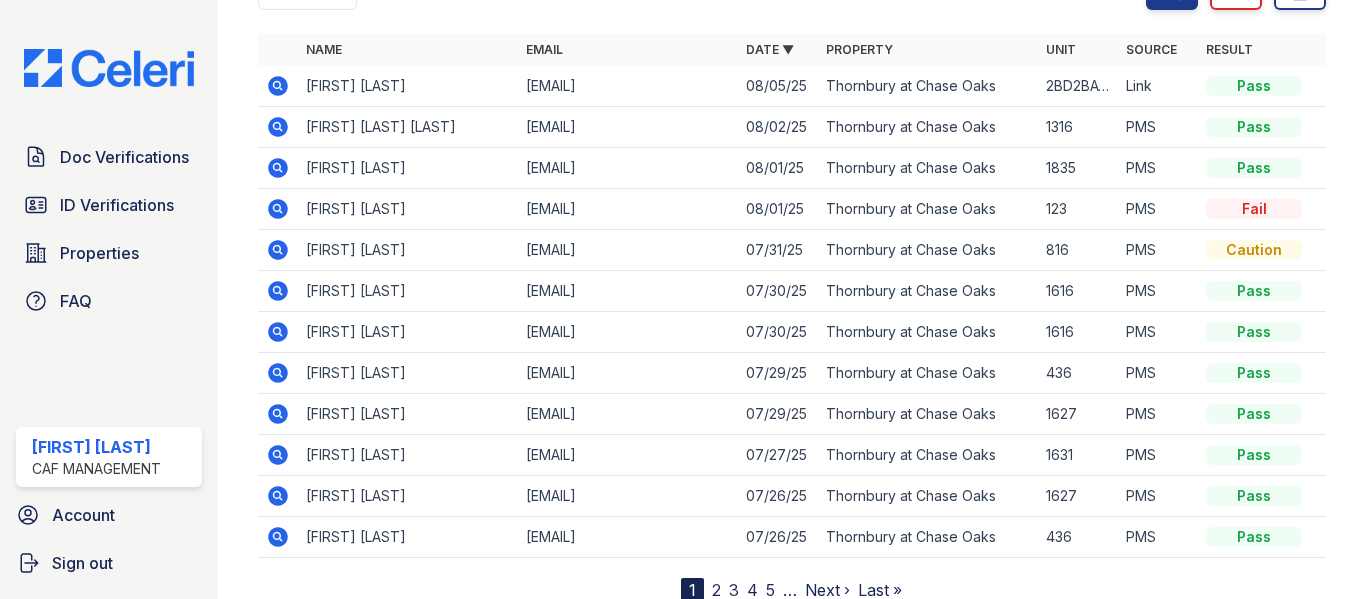 scroll, scrollTop: 289, scrollLeft: 0, axis: vertical 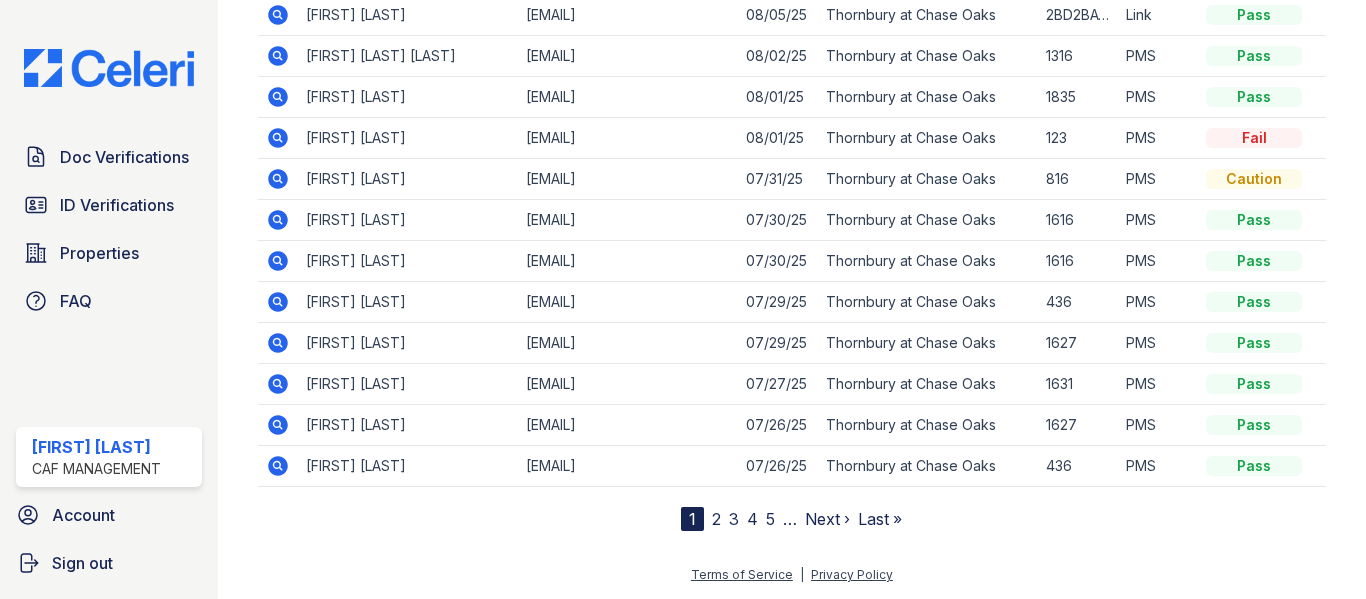 click on "2" at bounding box center (716, 519) 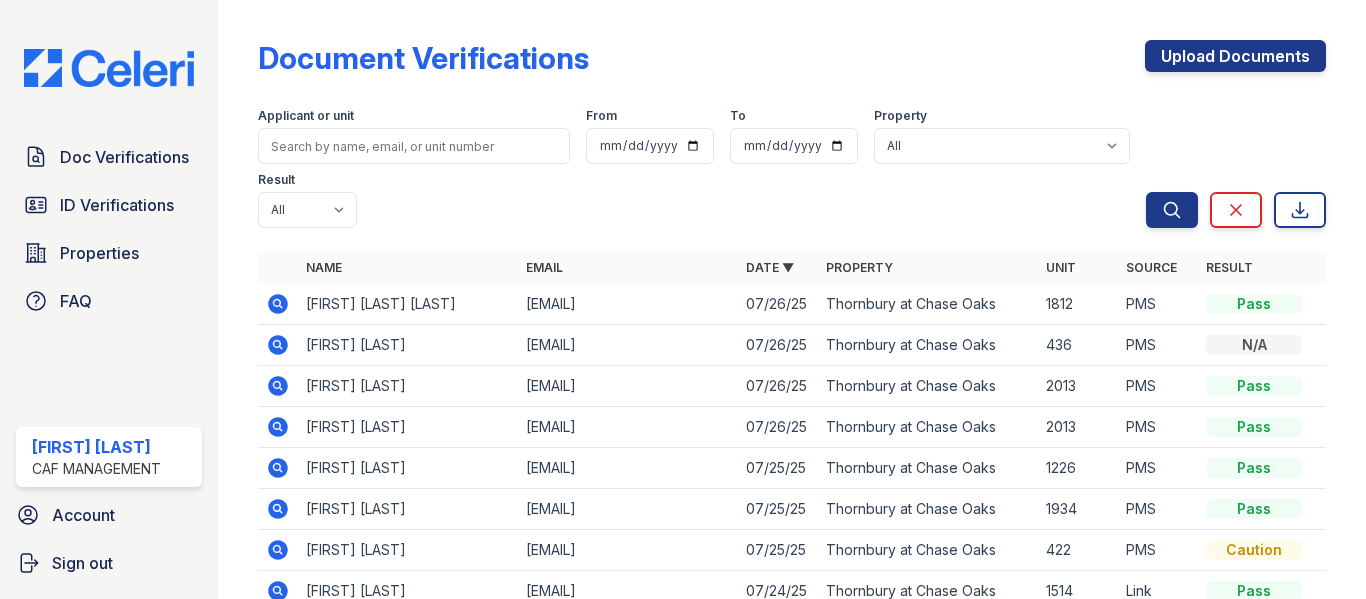 scroll, scrollTop: 289, scrollLeft: 0, axis: vertical 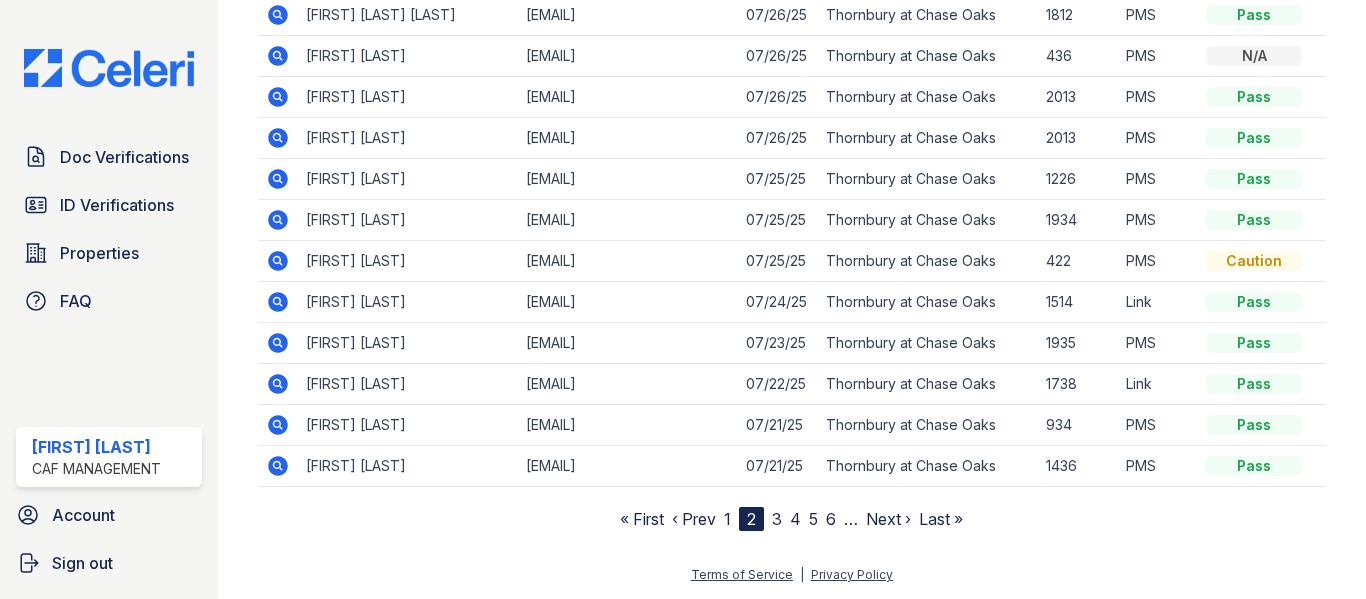 click on "3" at bounding box center (777, 519) 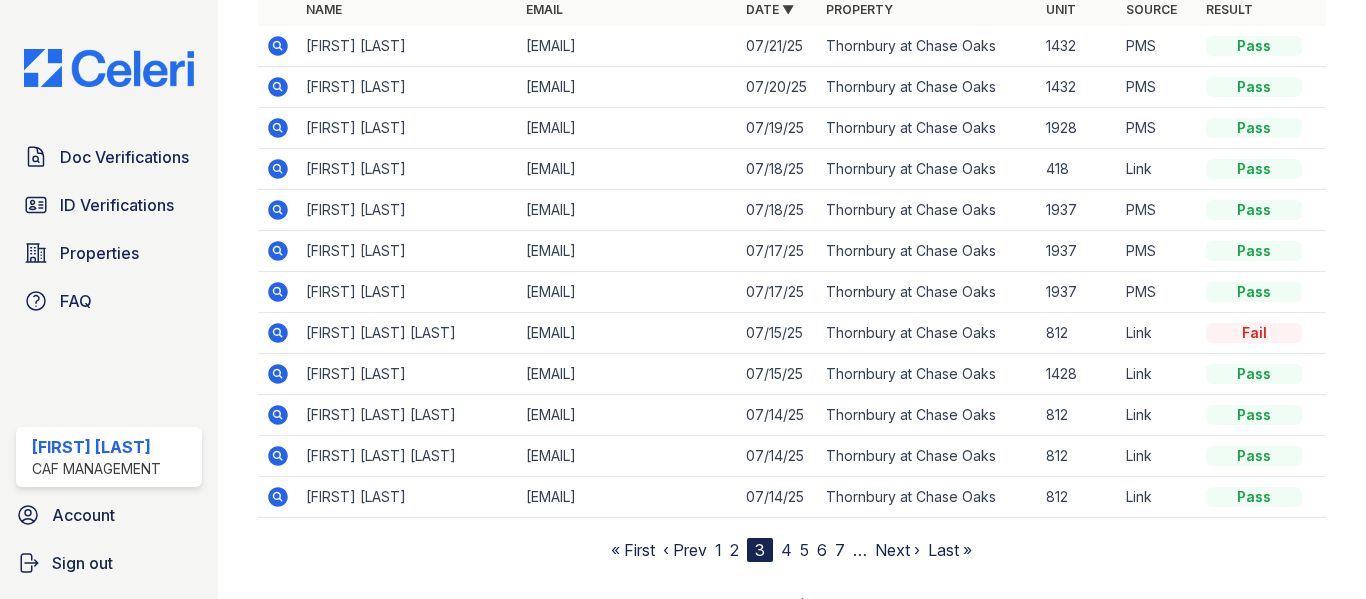 scroll, scrollTop: 289, scrollLeft: 0, axis: vertical 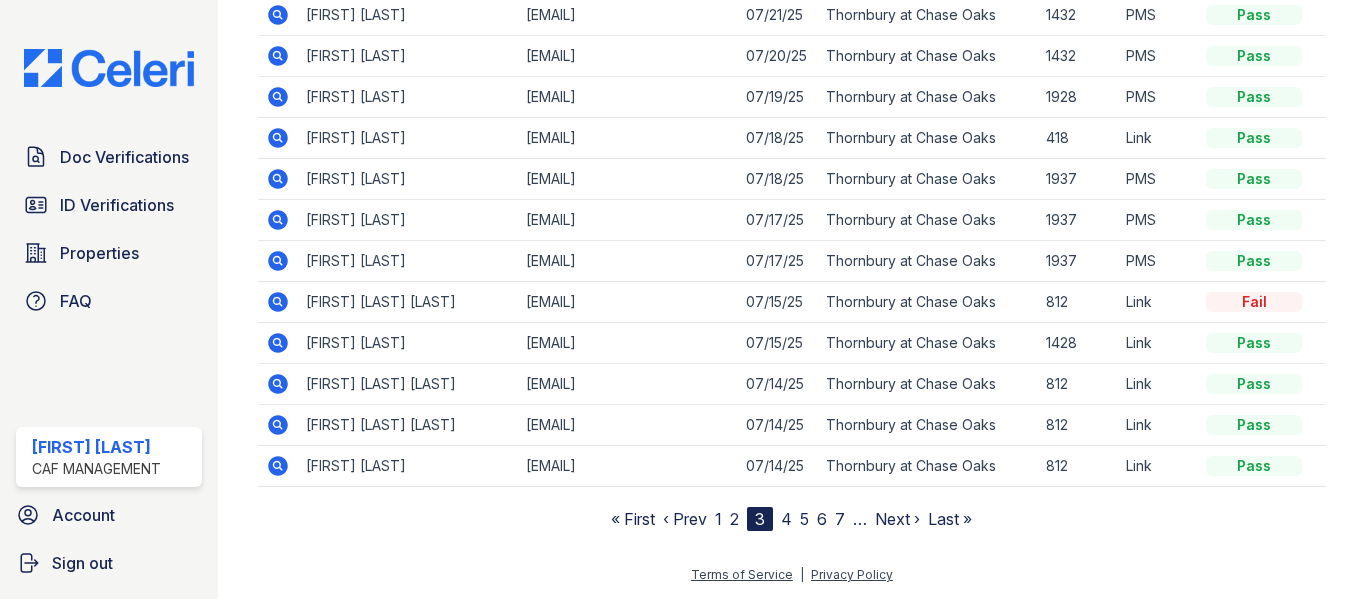 click on "4" at bounding box center [786, 519] 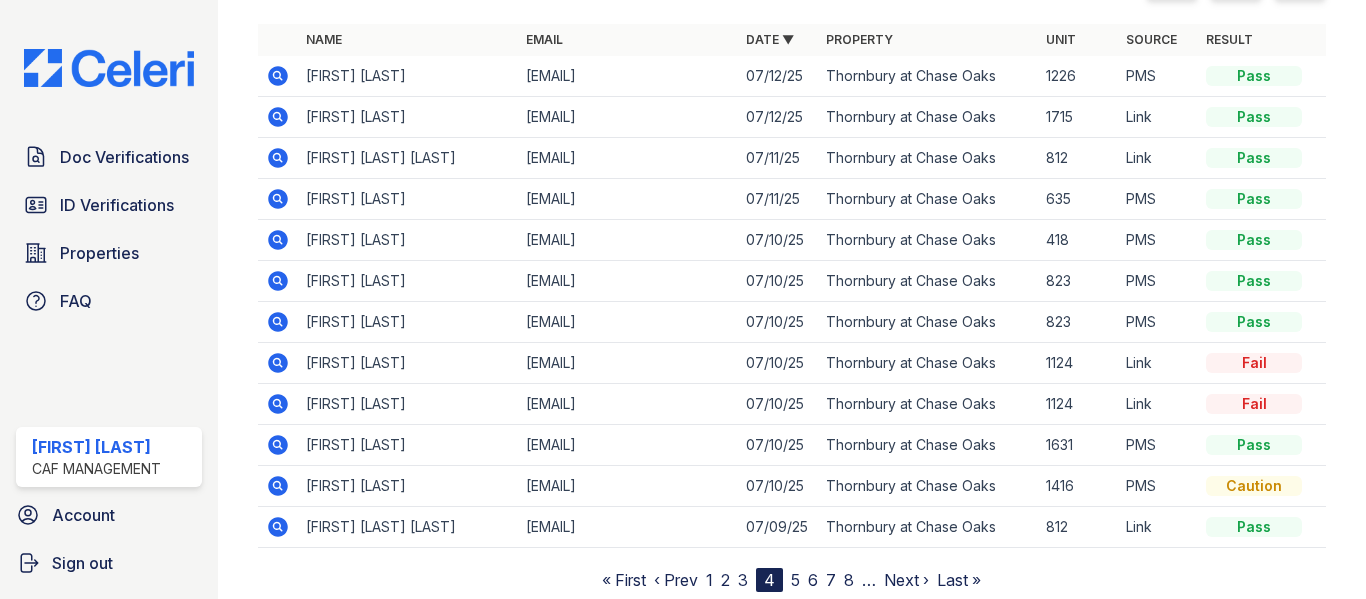 scroll, scrollTop: 289, scrollLeft: 0, axis: vertical 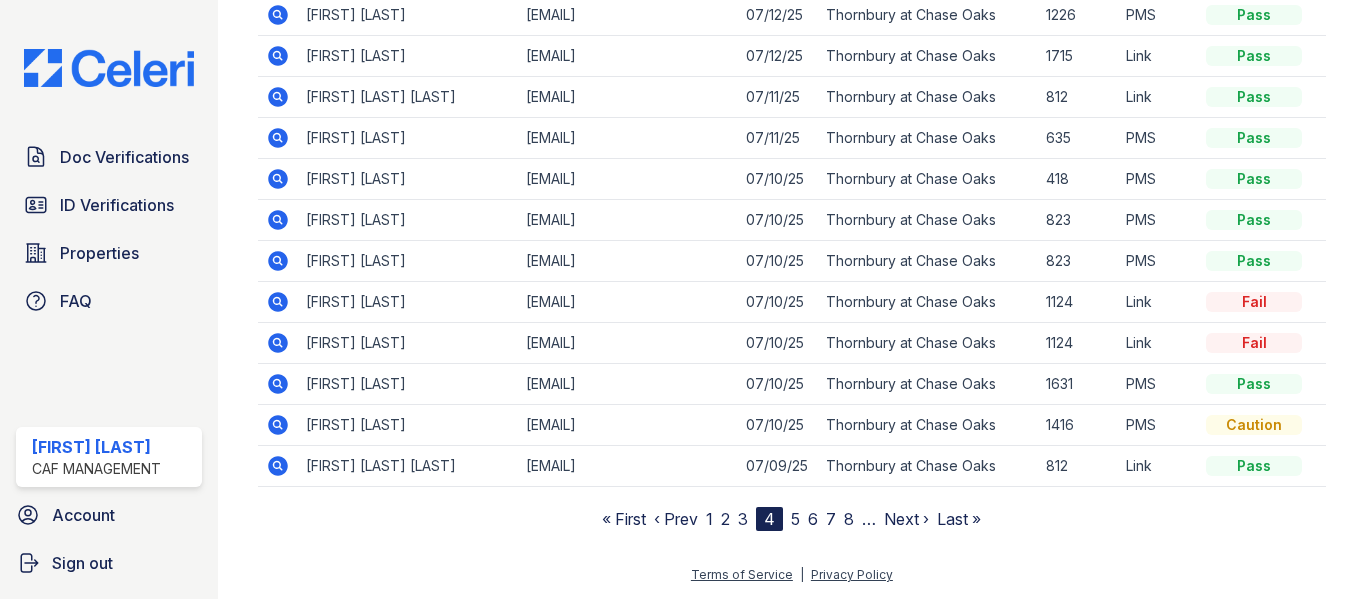 click on "5" at bounding box center [795, 519] 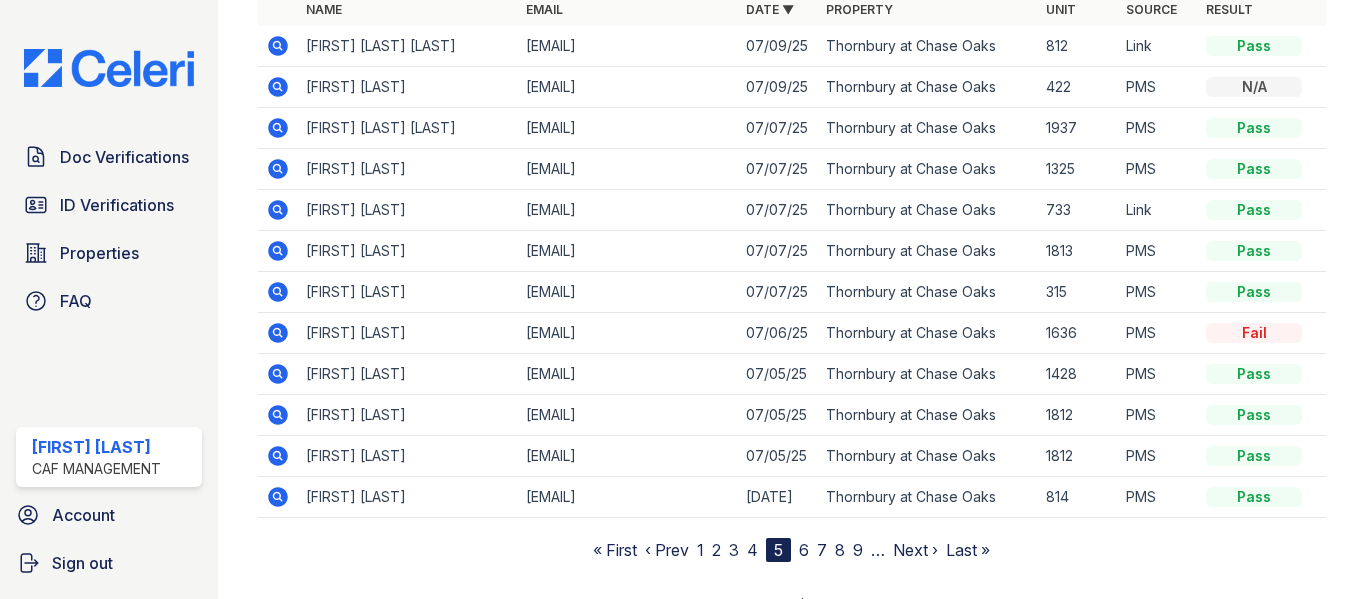 scroll, scrollTop: 289, scrollLeft: 0, axis: vertical 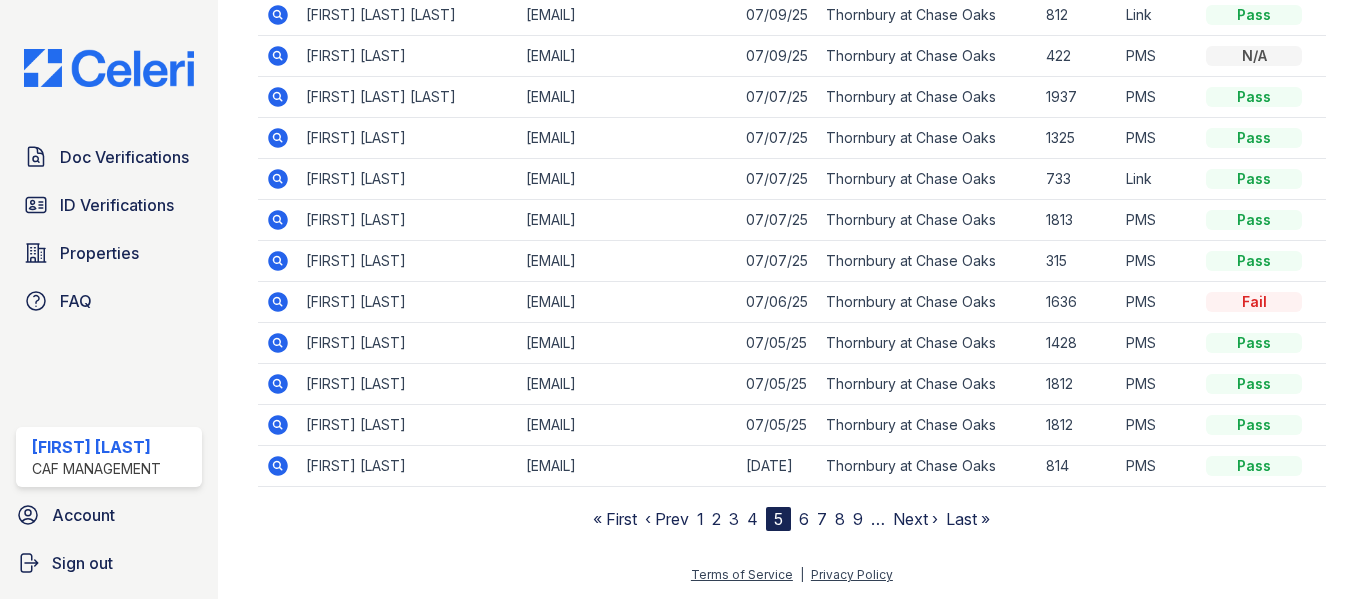 click on "6" at bounding box center [804, 519] 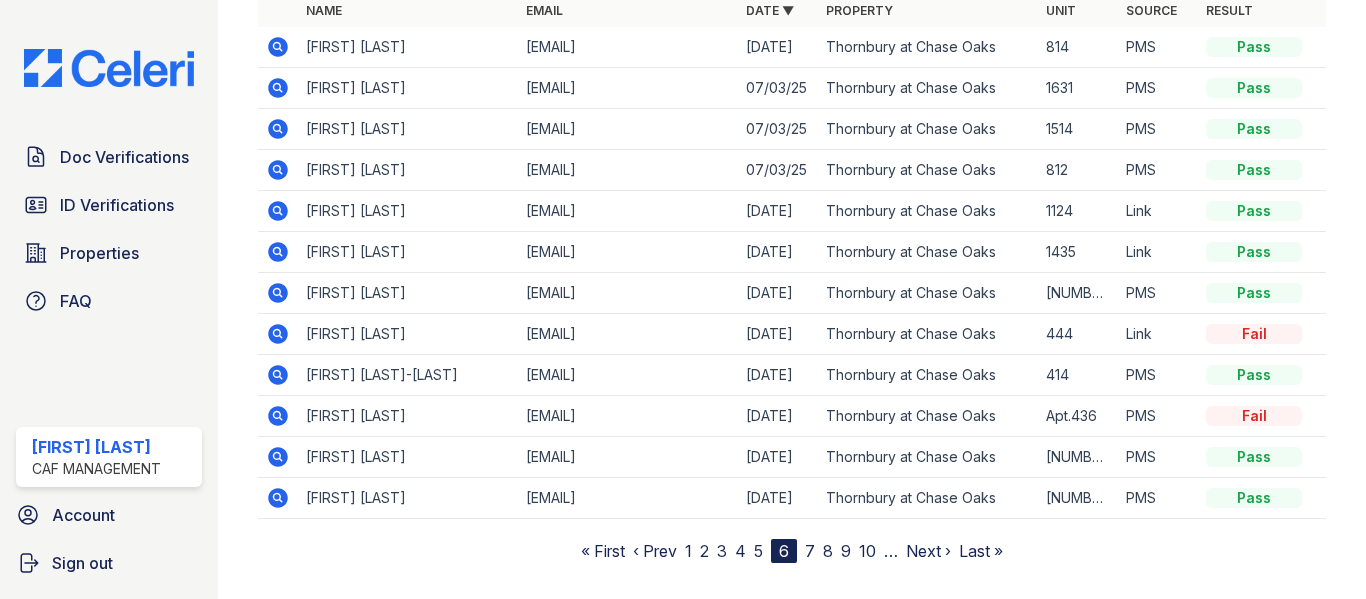 scroll, scrollTop: 289, scrollLeft: 0, axis: vertical 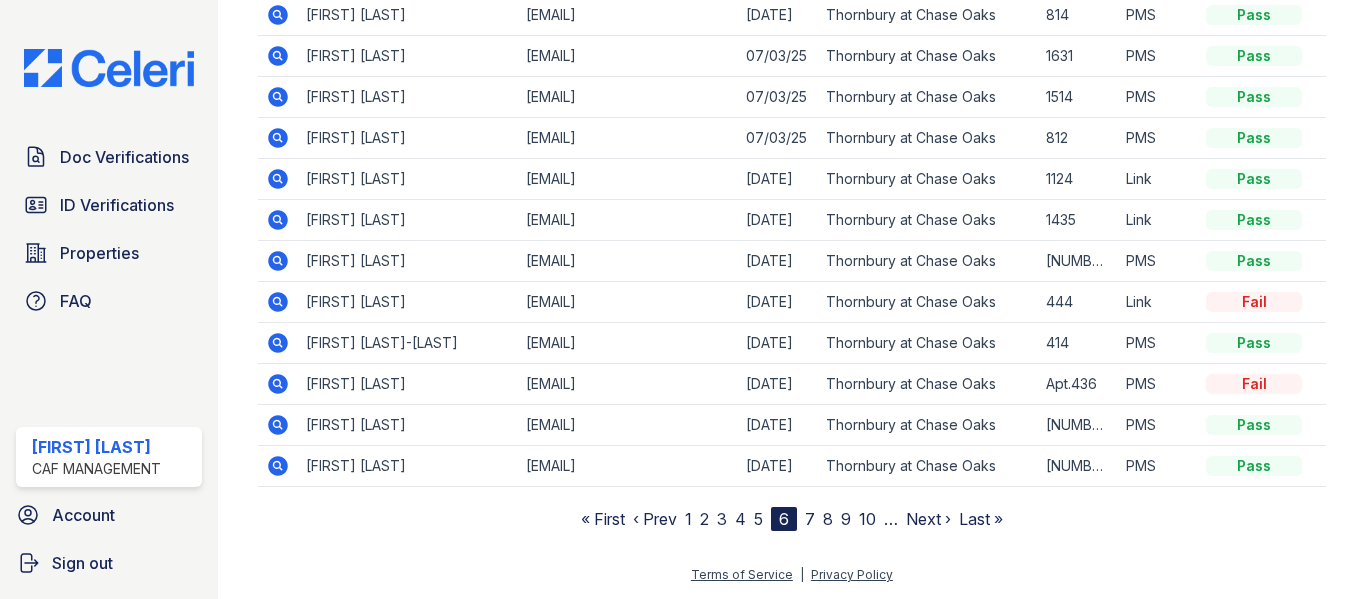 click on "1" at bounding box center [688, 519] 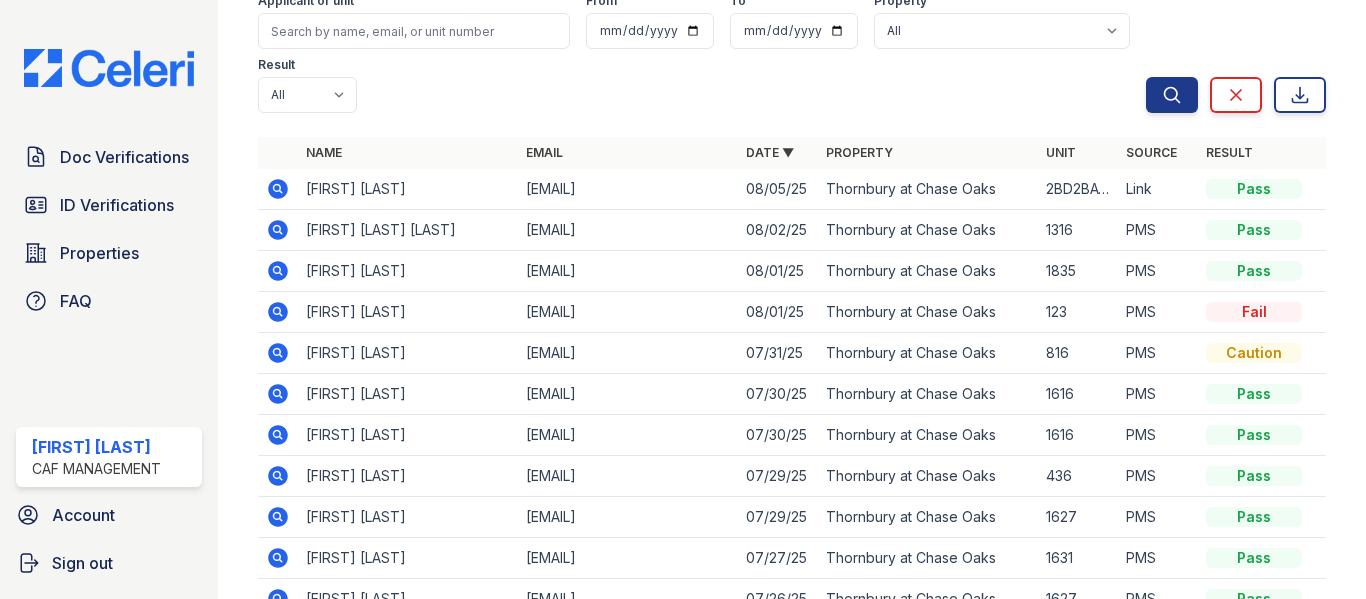 scroll, scrollTop: 0, scrollLeft: 0, axis: both 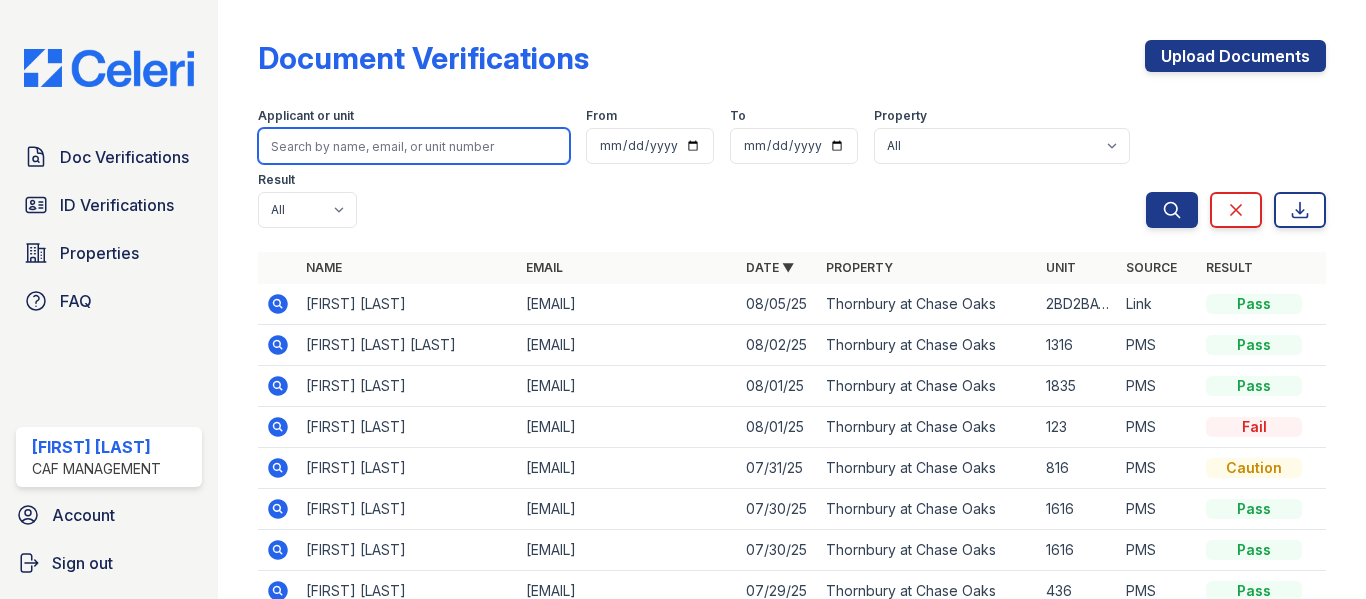 drag, startPoint x: 330, startPoint y: 151, endPoint x: 351, endPoint y: 145, distance: 21.84033 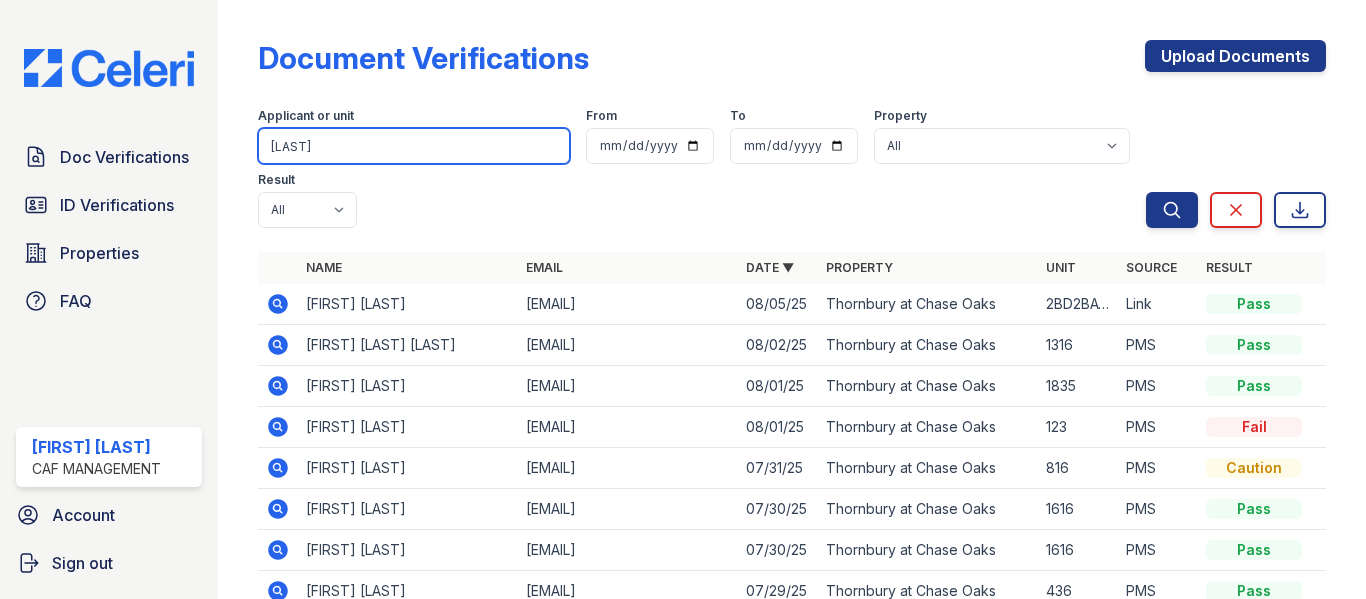 type on "SABITOGLU" 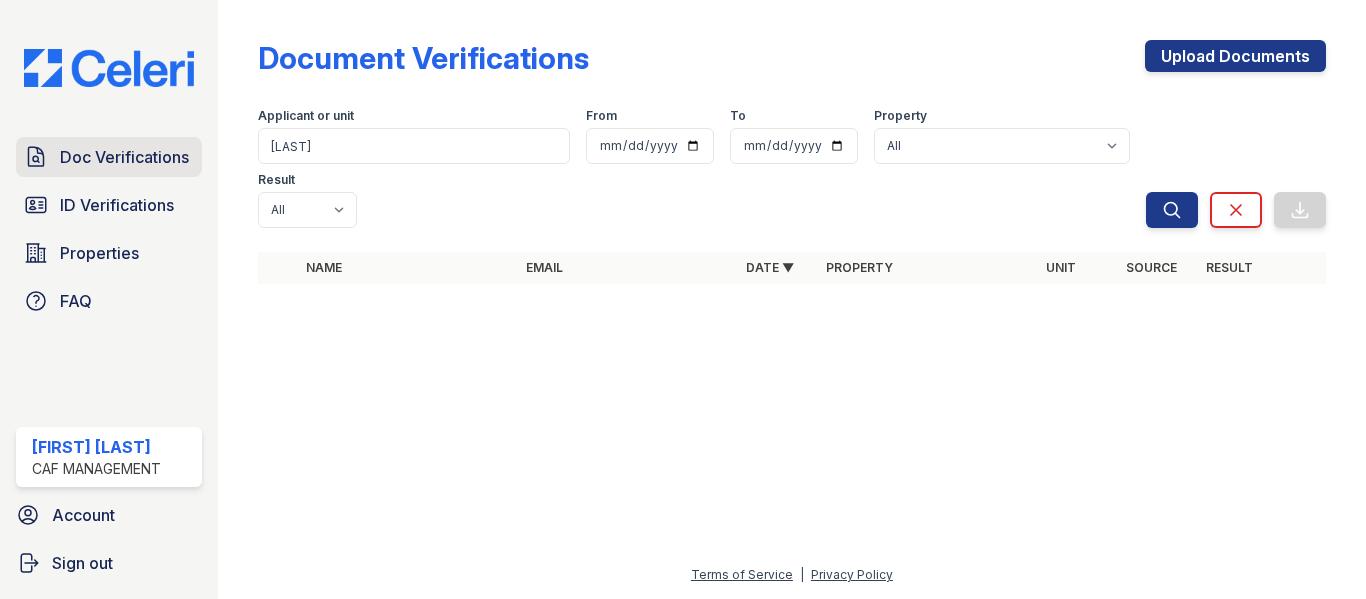 click on "Doc Verifications" at bounding box center [124, 157] 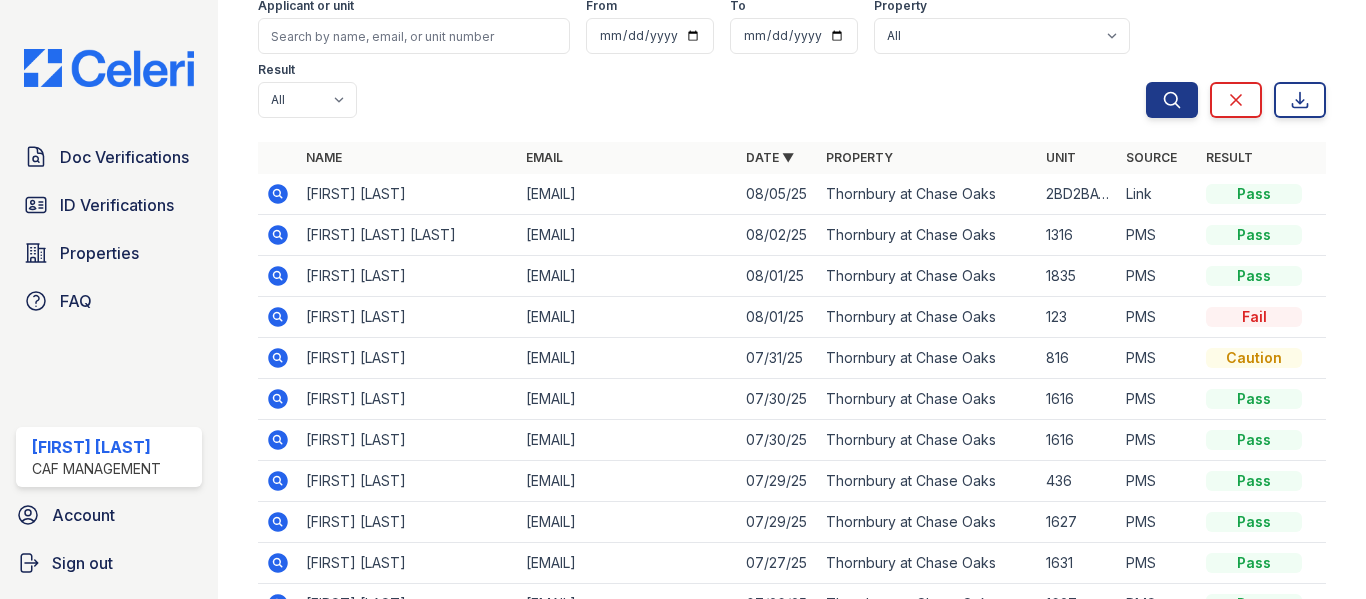 scroll, scrollTop: 289, scrollLeft: 0, axis: vertical 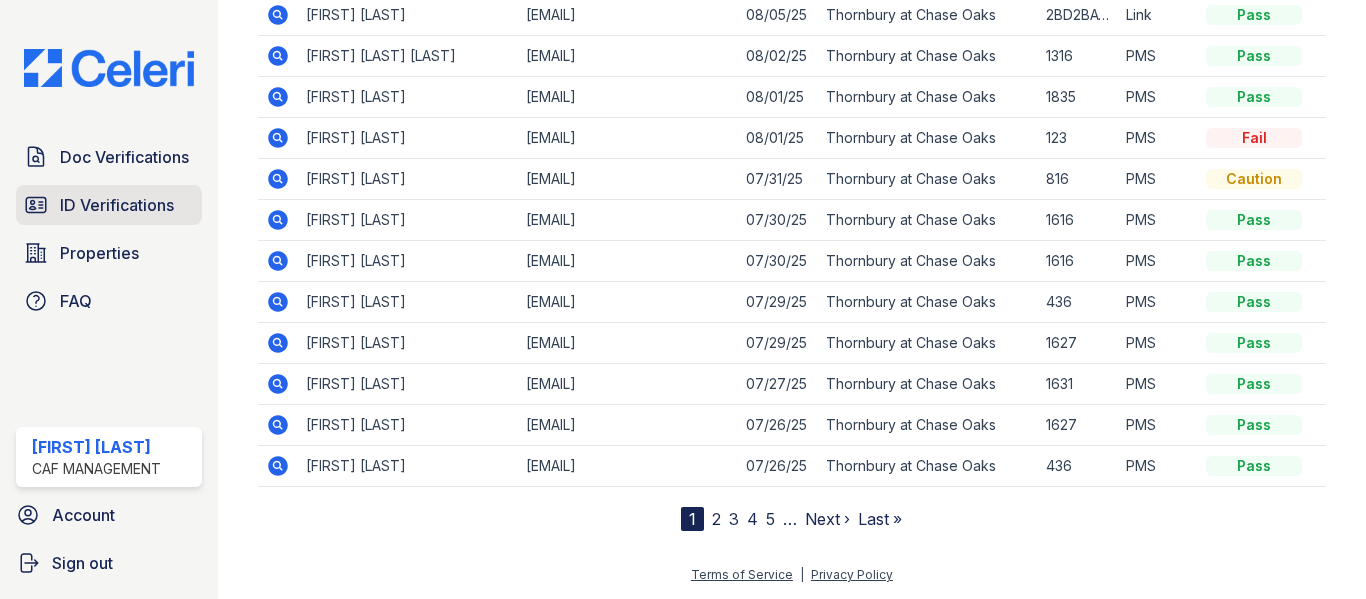 click on "ID Verifications" at bounding box center [117, 205] 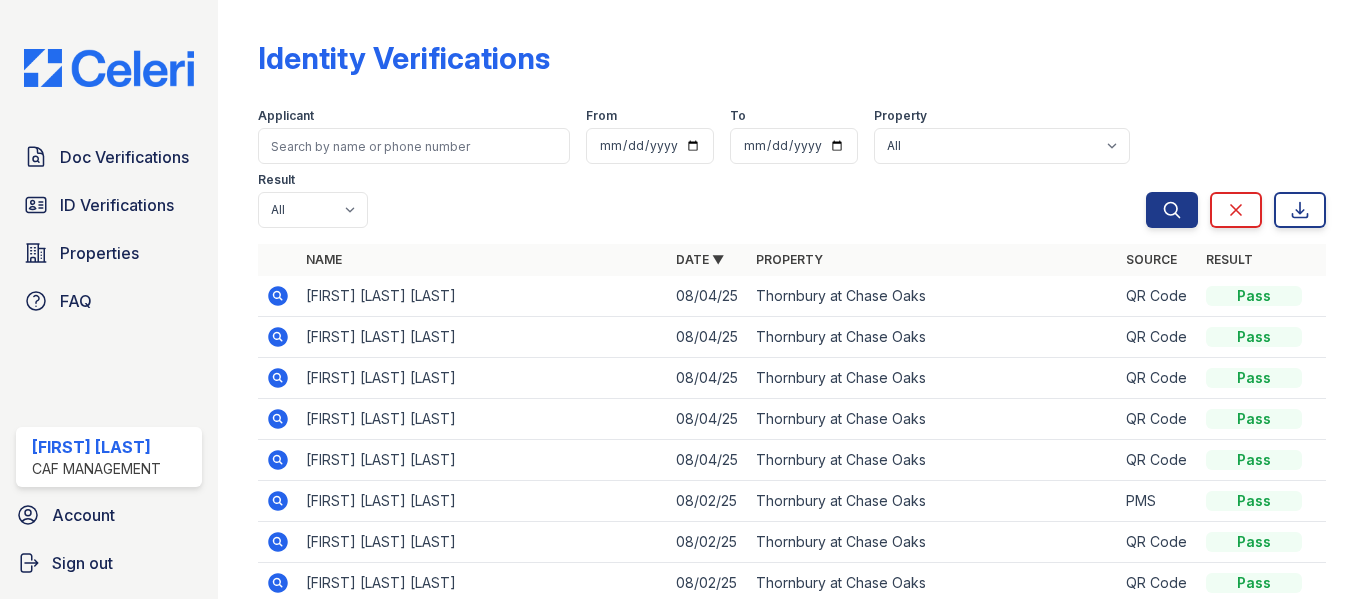 click on "Result" at bounding box center (1229, 259) 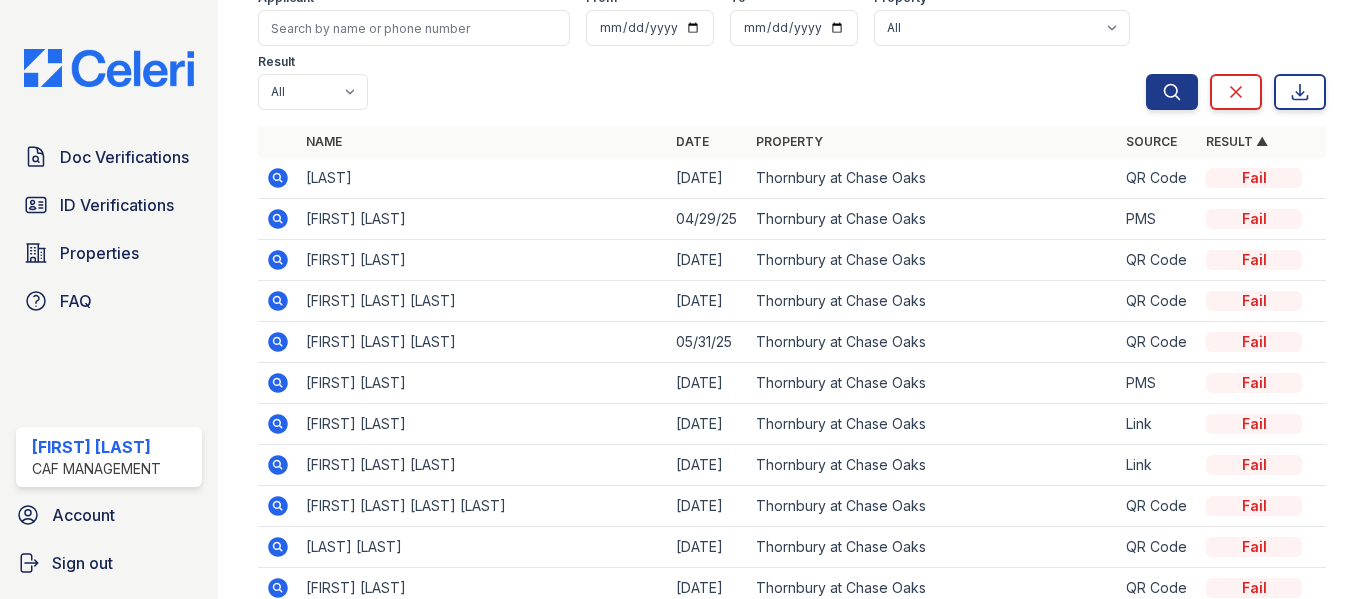scroll, scrollTop: 281, scrollLeft: 0, axis: vertical 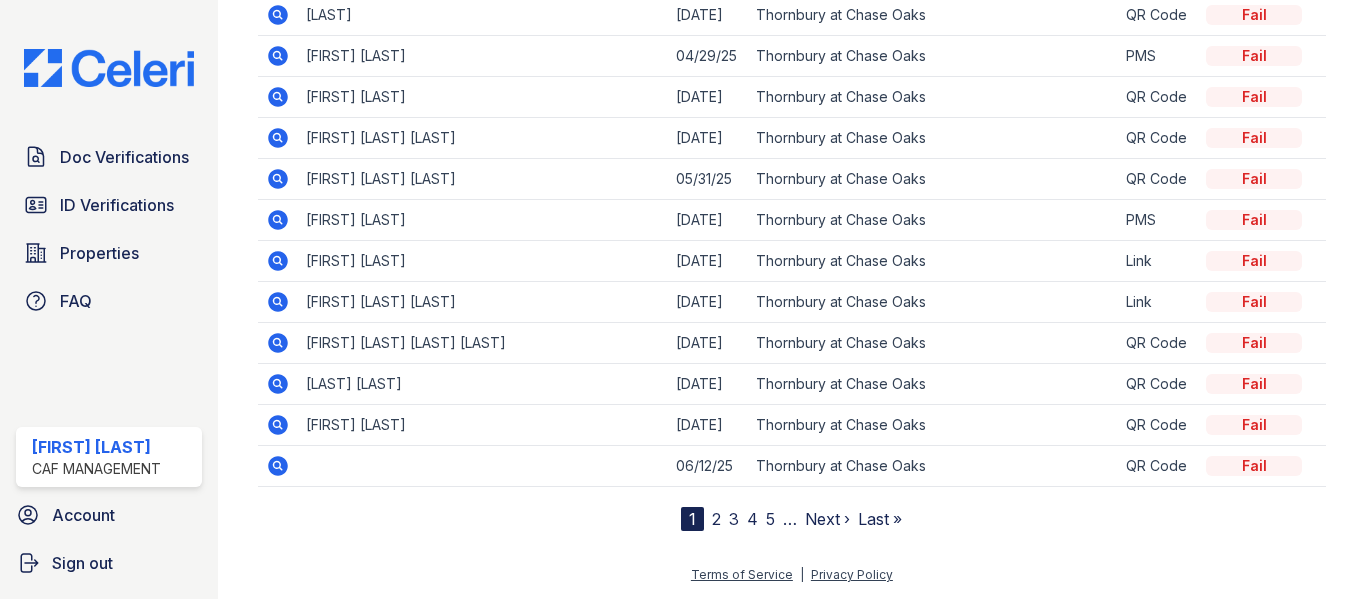 click on "2" at bounding box center (716, 519) 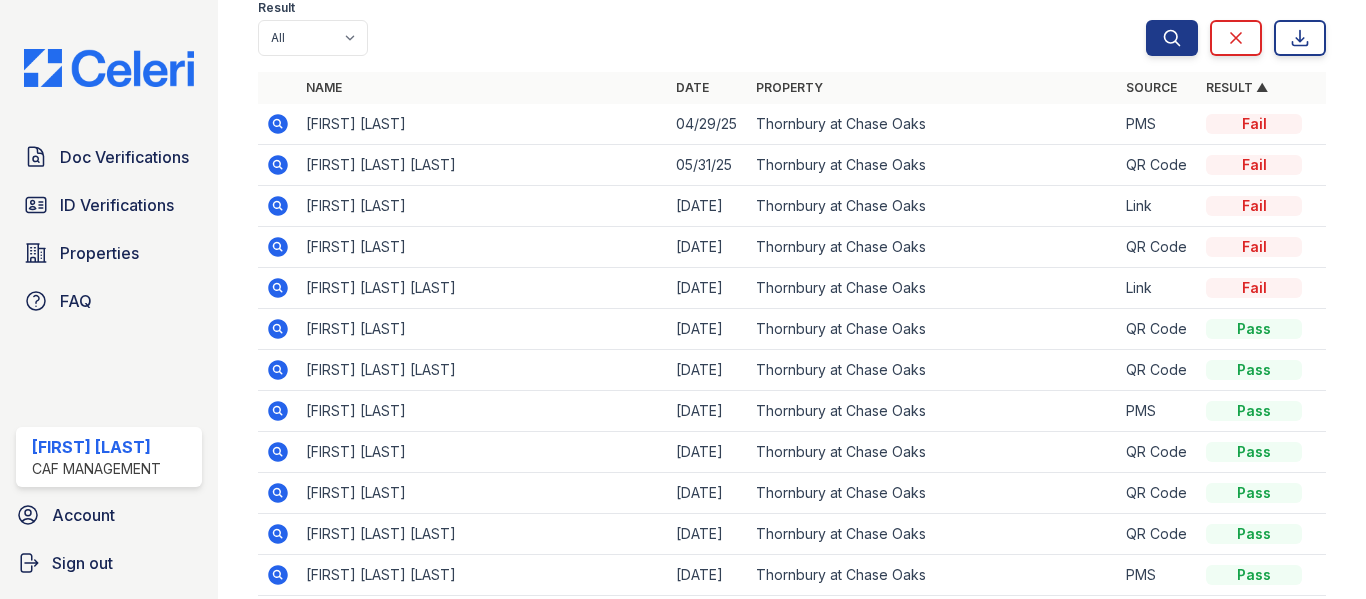 scroll, scrollTop: 0, scrollLeft: 0, axis: both 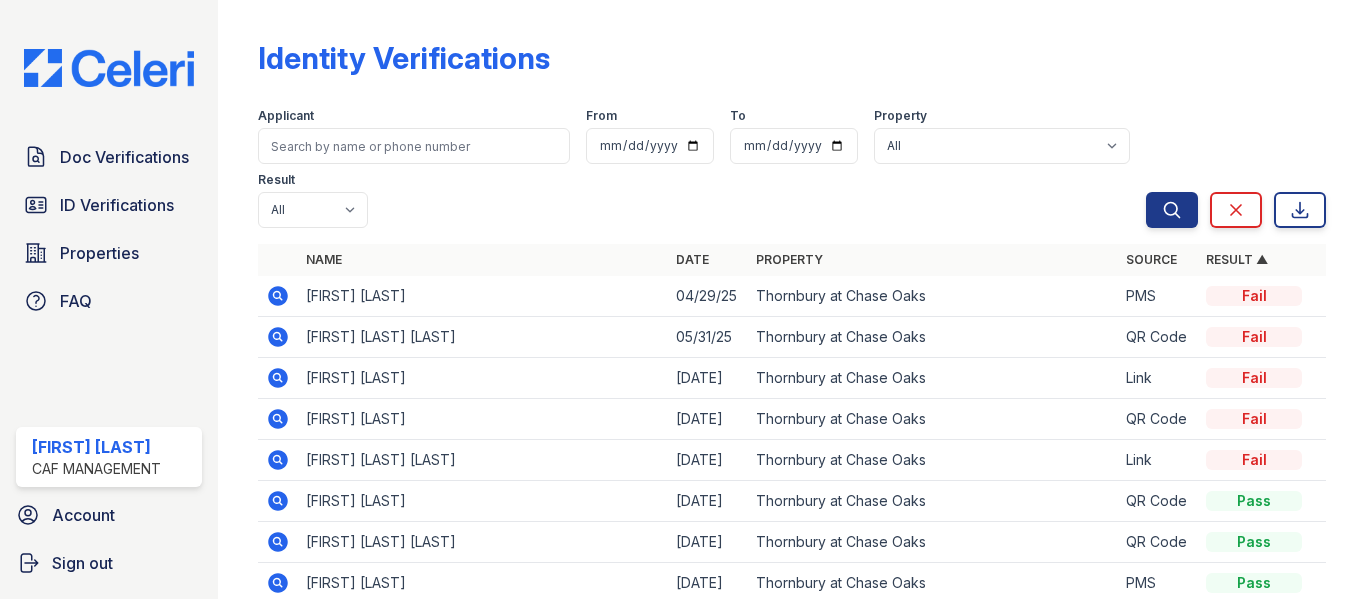 click on "Date" at bounding box center [708, 260] 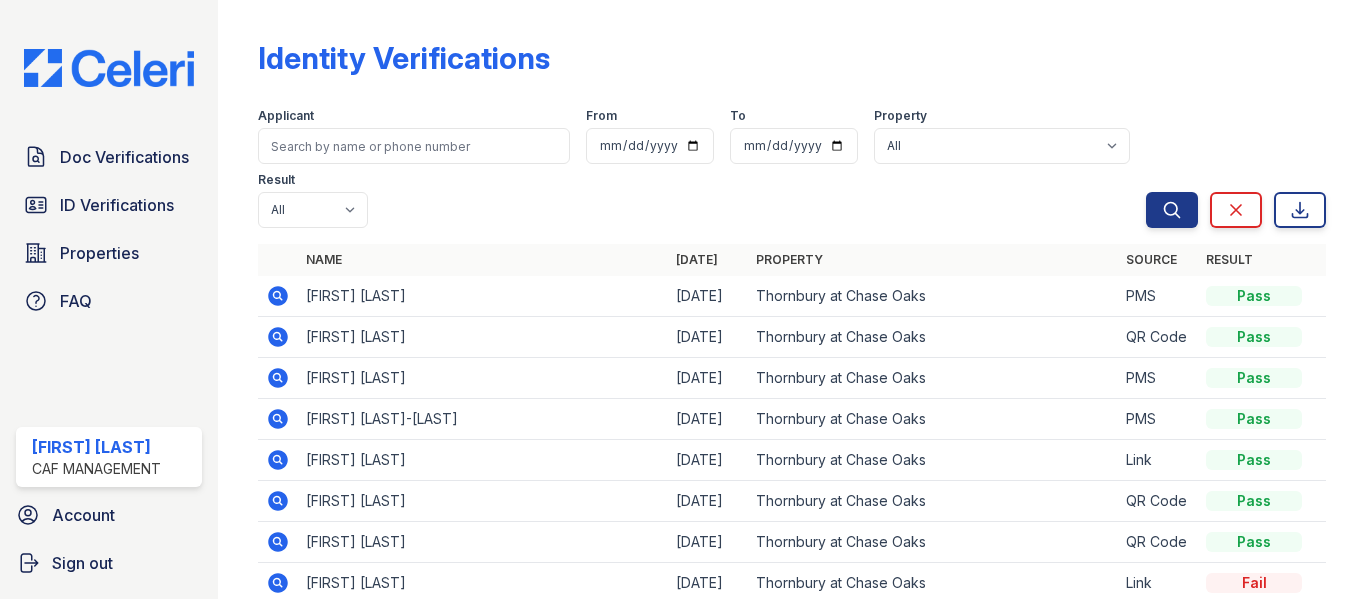 click on "Date ▲" at bounding box center [697, 259] 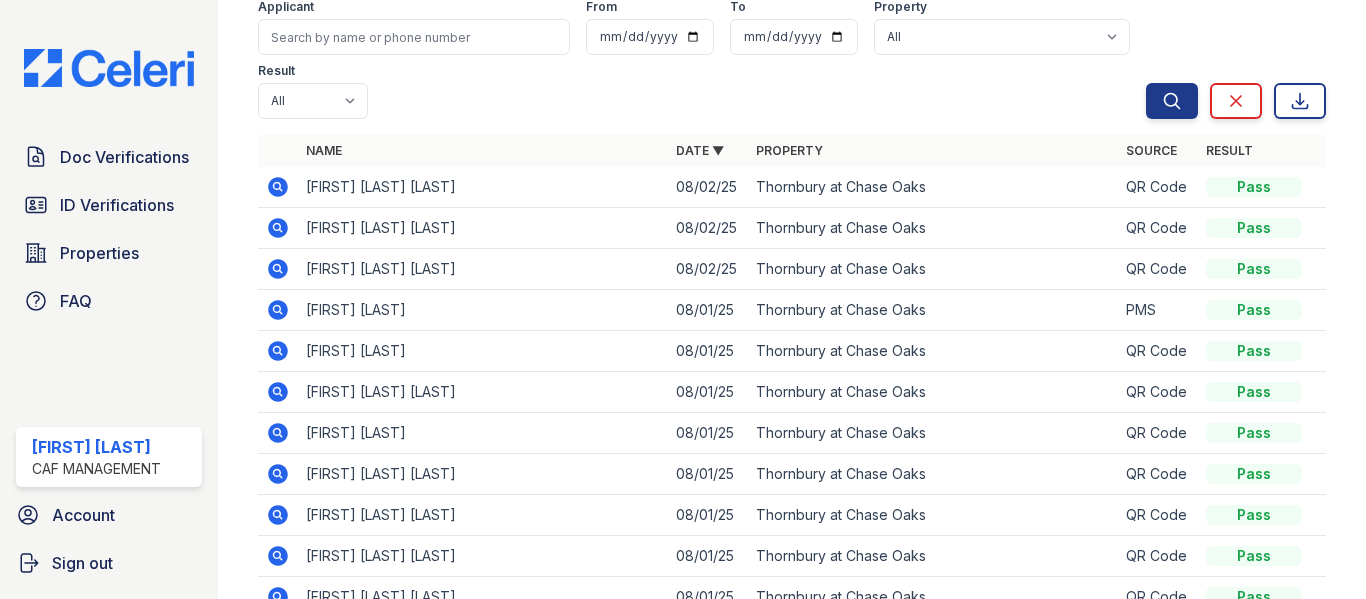 scroll, scrollTop: 281, scrollLeft: 0, axis: vertical 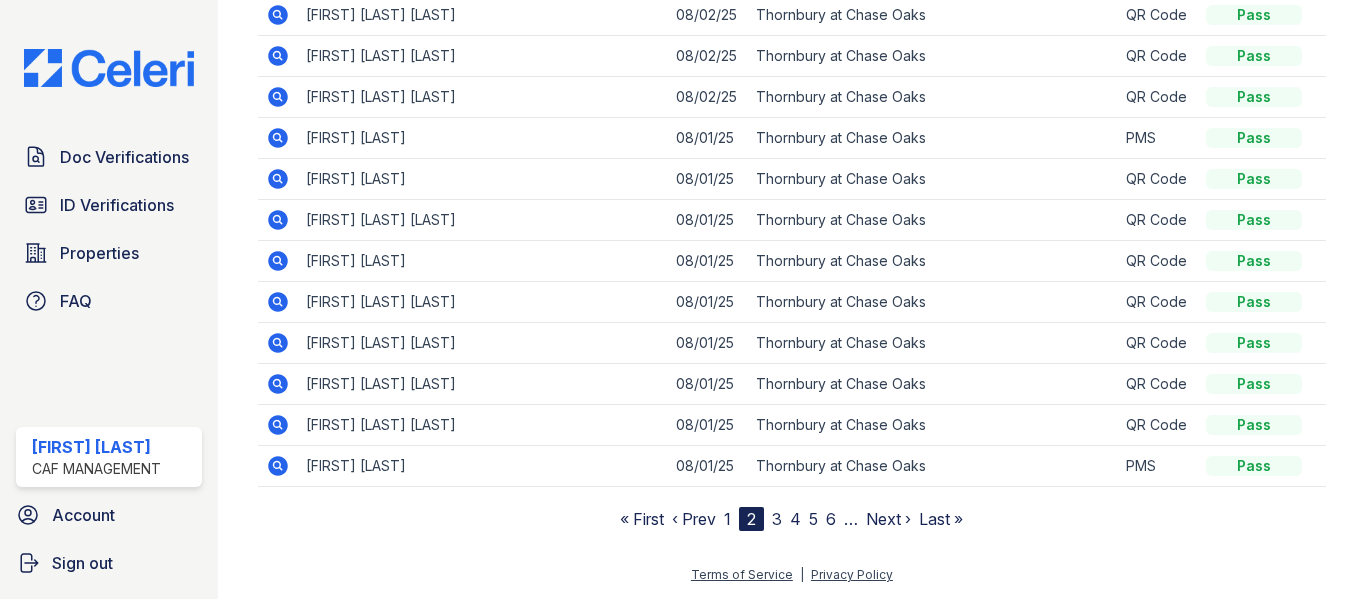 click on "1" at bounding box center (727, 519) 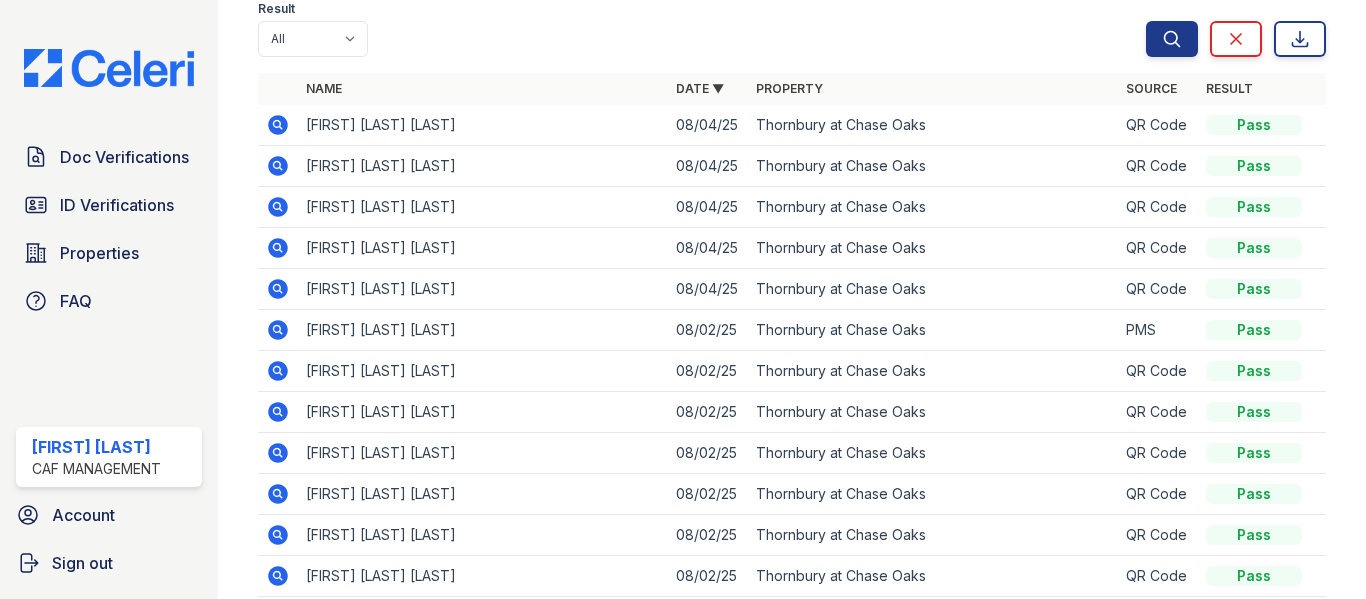 scroll, scrollTop: 281, scrollLeft: 0, axis: vertical 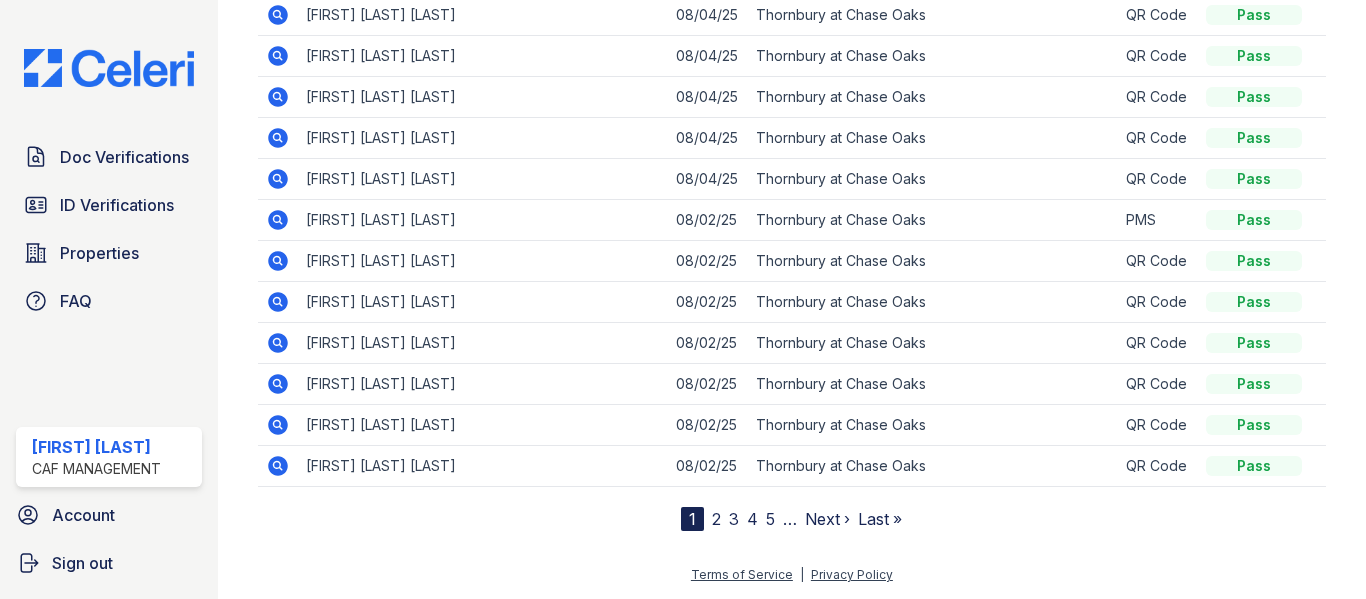click on "3" at bounding box center [734, 519] 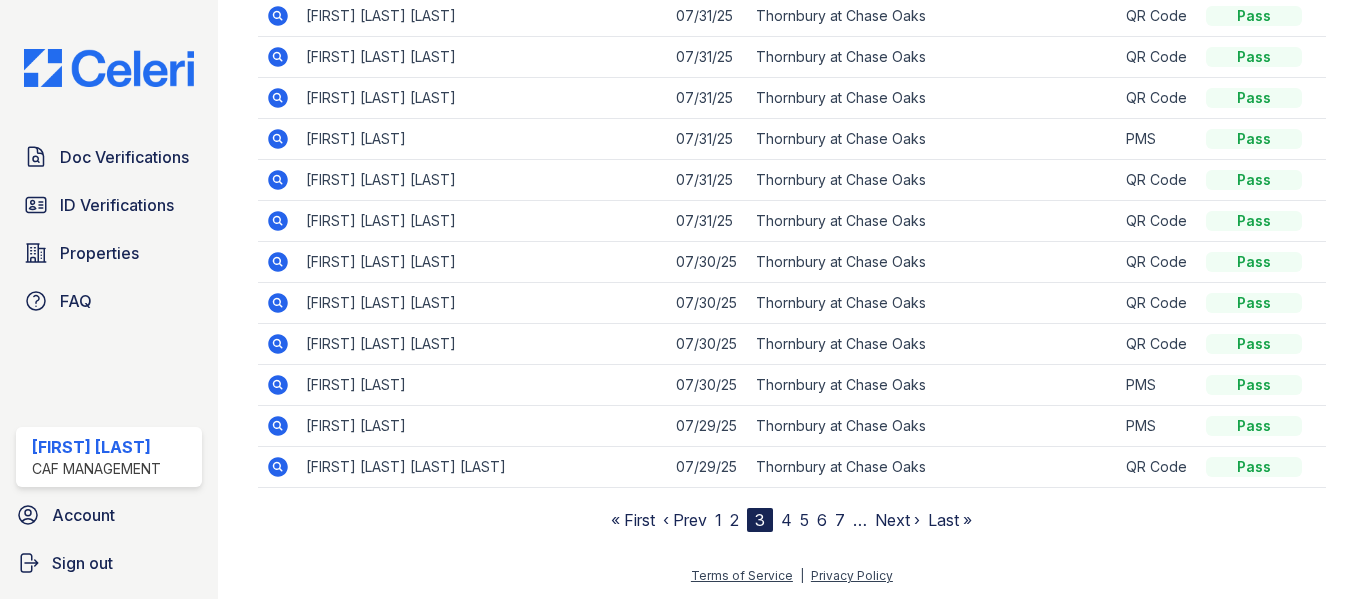 scroll, scrollTop: 281, scrollLeft: 0, axis: vertical 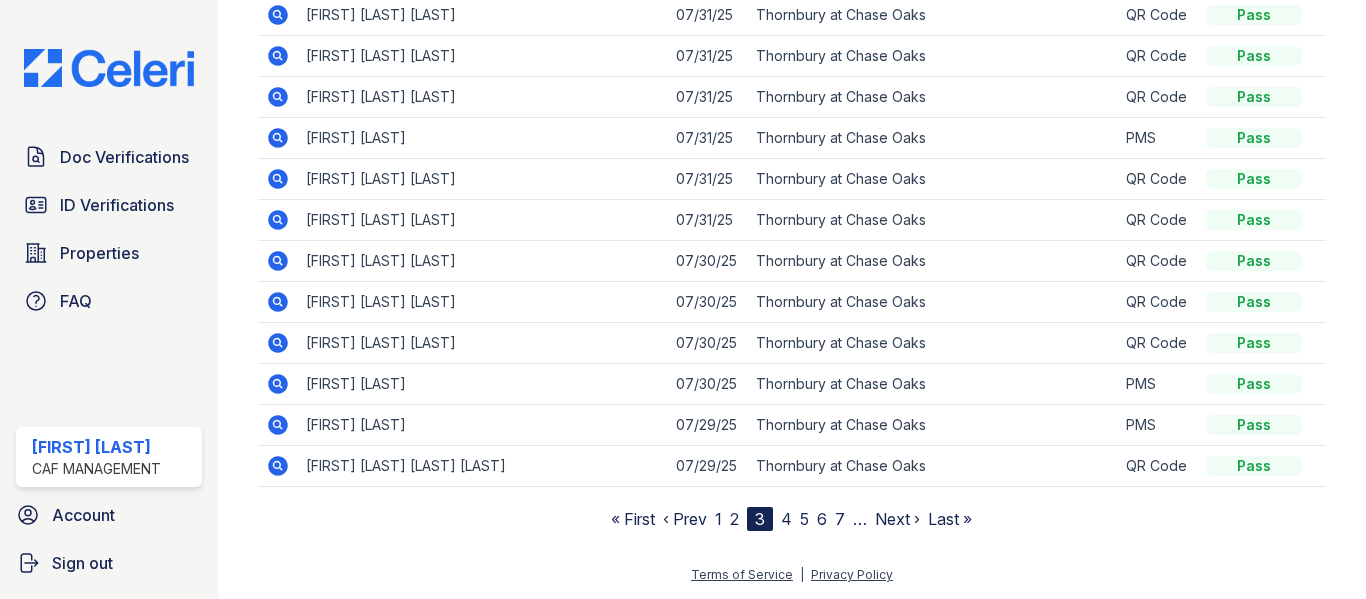 click on "« First
‹ Prev
1
2
3
4
5
6
7
…
Next ›
Last »" at bounding box center (791, 519) 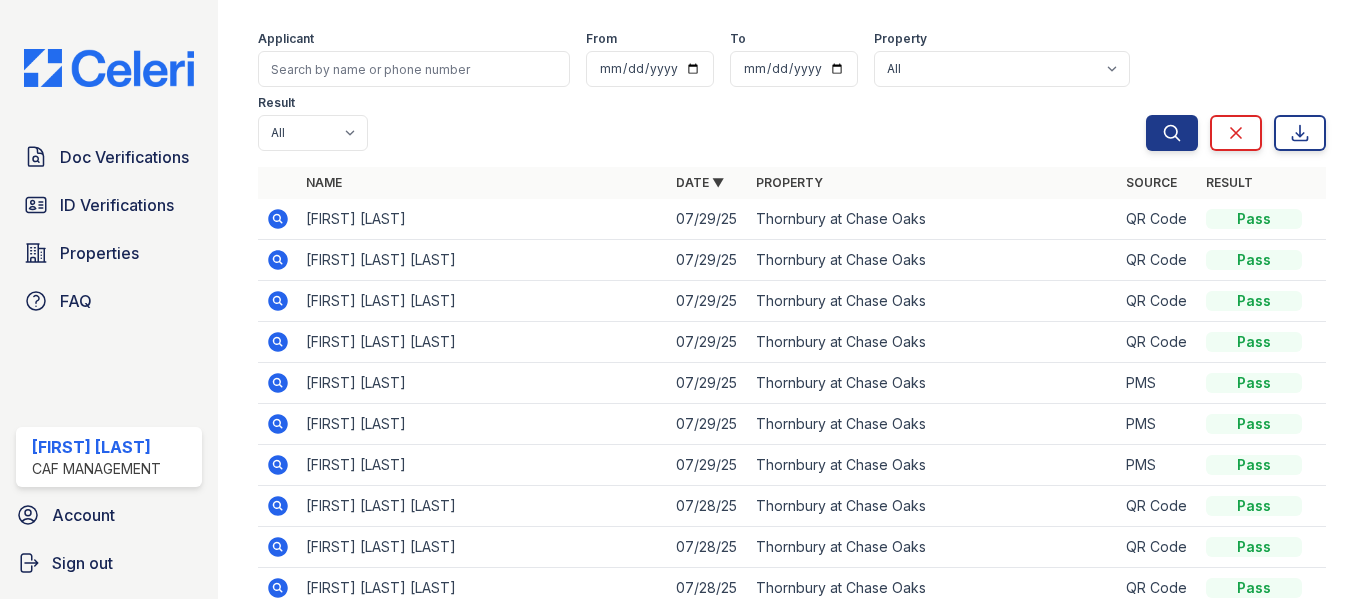 scroll, scrollTop: 281, scrollLeft: 0, axis: vertical 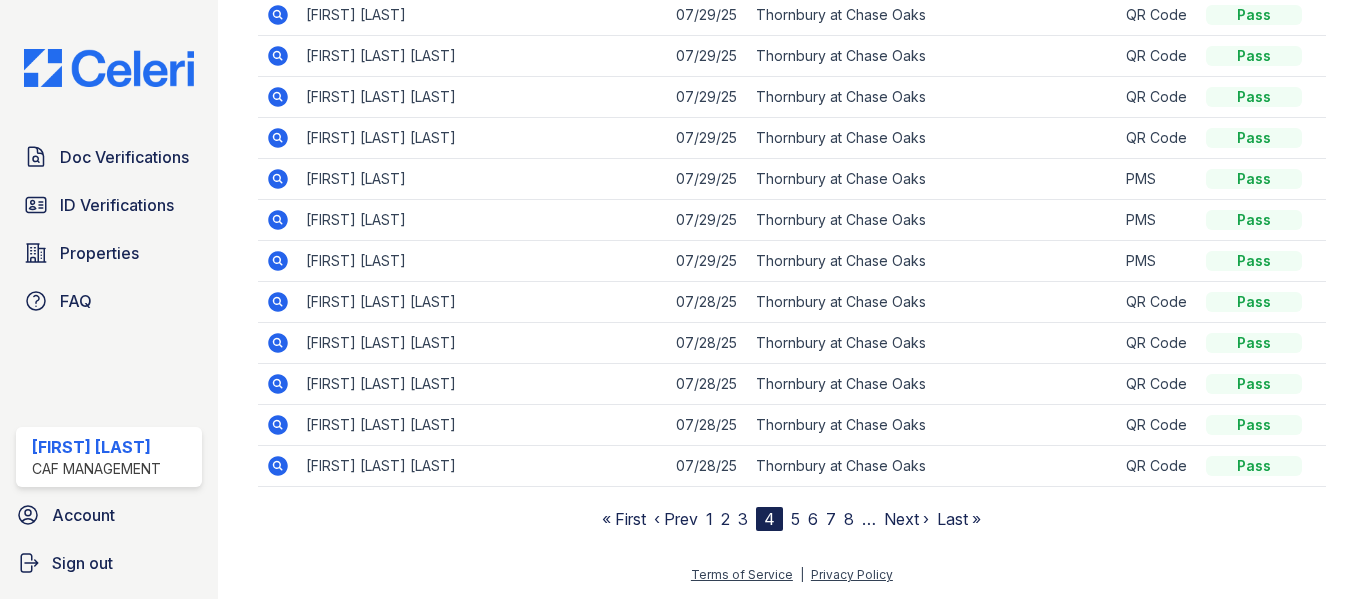 click on "5" at bounding box center [795, 519] 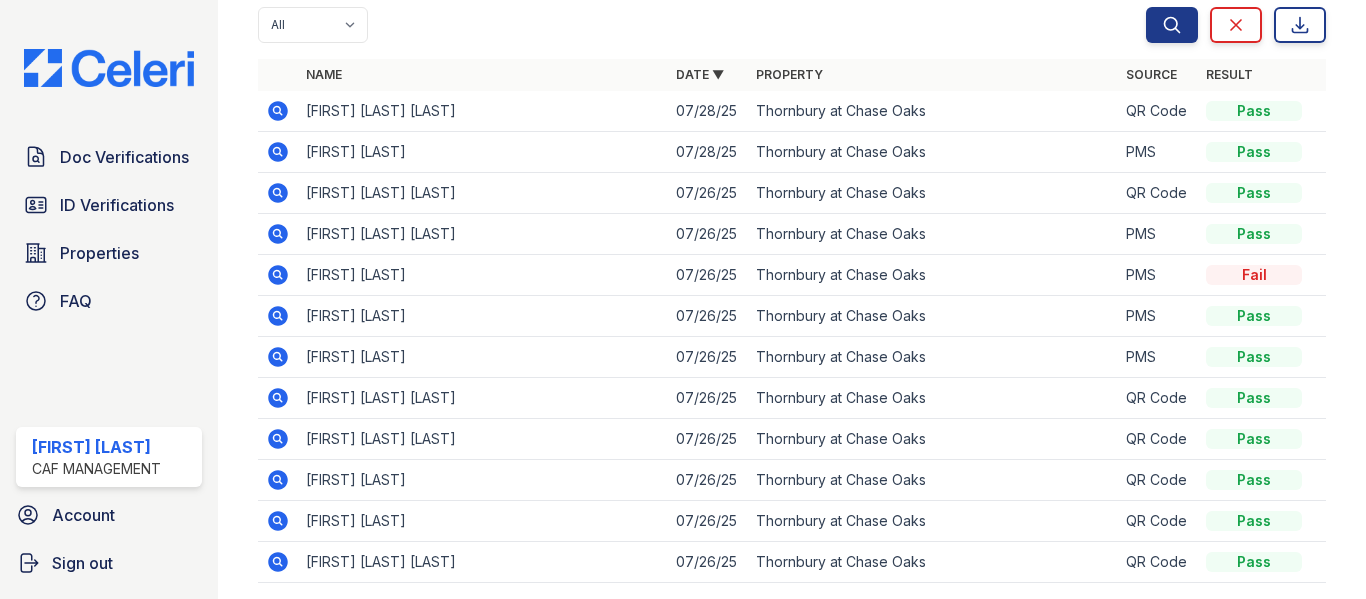 scroll, scrollTop: 281, scrollLeft: 0, axis: vertical 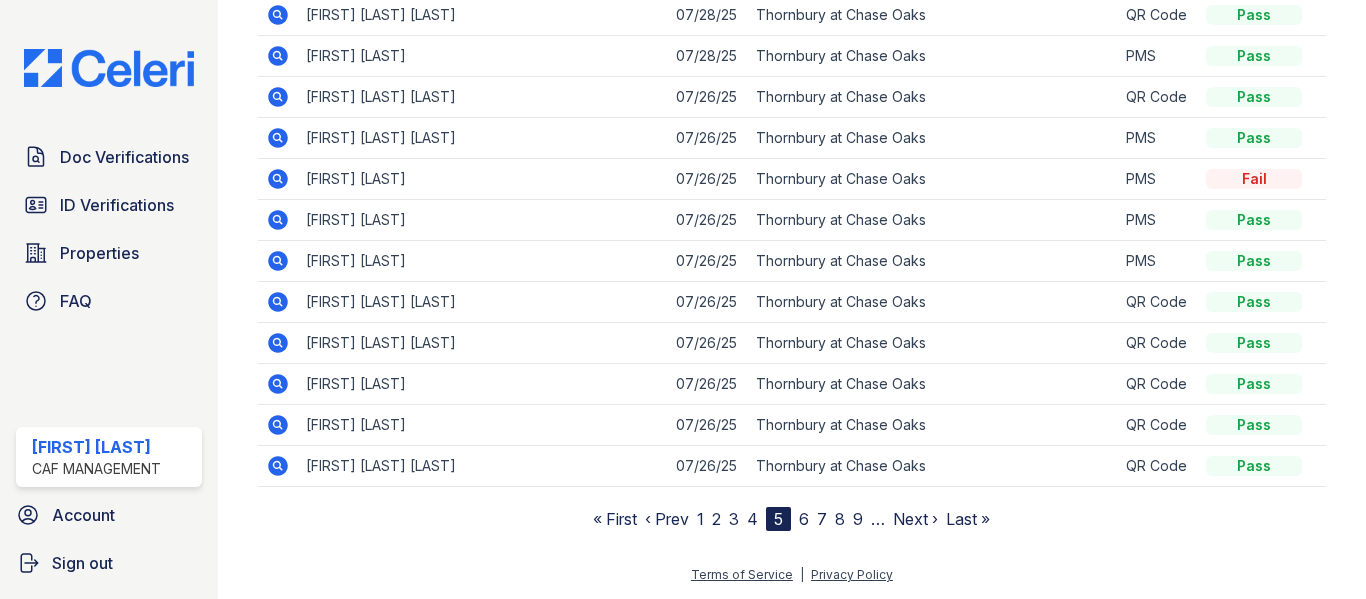 click 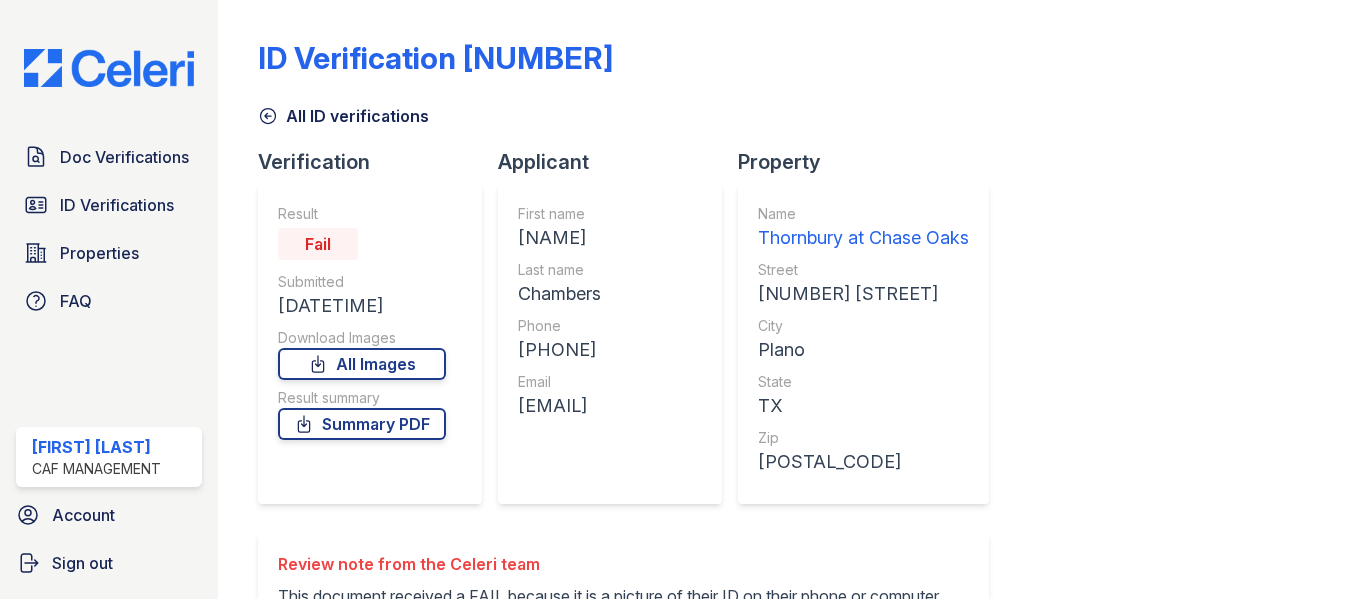 scroll, scrollTop: 0, scrollLeft: 0, axis: both 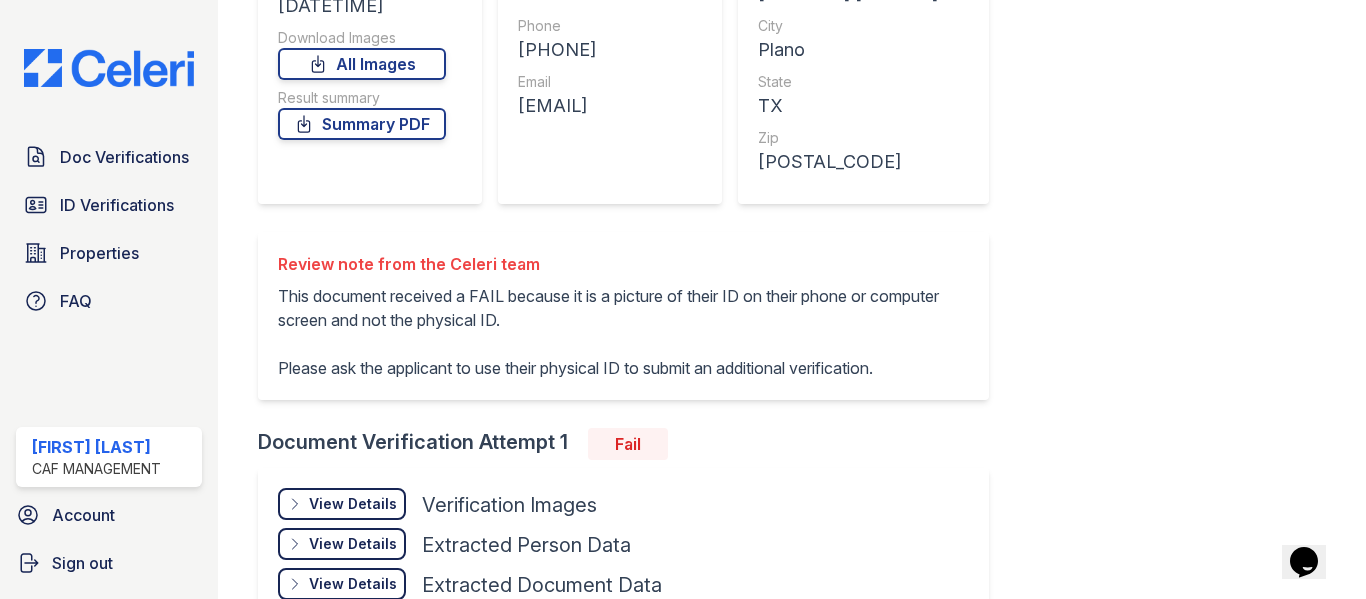 click on "View Details
Details" at bounding box center [342, 504] 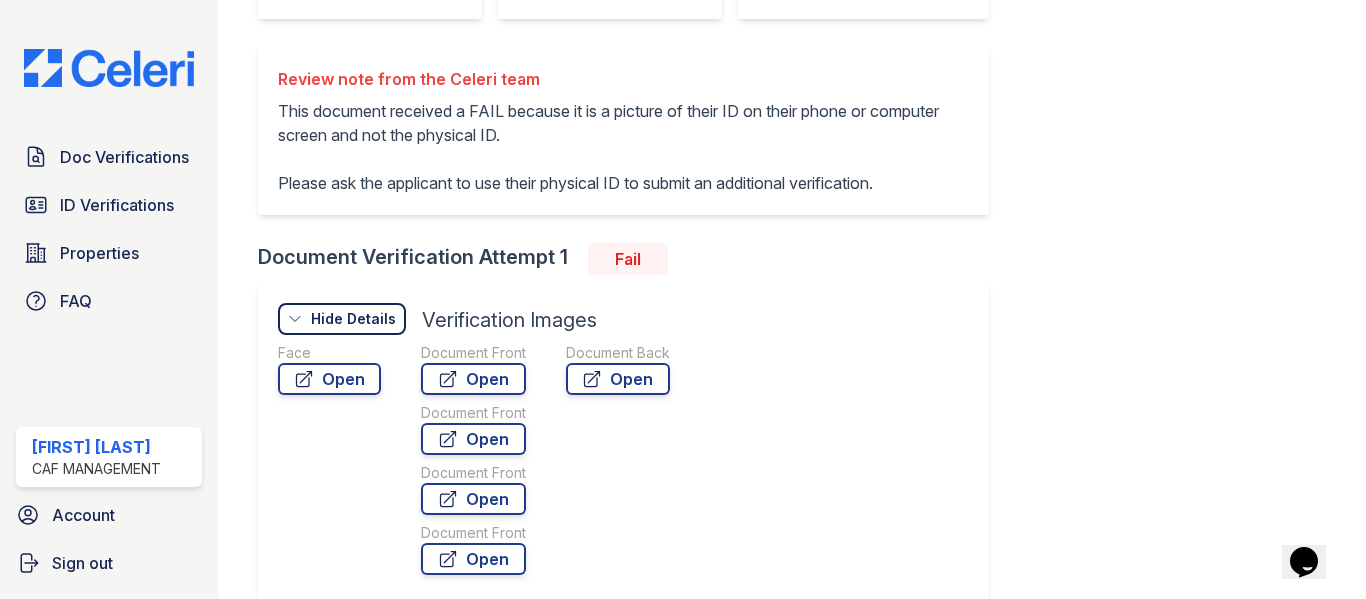 scroll, scrollTop: 500, scrollLeft: 0, axis: vertical 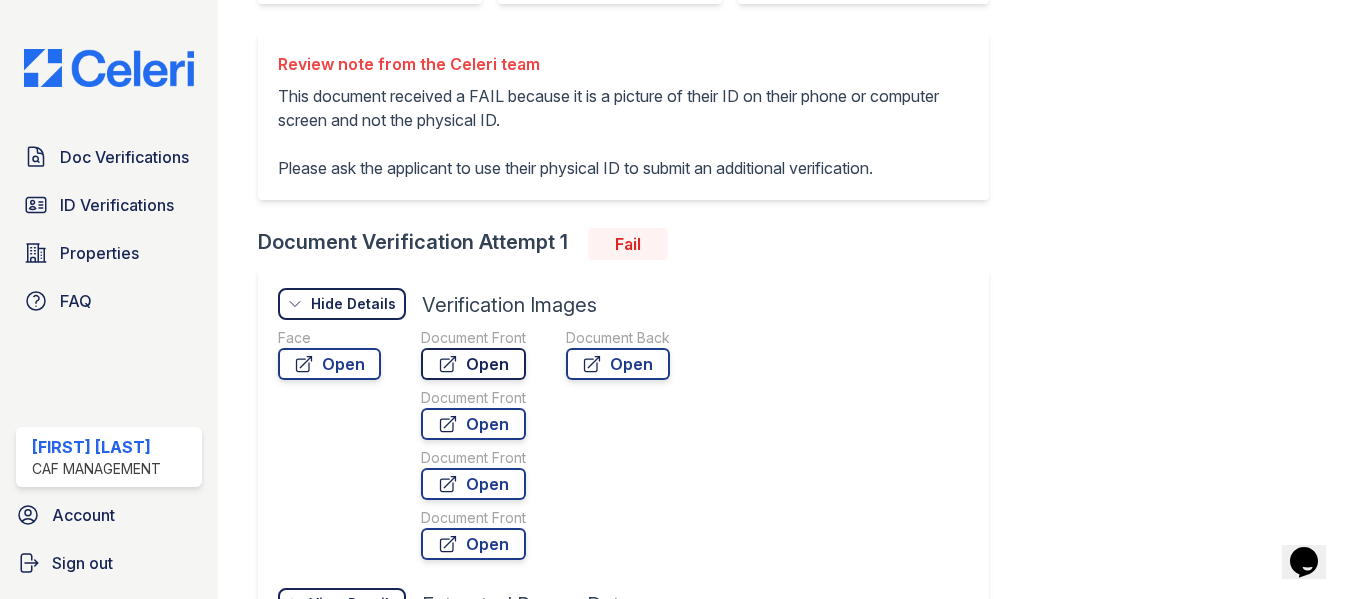 click on "Open" at bounding box center (473, 364) 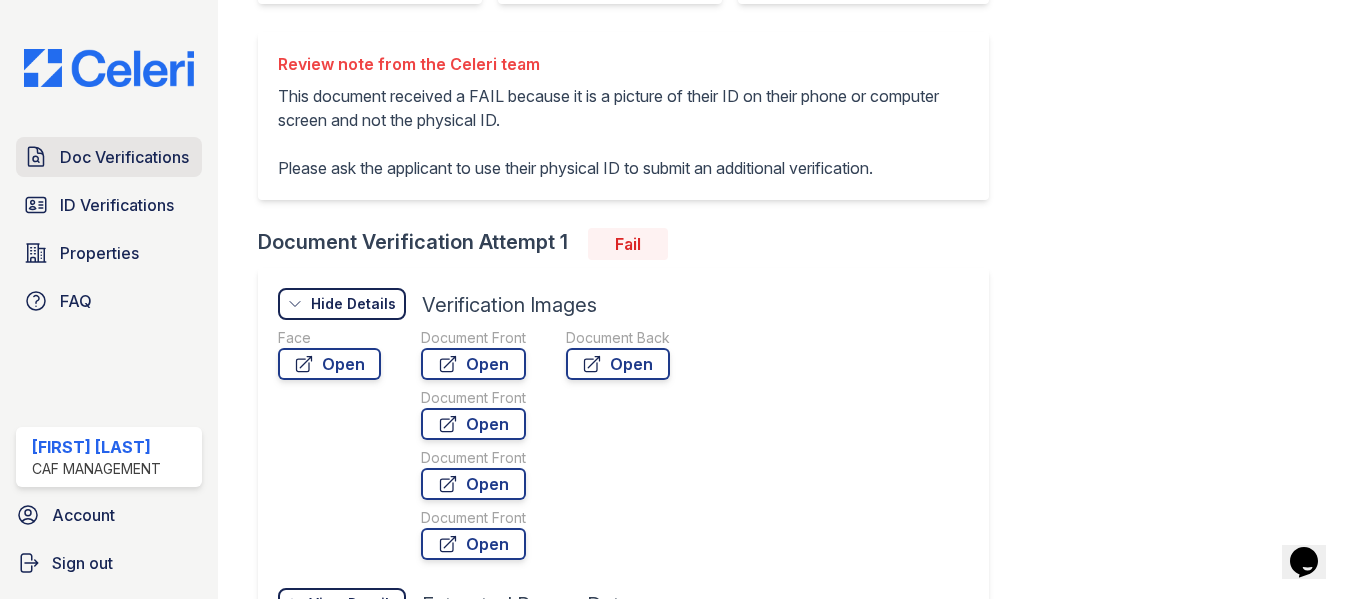 click on "Doc Verifications" at bounding box center (124, 157) 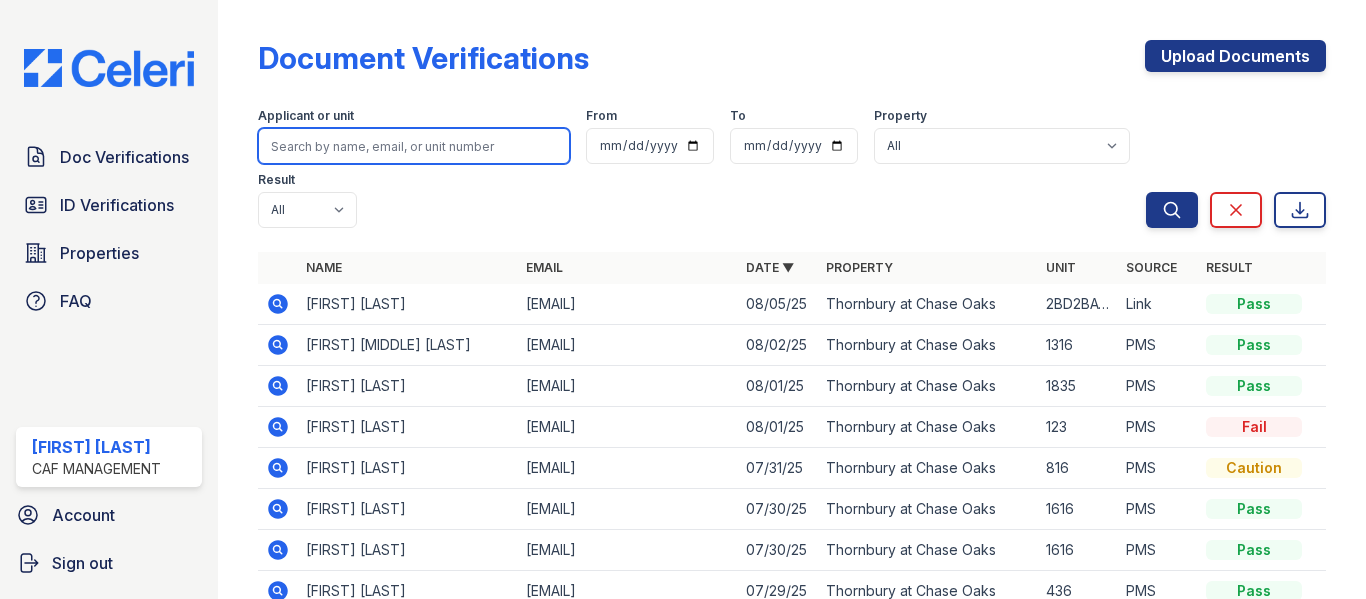 click at bounding box center (414, 146) 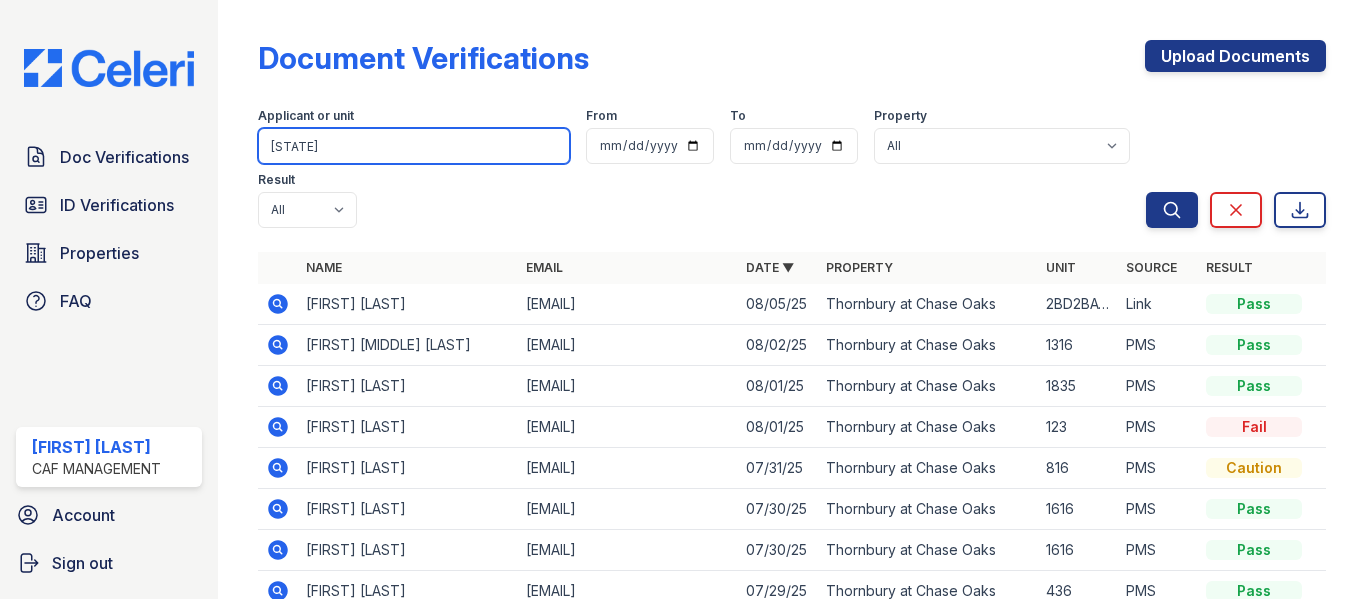type on "washington" 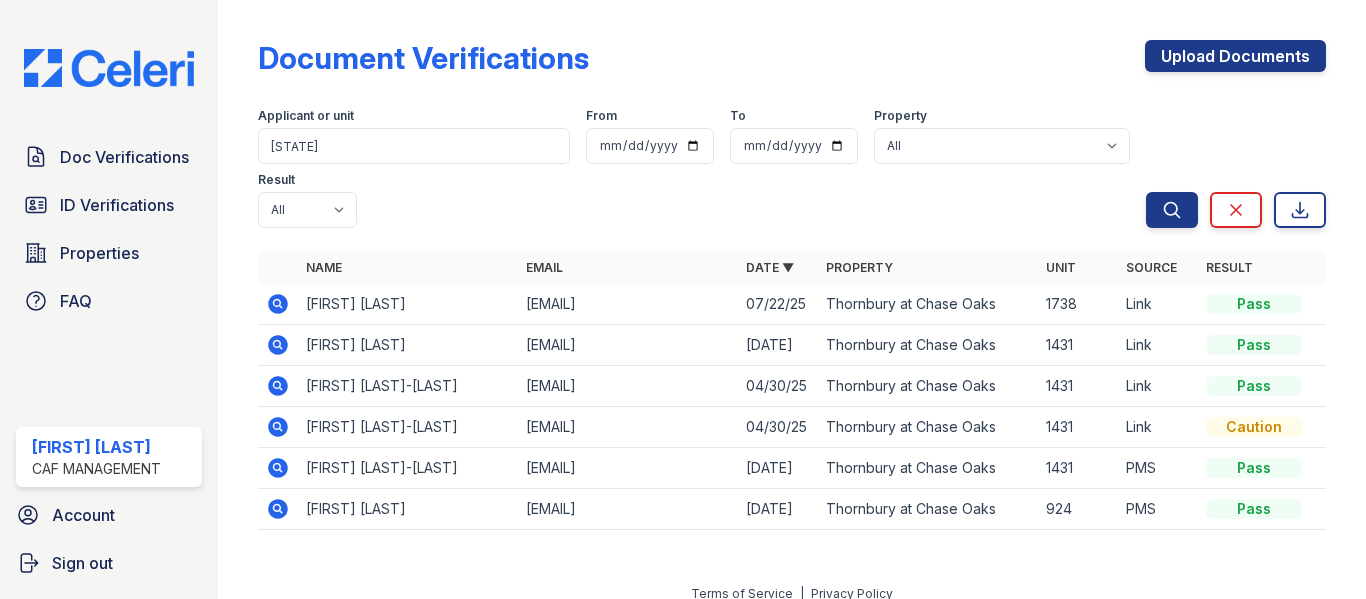 click 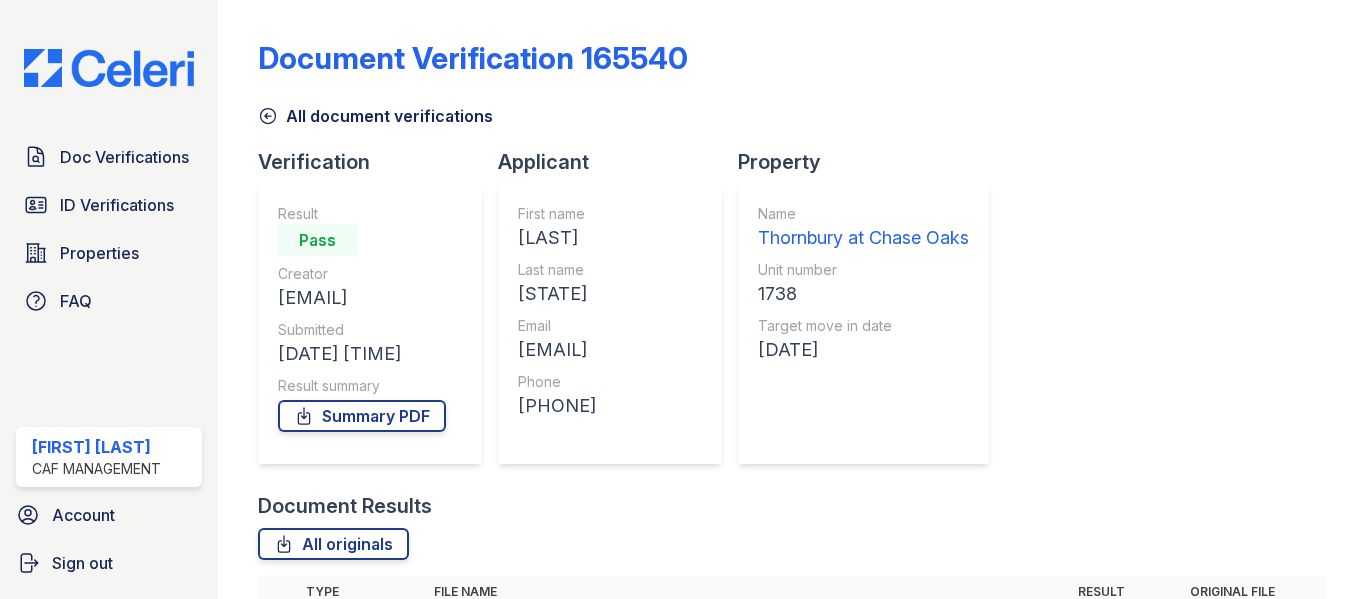 scroll, scrollTop: 0, scrollLeft: 0, axis: both 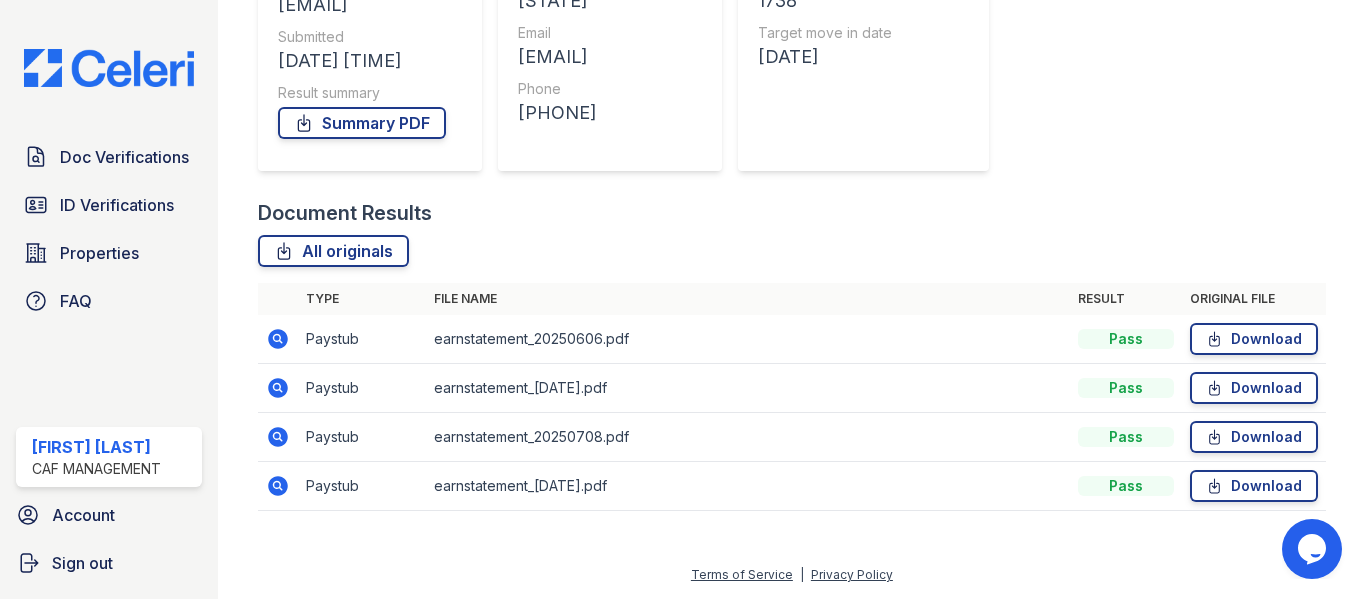 click 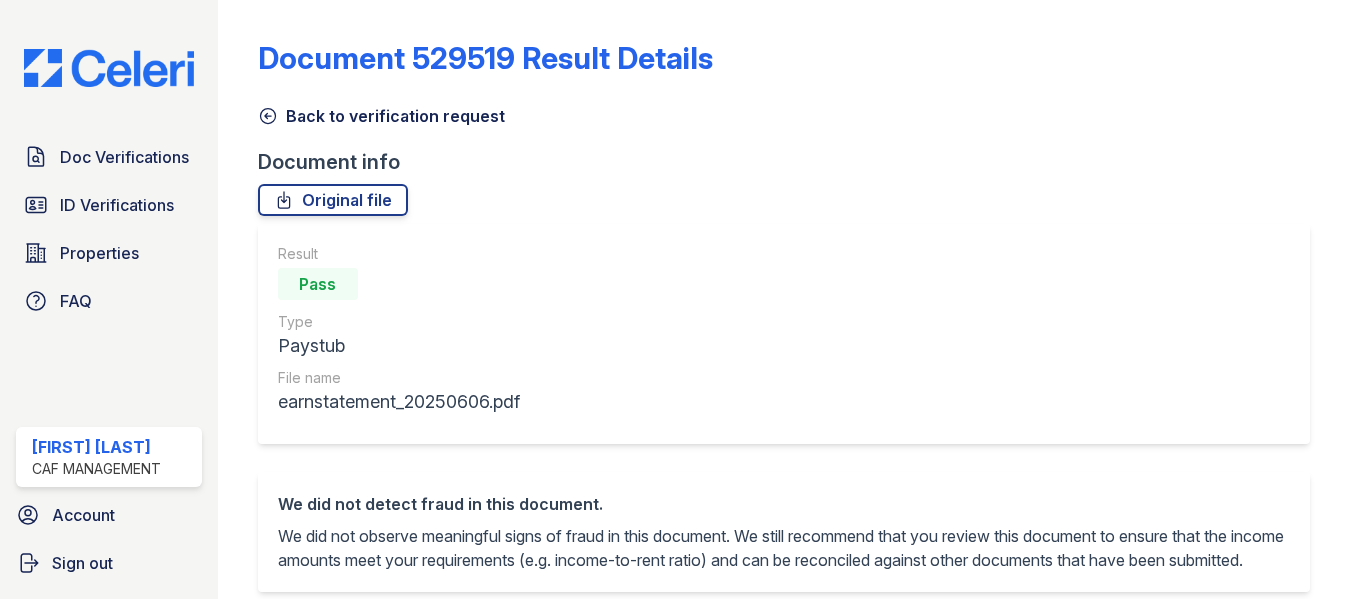 scroll, scrollTop: 0, scrollLeft: 0, axis: both 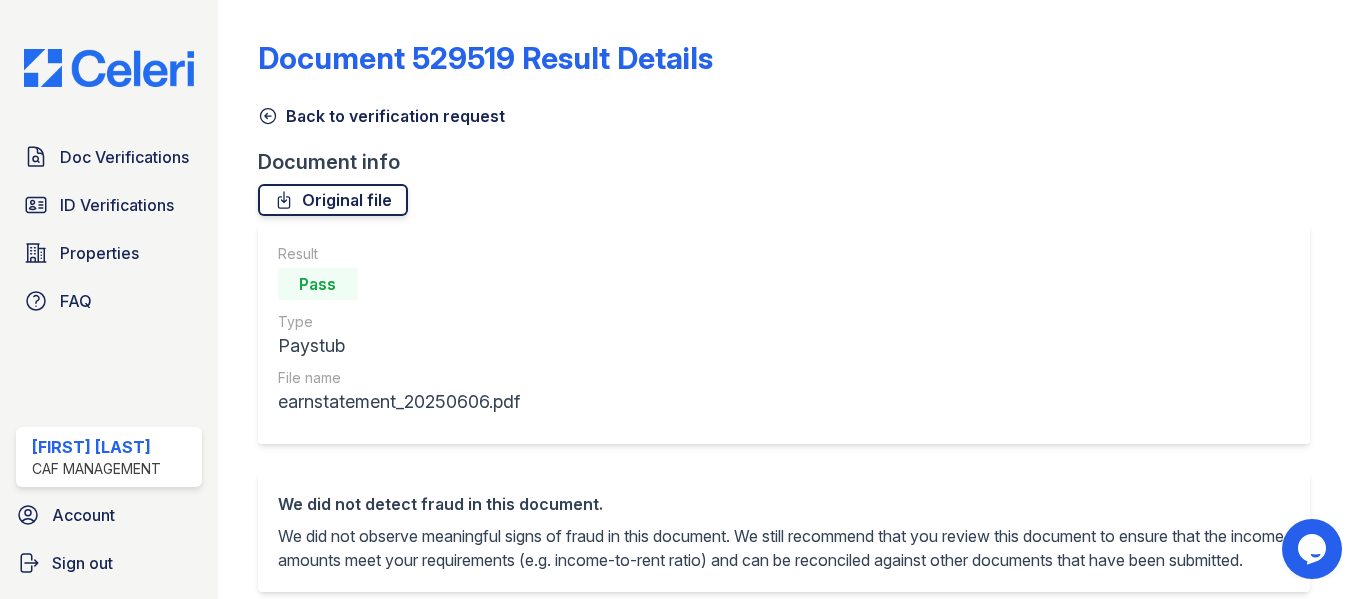 click on "Original file" at bounding box center [333, 200] 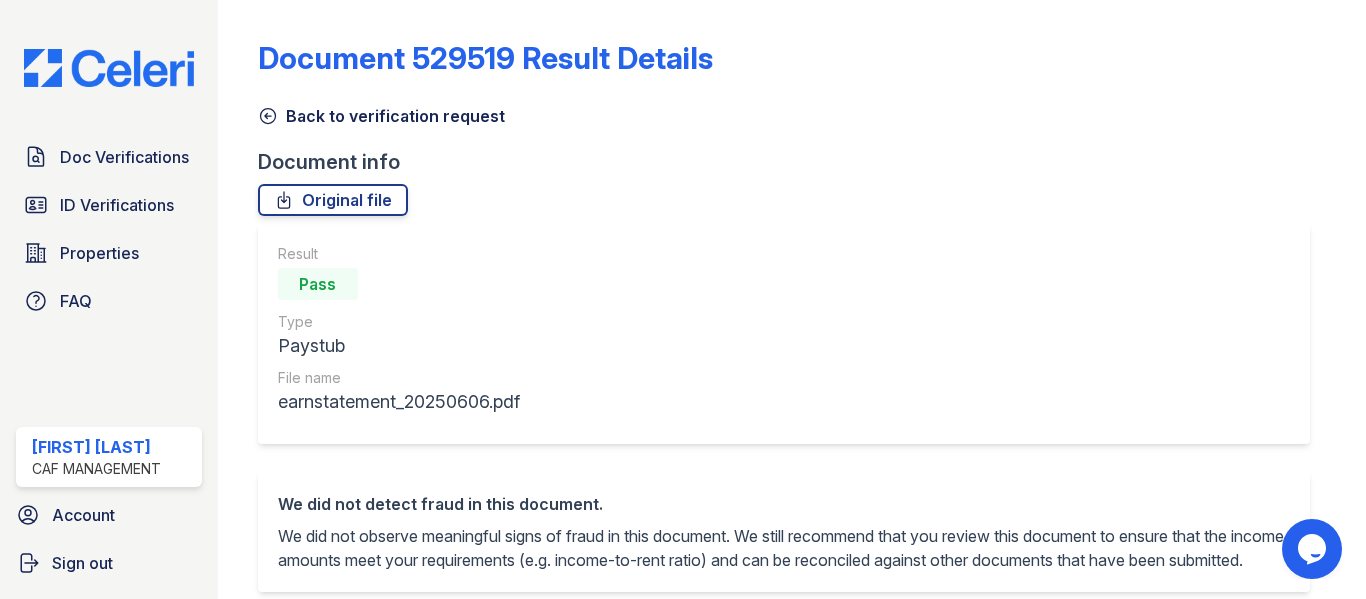 click 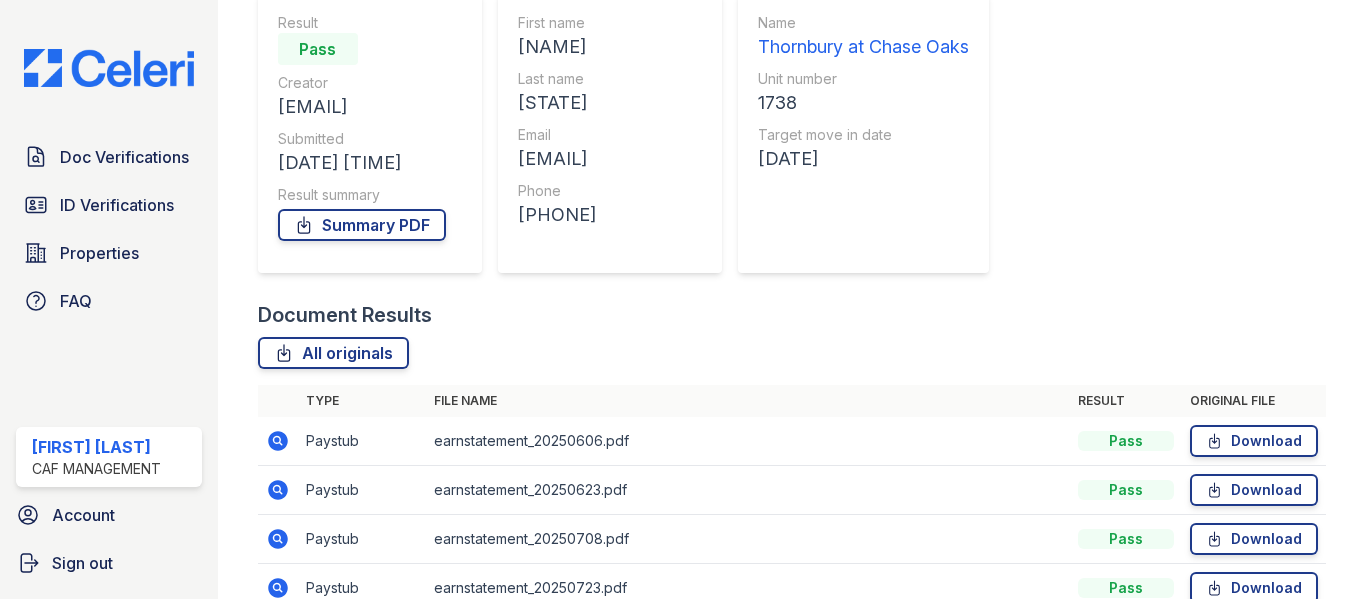 scroll, scrollTop: 293, scrollLeft: 0, axis: vertical 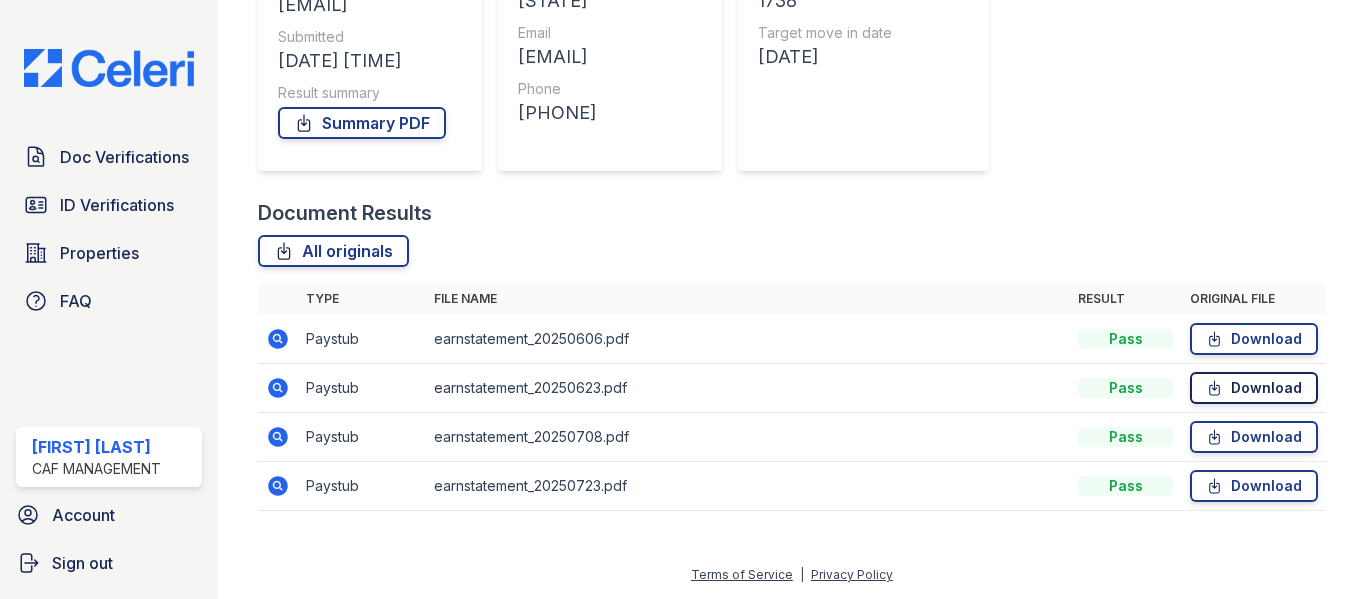 click on "Download" at bounding box center (1254, 388) 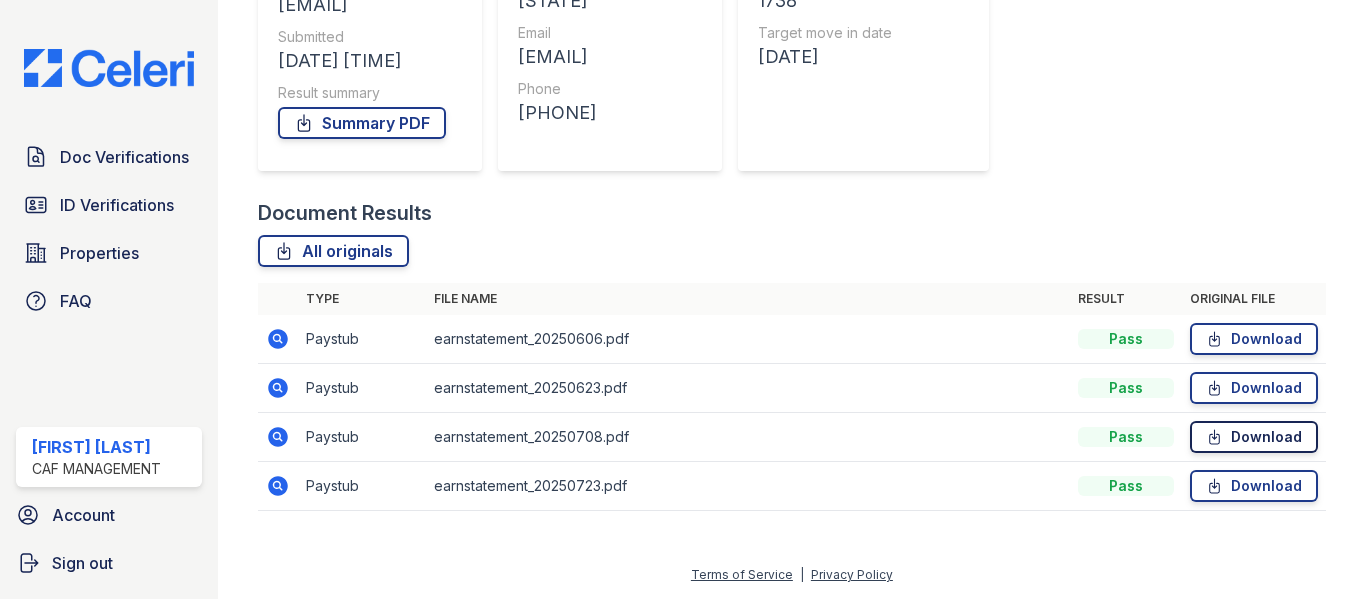 click on "Download" at bounding box center (1254, 437) 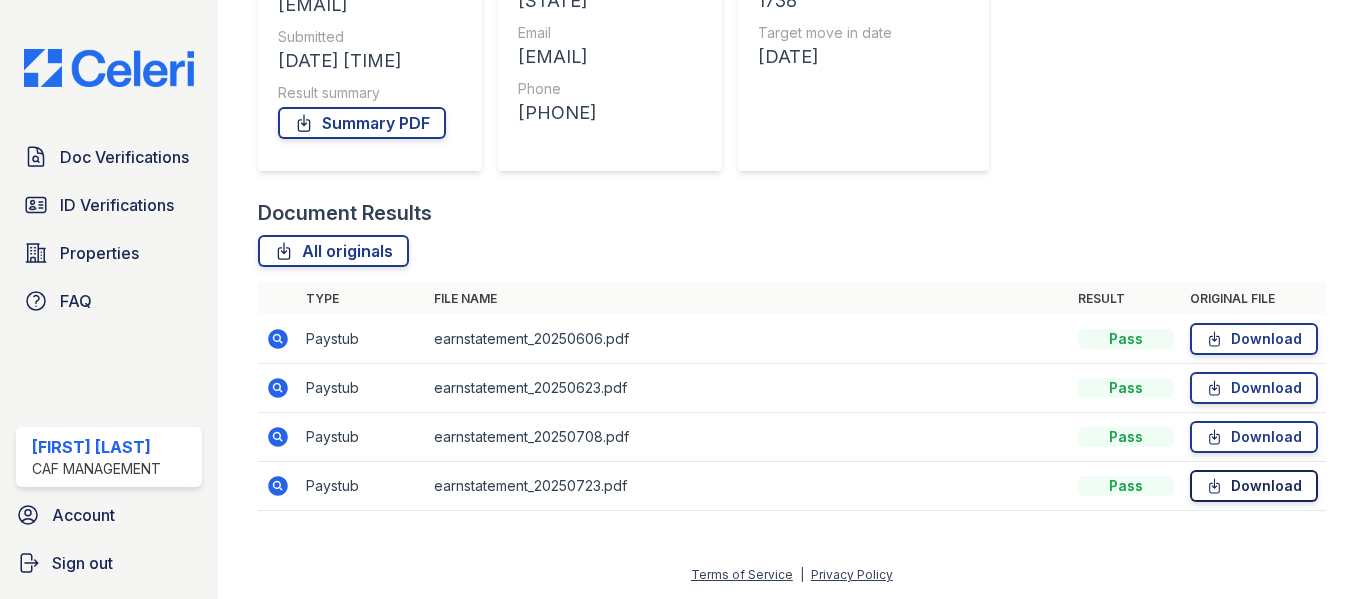 click on "Download" at bounding box center (1254, 486) 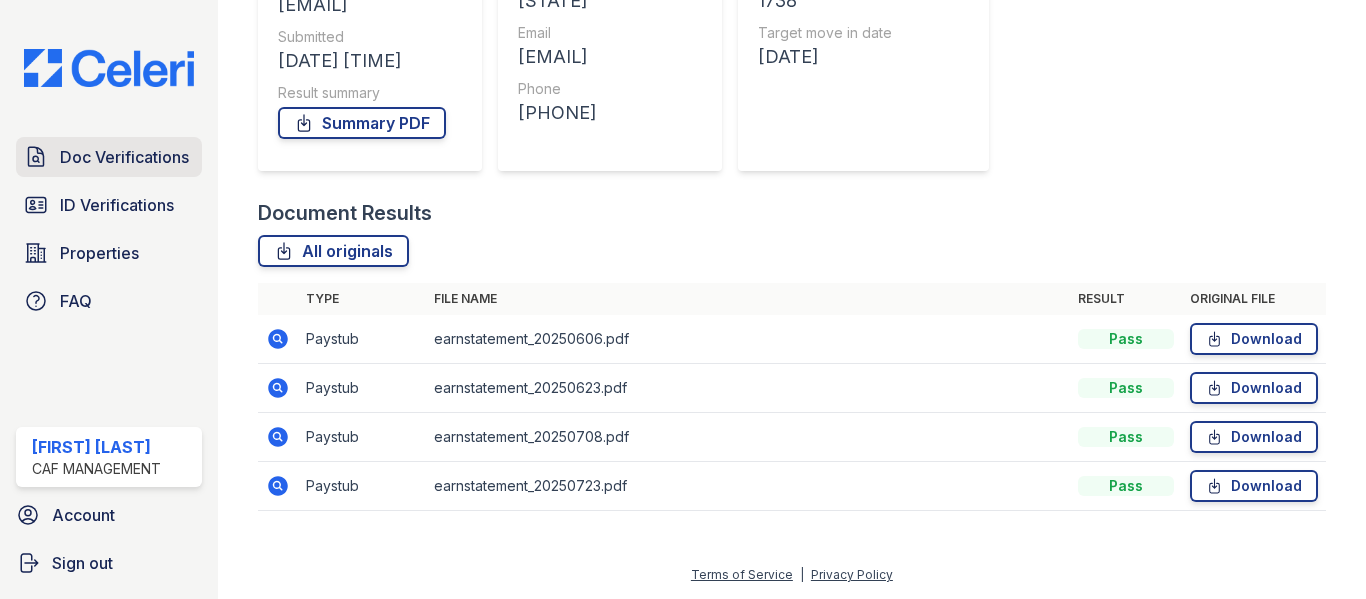 click on "Doc Verifications" at bounding box center (109, 157) 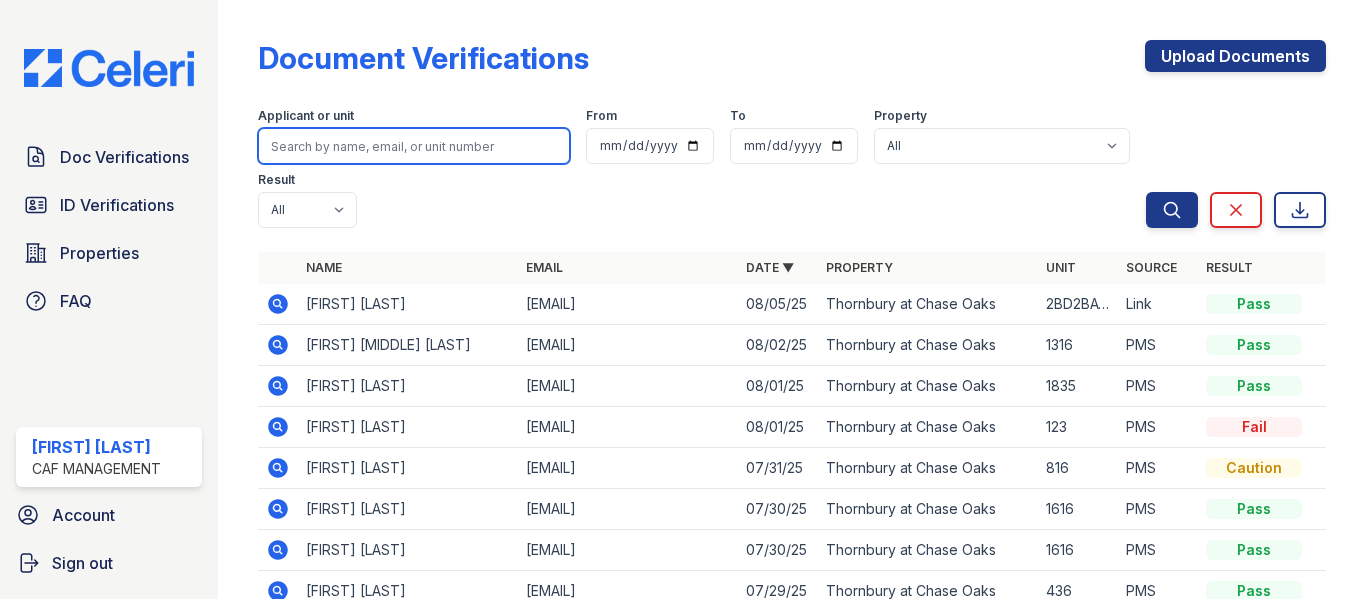 drag, startPoint x: 424, startPoint y: 143, endPoint x: 462, endPoint y: 135, distance: 38.832977 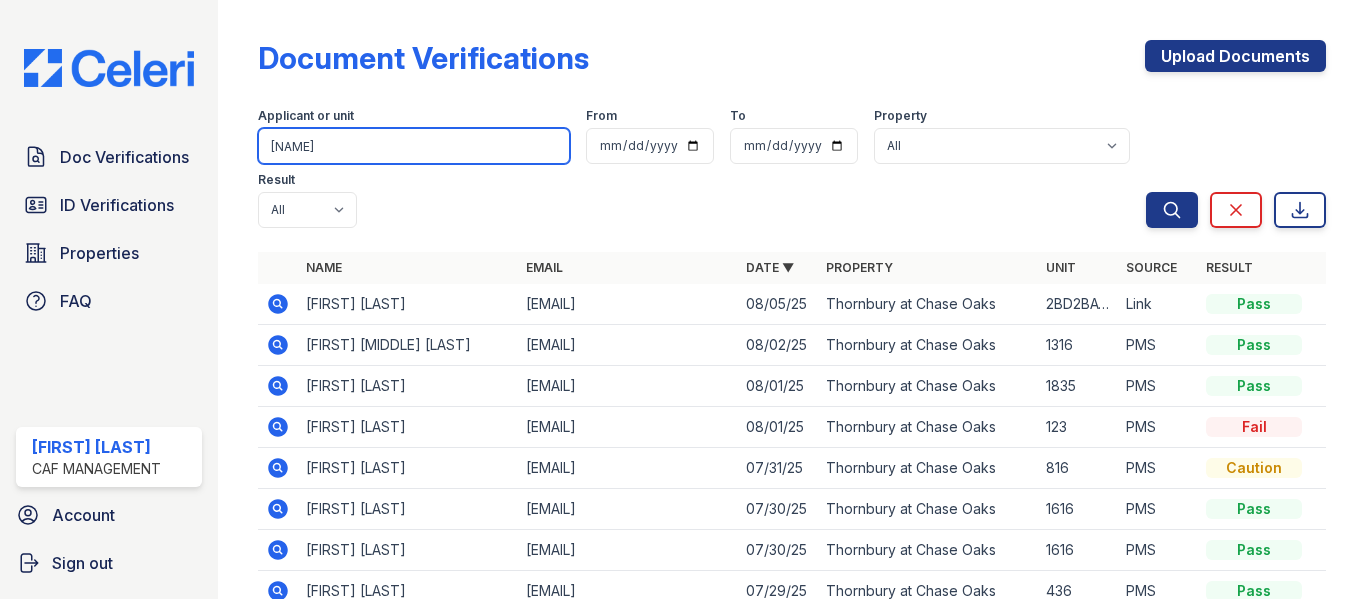 type on "jamien" 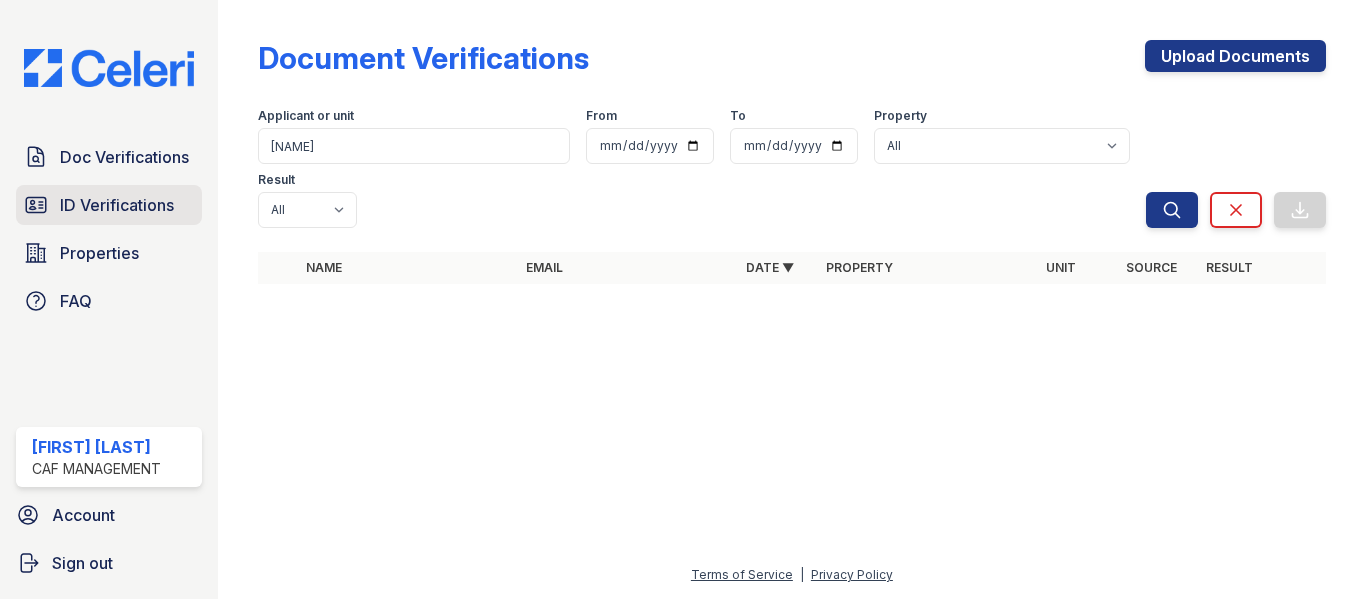 click 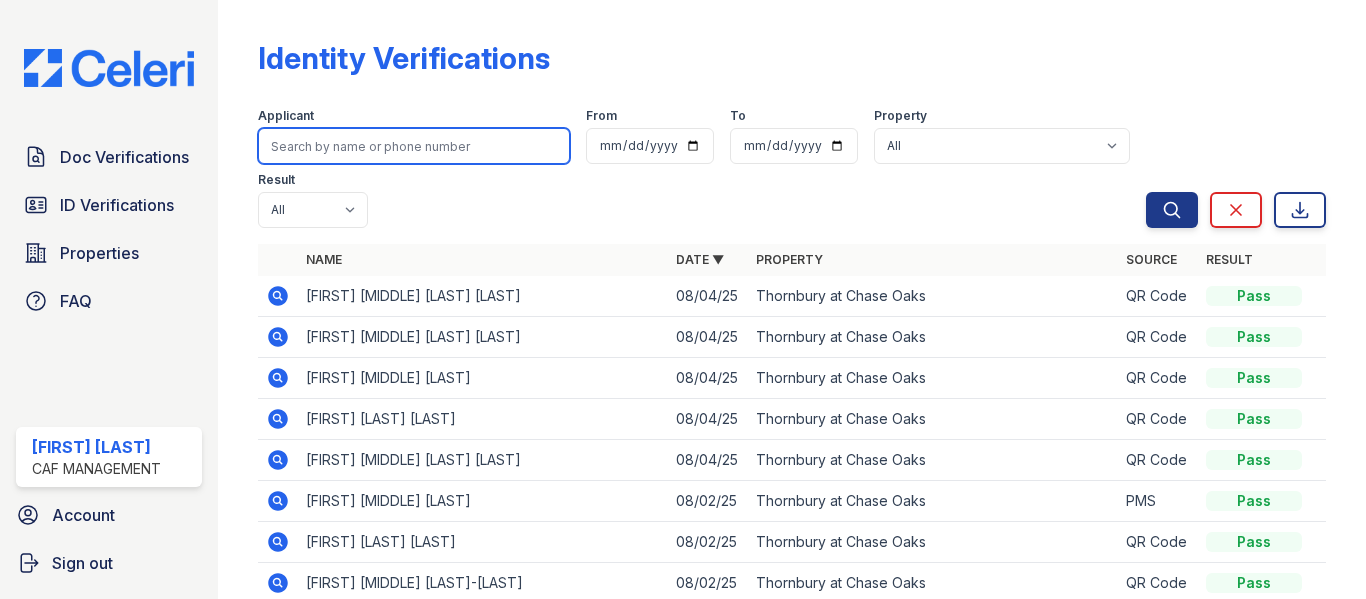click at bounding box center [414, 146] 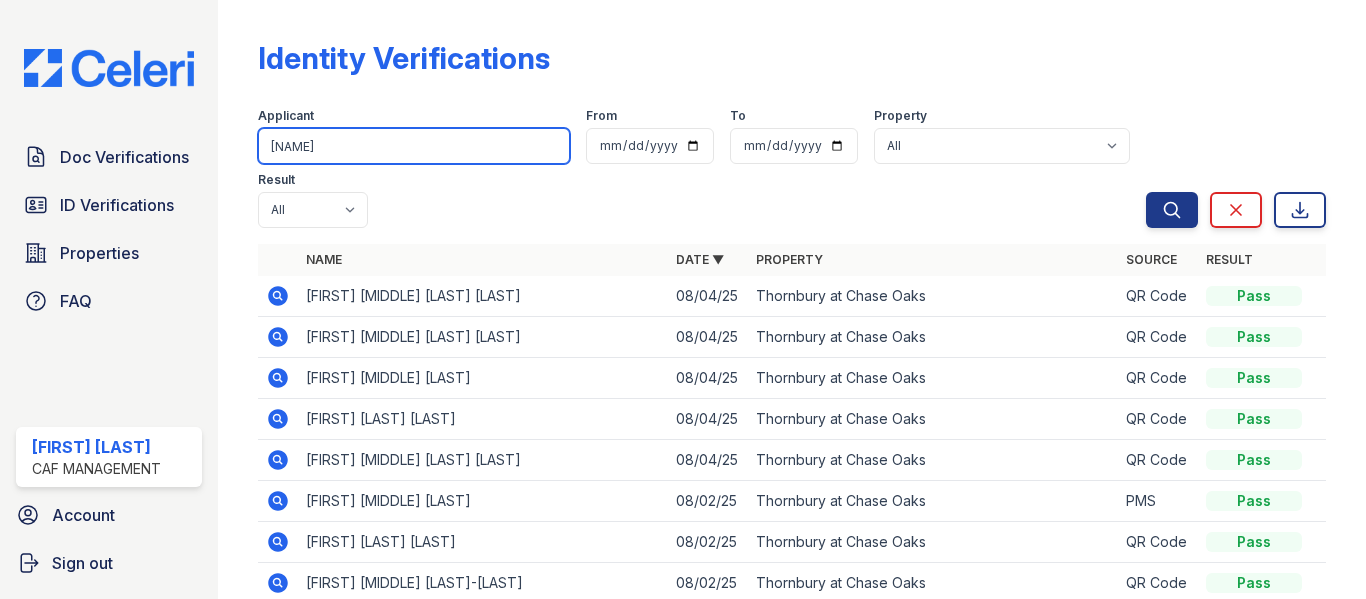 type on "jamien" 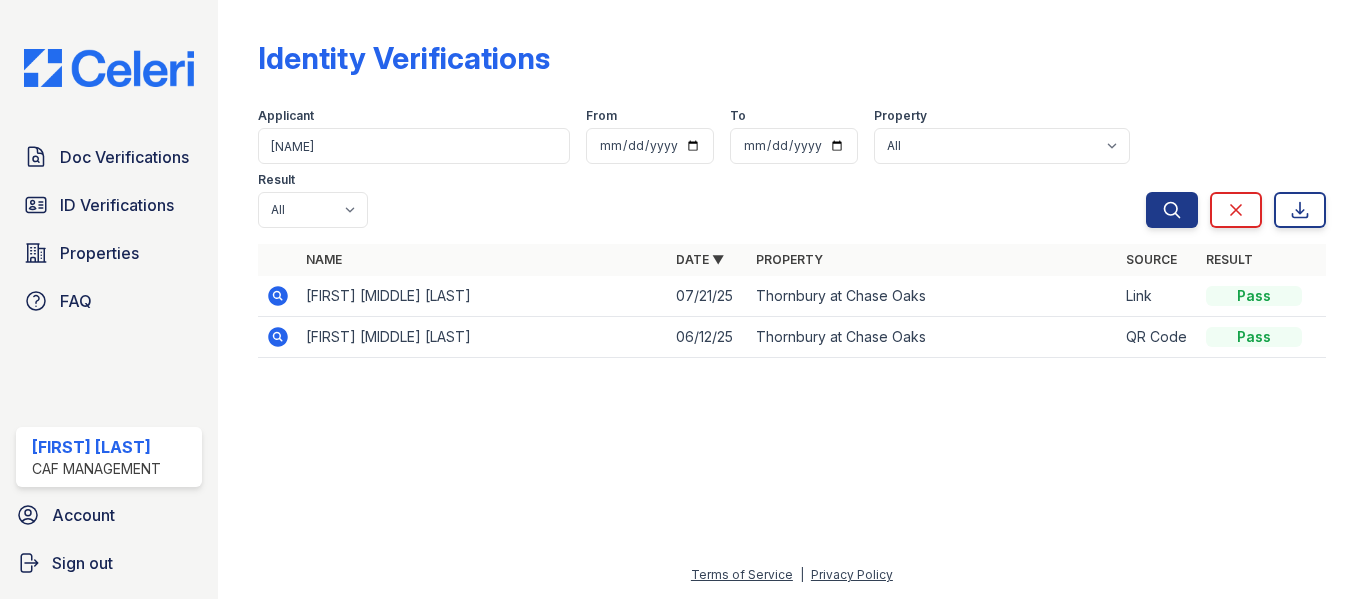 click 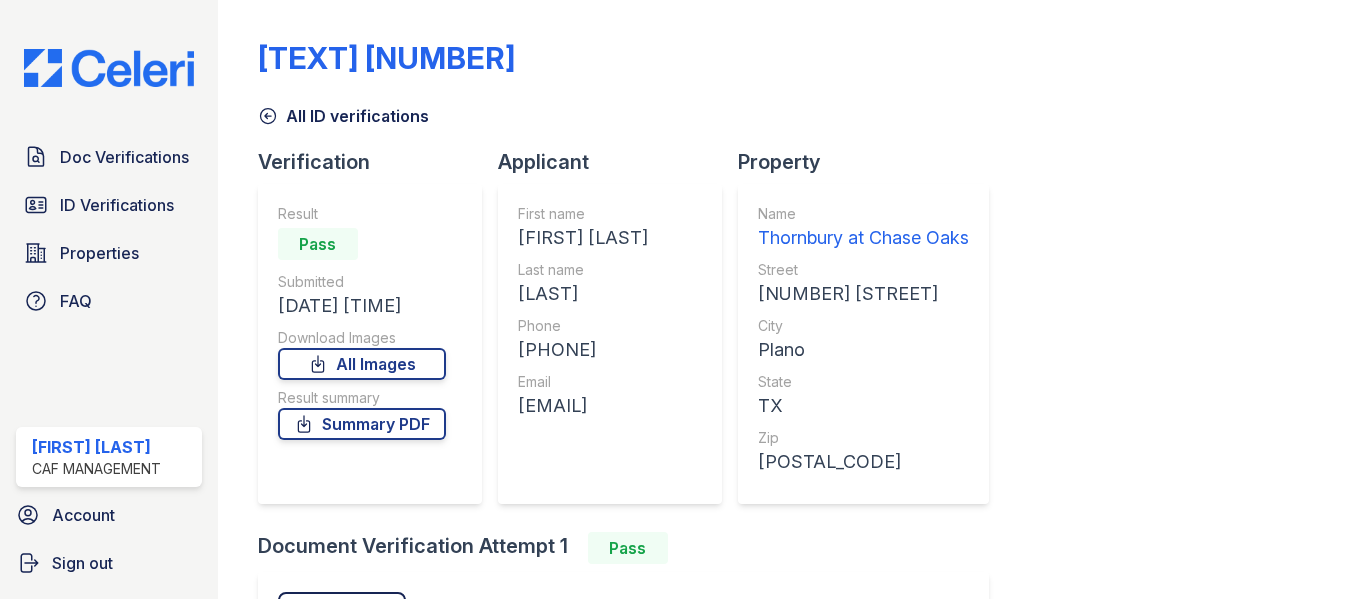 scroll, scrollTop: 0, scrollLeft: 0, axis: both 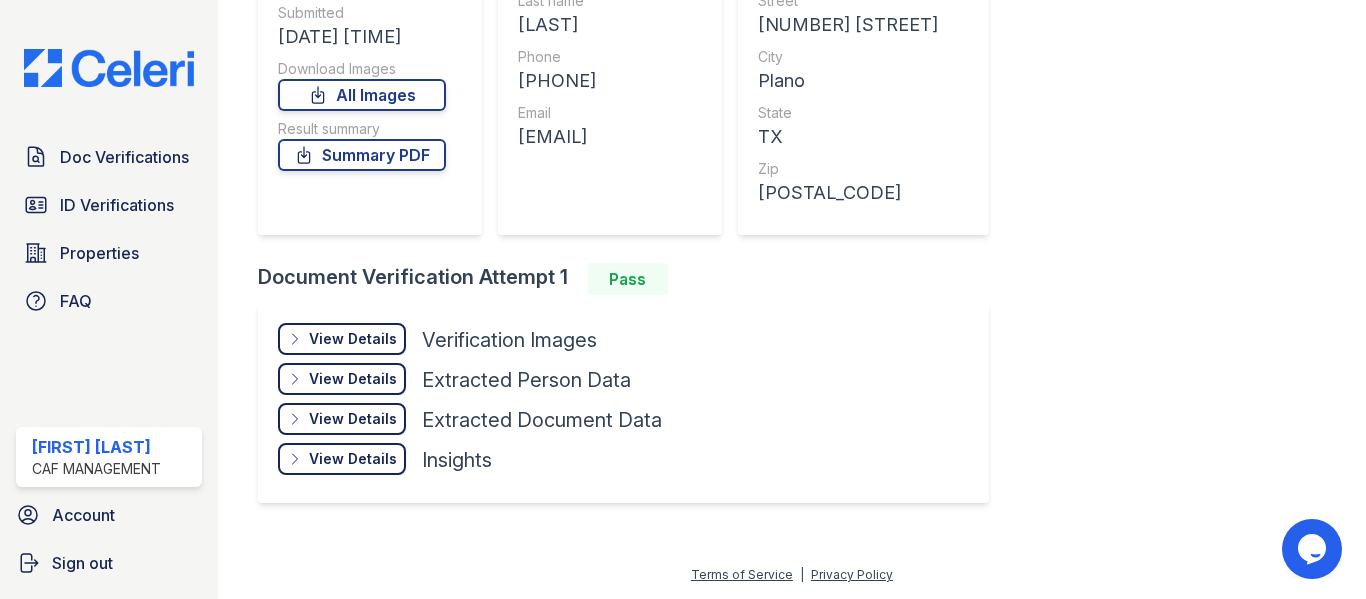 drag, startPoint x: 497, startPoint y: 500, endPoint x: 325, endPoint y: 274, distance: 284.00705 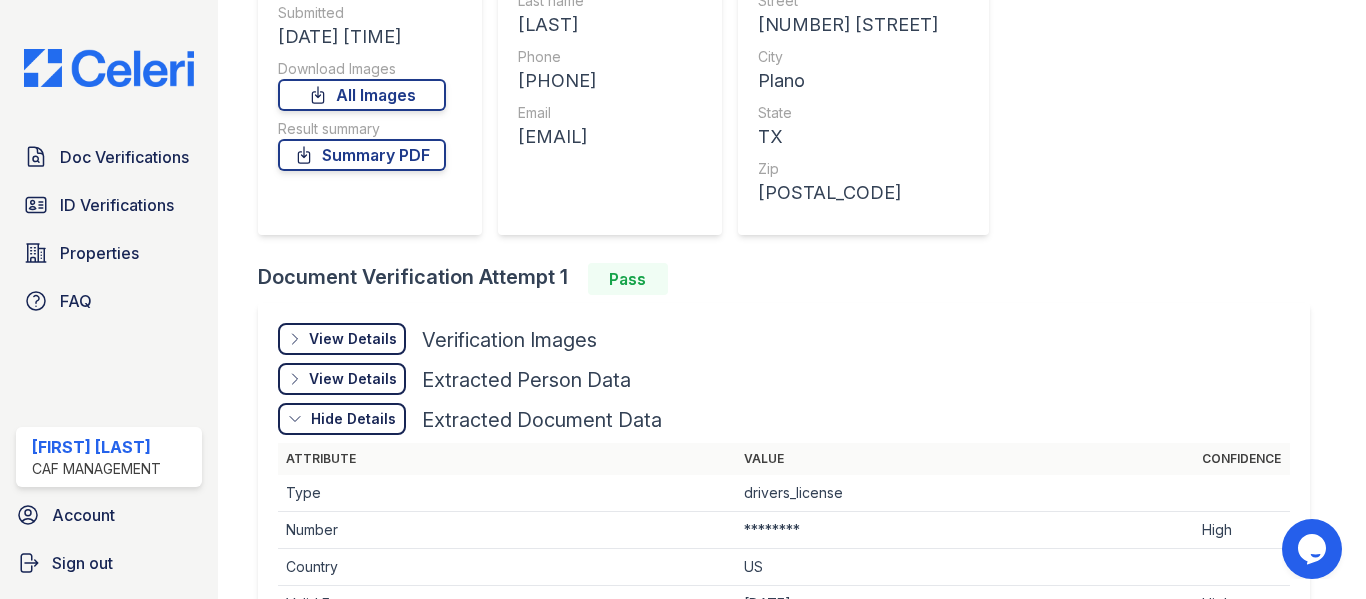 click on "View Details
Details" at bounding box center [342, 339] 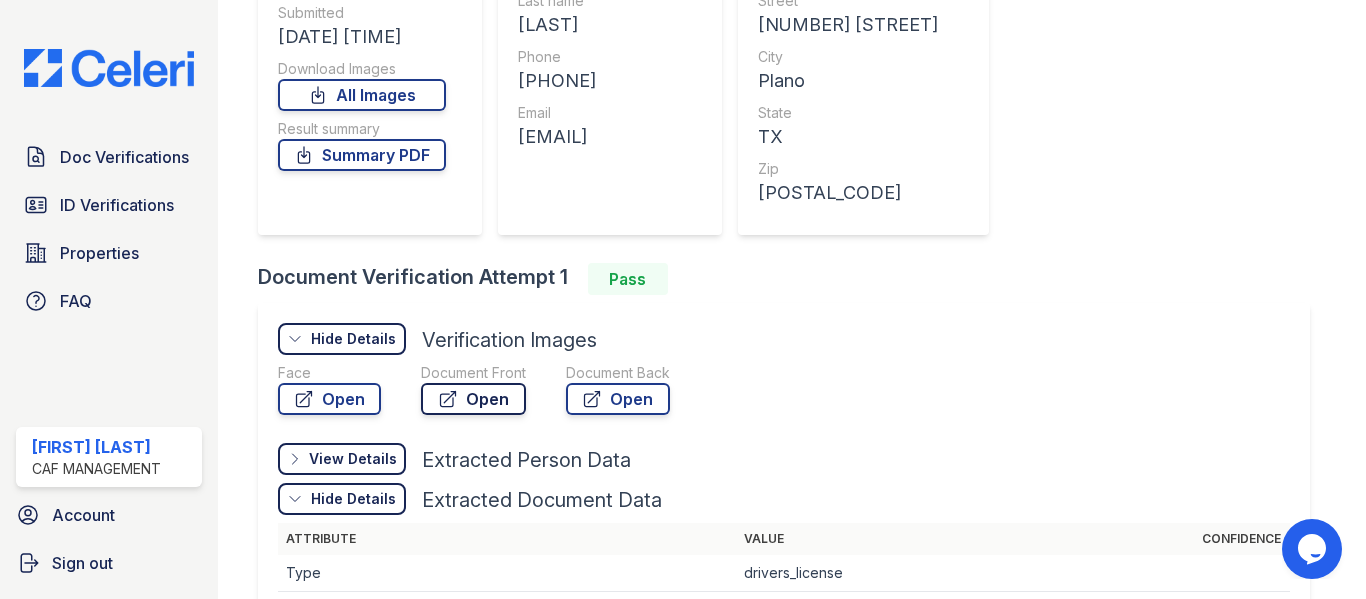 click on "Open" at bounding box center [473, 399] 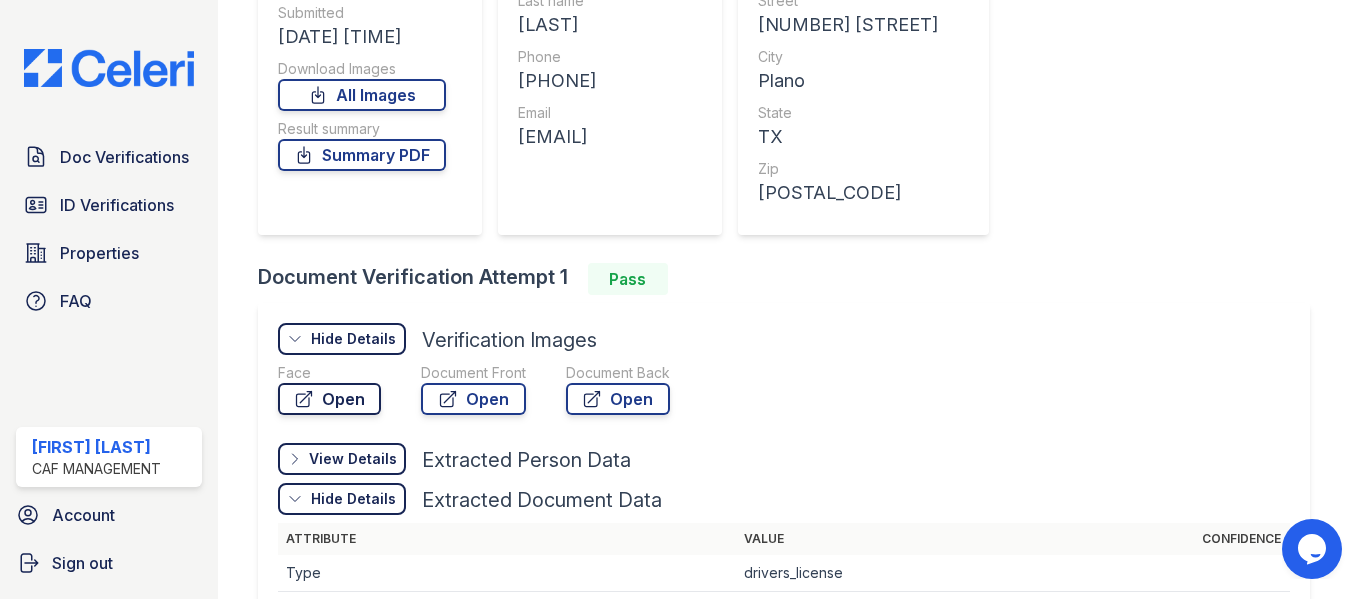 click on "Open" at bounding box center [329, 399] 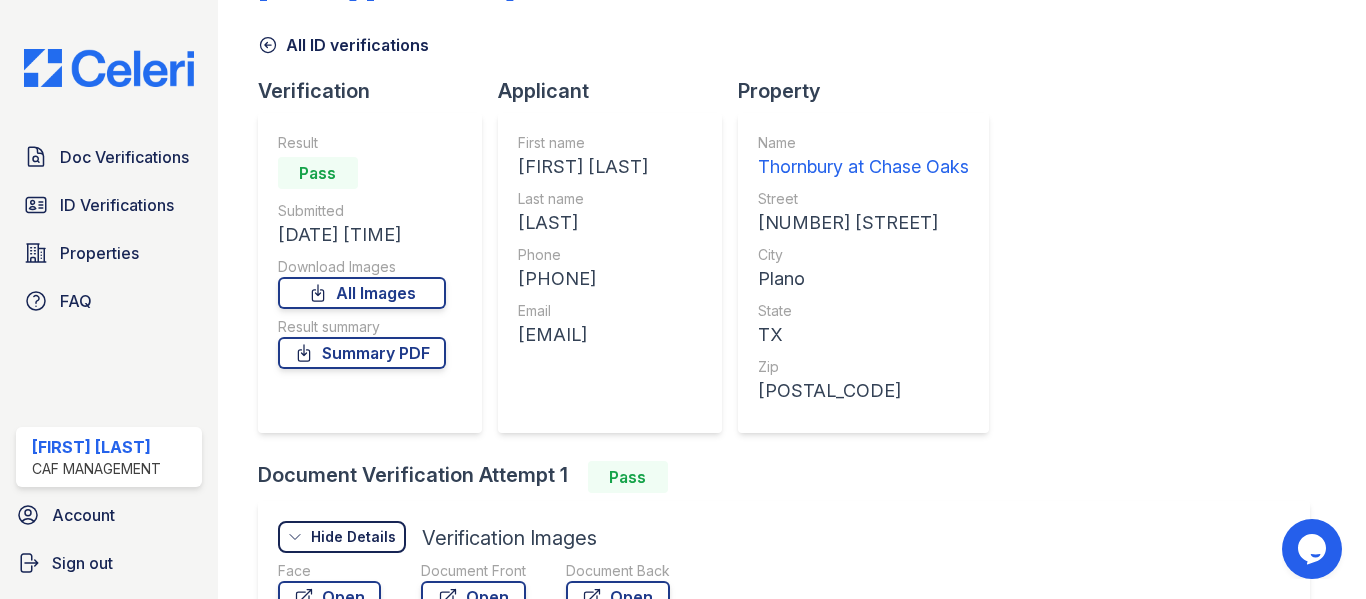 scroll, scrollTop: 69, scrollLeft: 0, axis: vertical 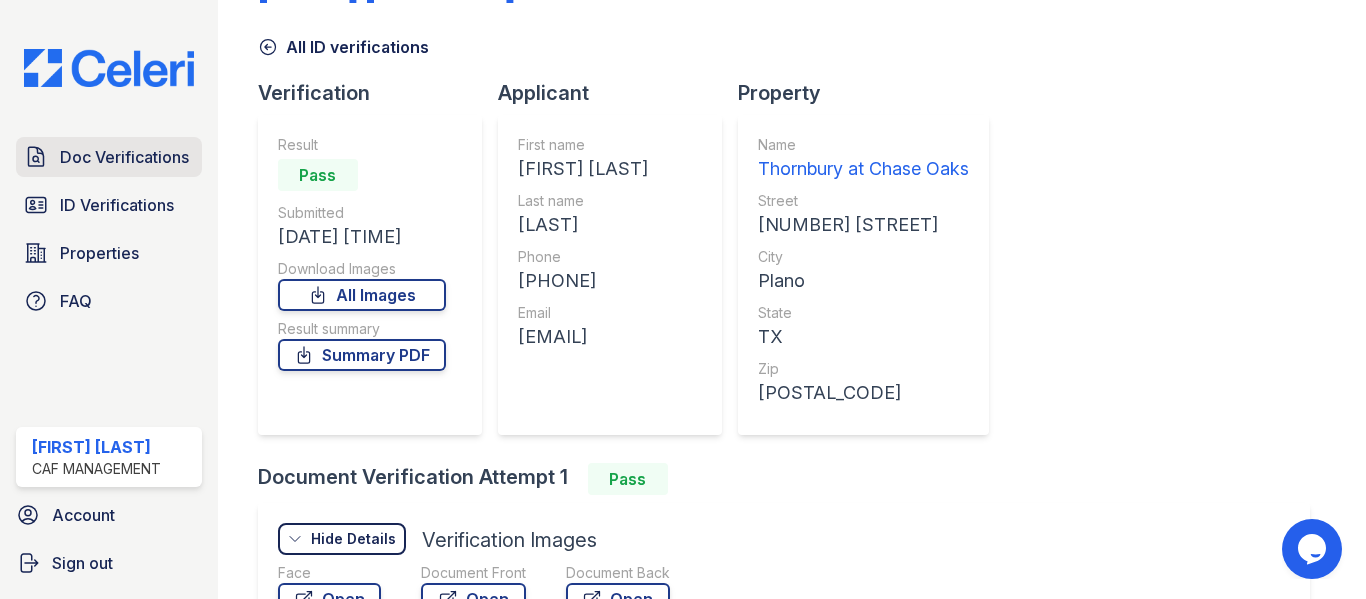 click on "Doc Verifications" at bounding box center [124, 157] 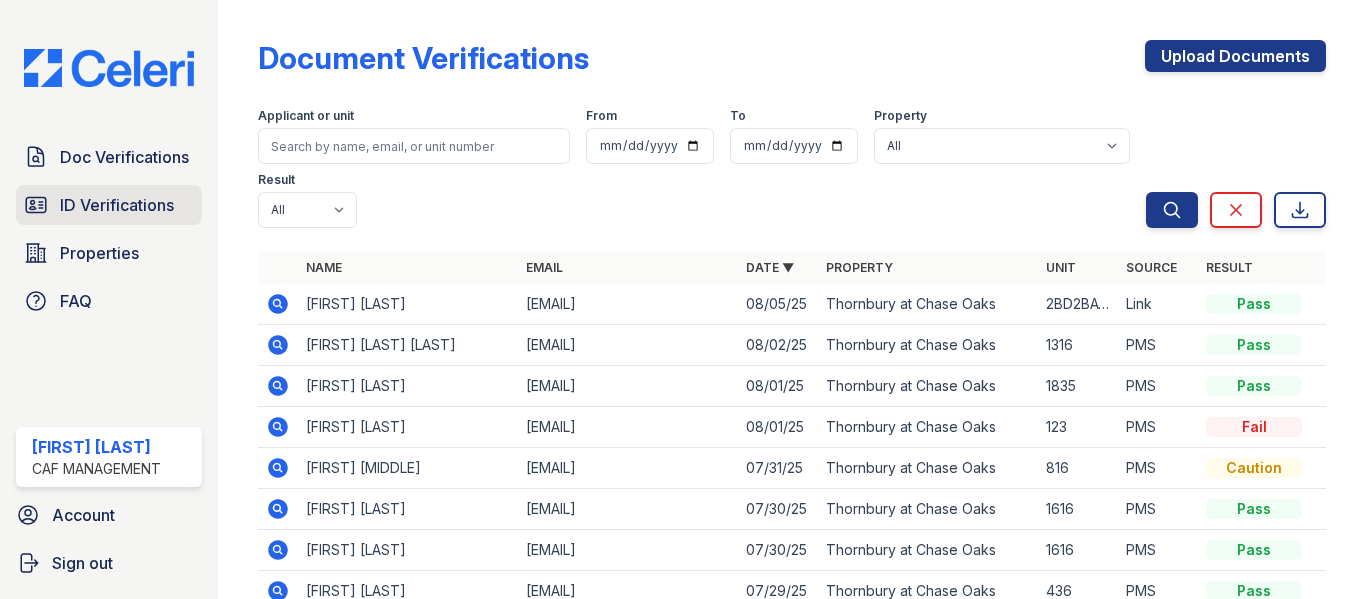 click on "ID Verifications" at bounding box center [117, 205] 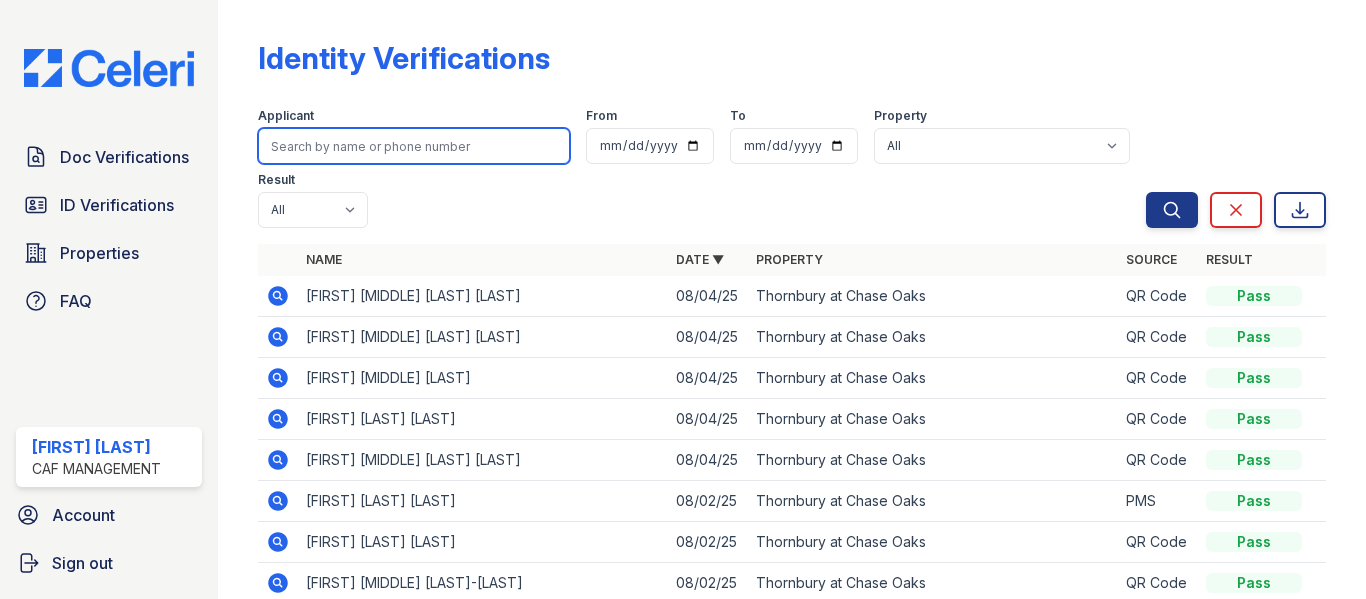 click at bounding box center [414, 146] 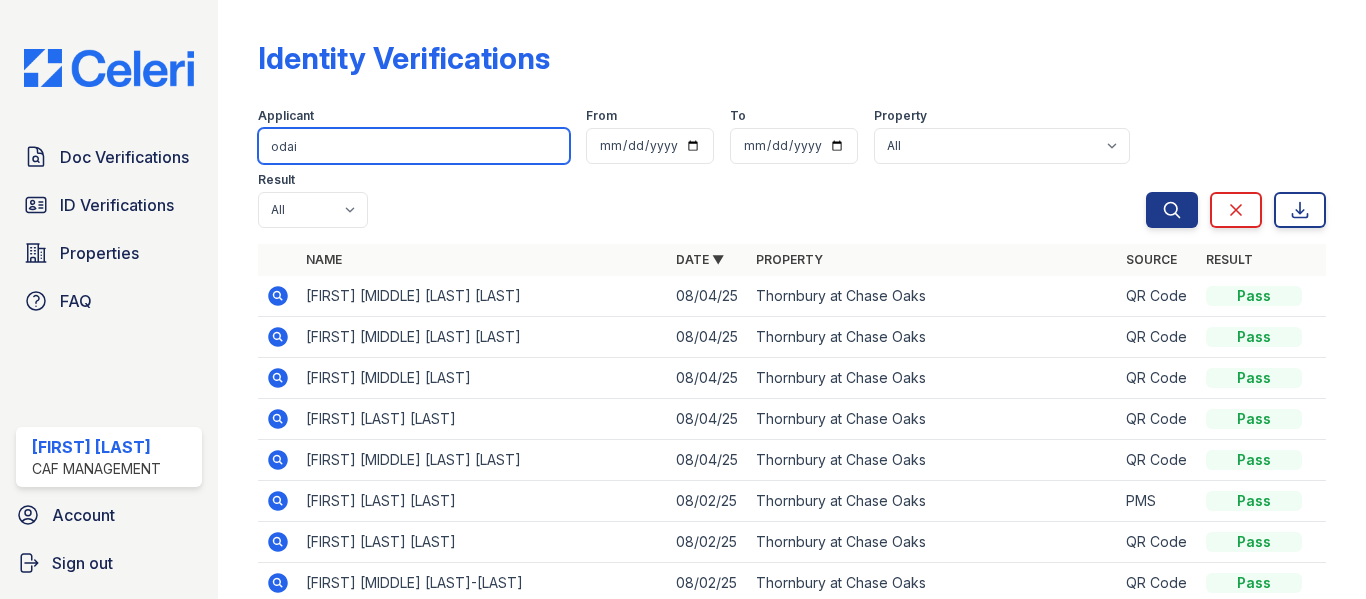 type on "odai" 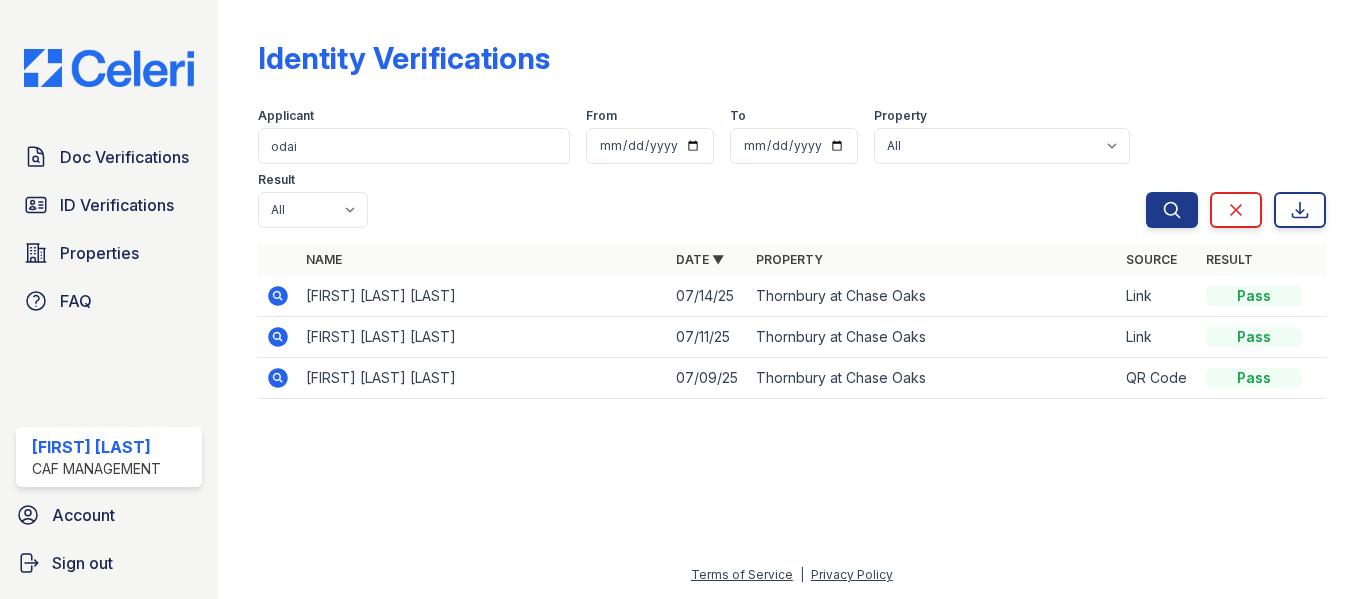 click 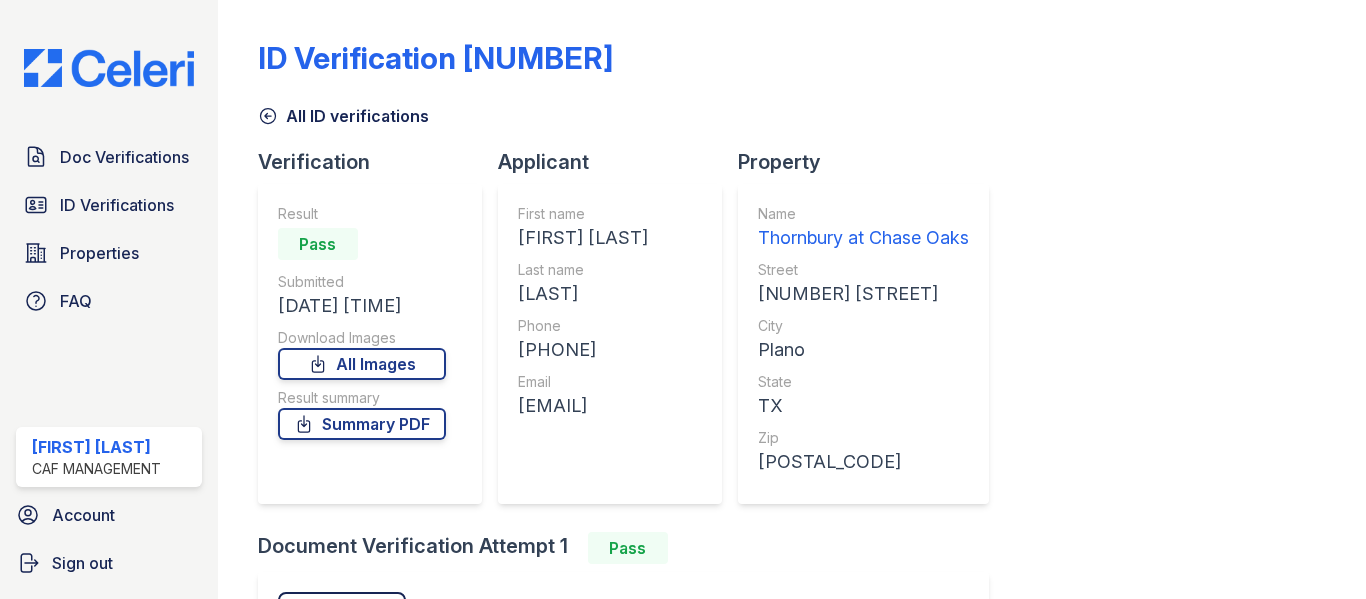 scroll, scrollTop: 0, scrollLeft: 0, axis: both 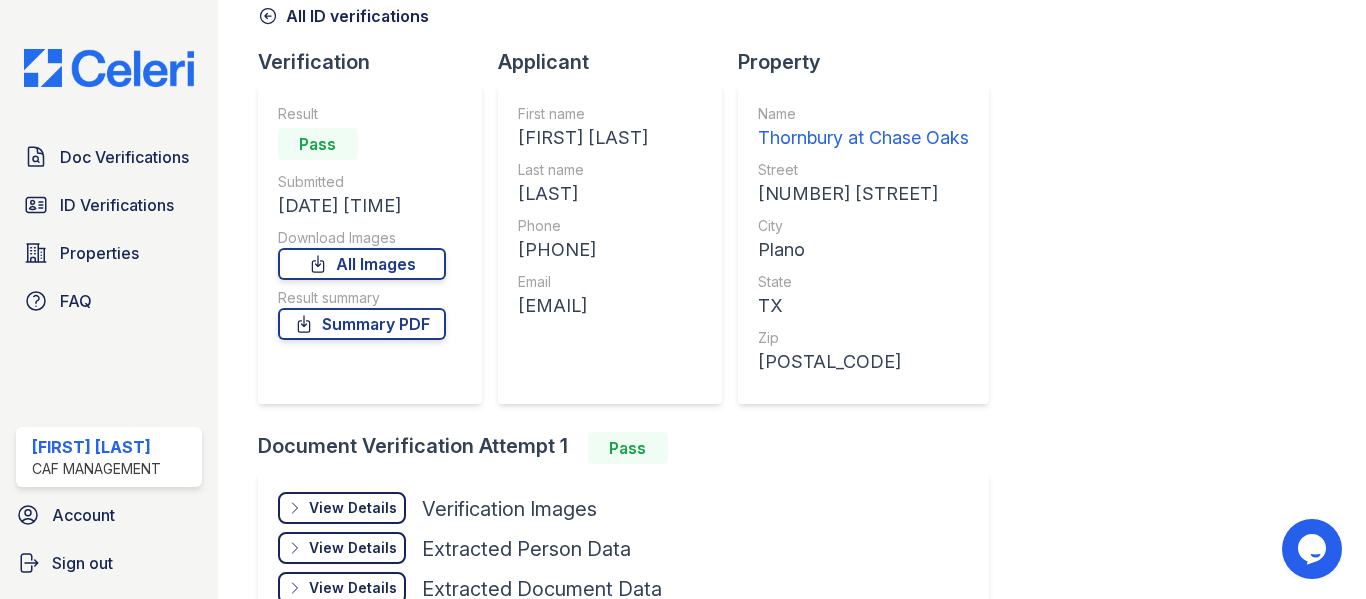 click on "View Details" at bounding box center (353, 508) 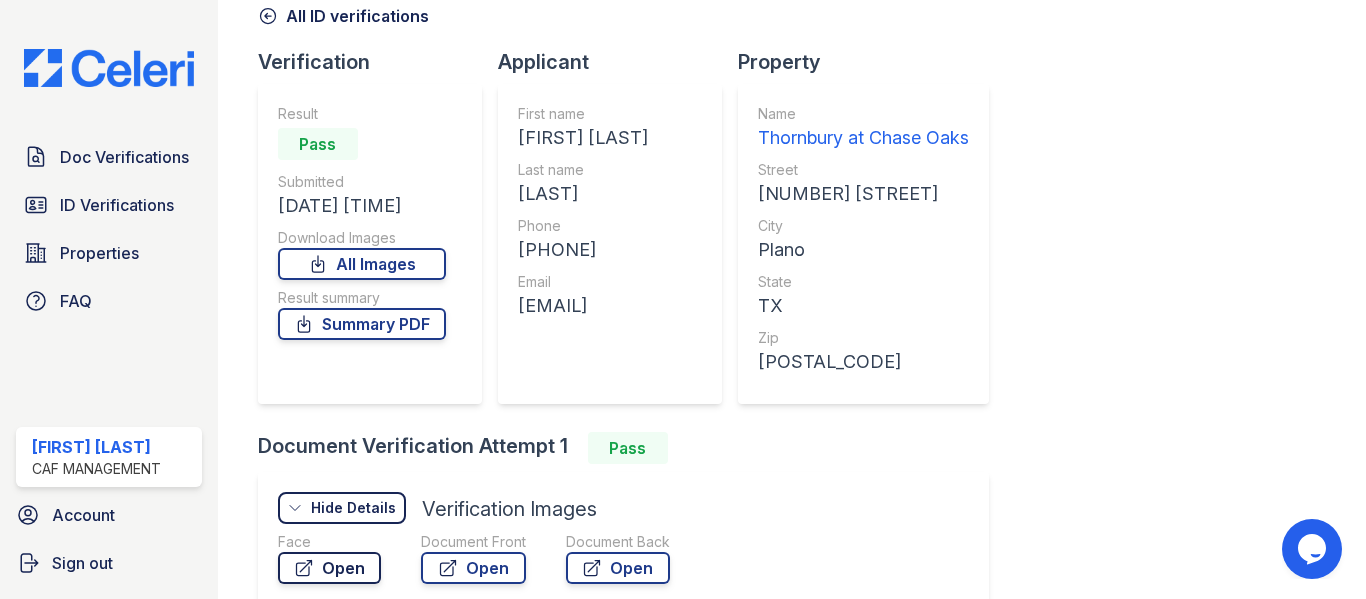 click on "Open" at bounding box center [329, 568] 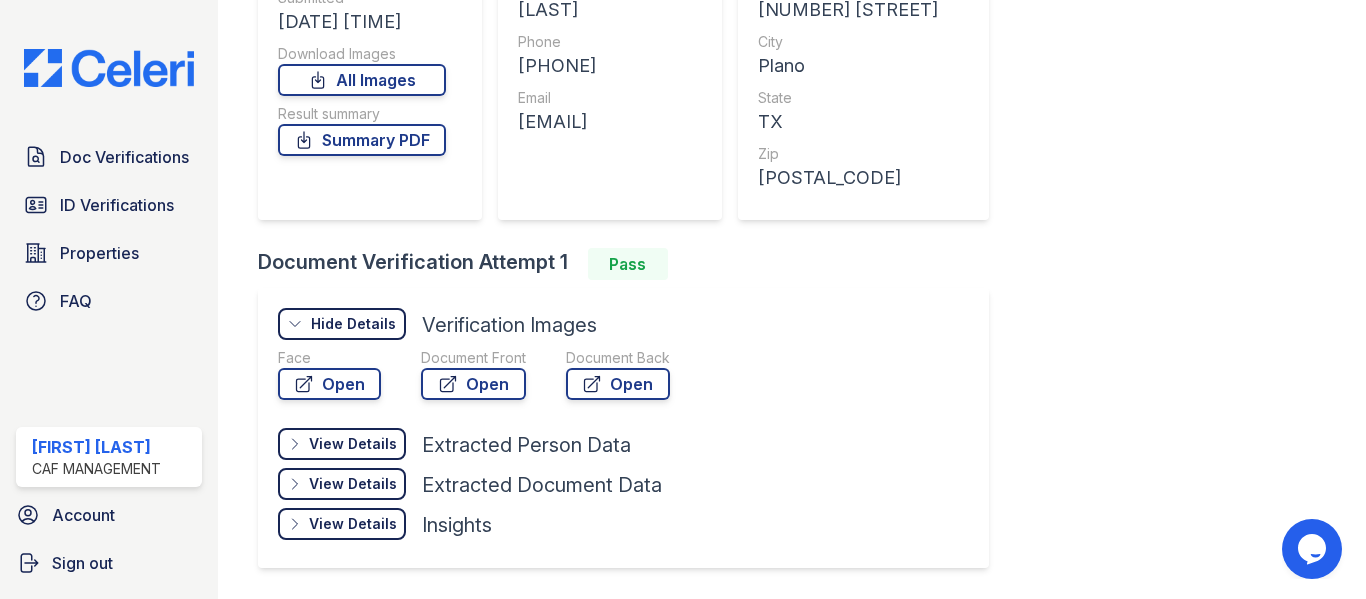 scroll, scrollTop: 300, scrollLeft: 0, axis: vertical 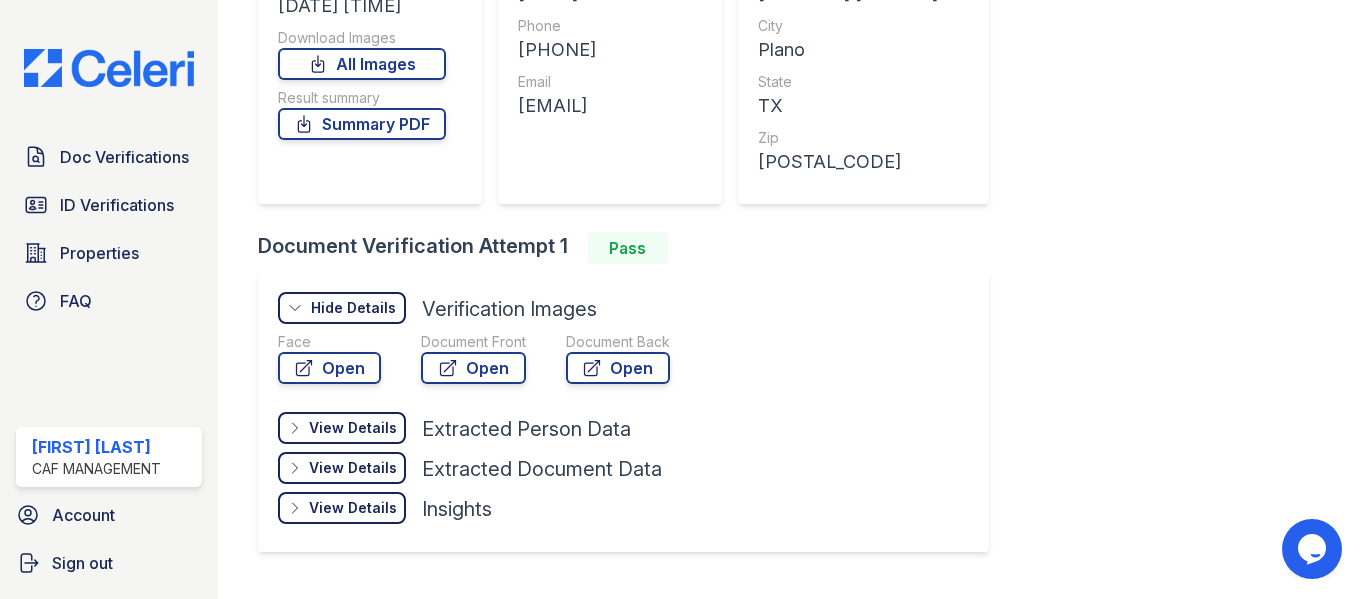 click on "Document Front" at bounding box center [473, 342] 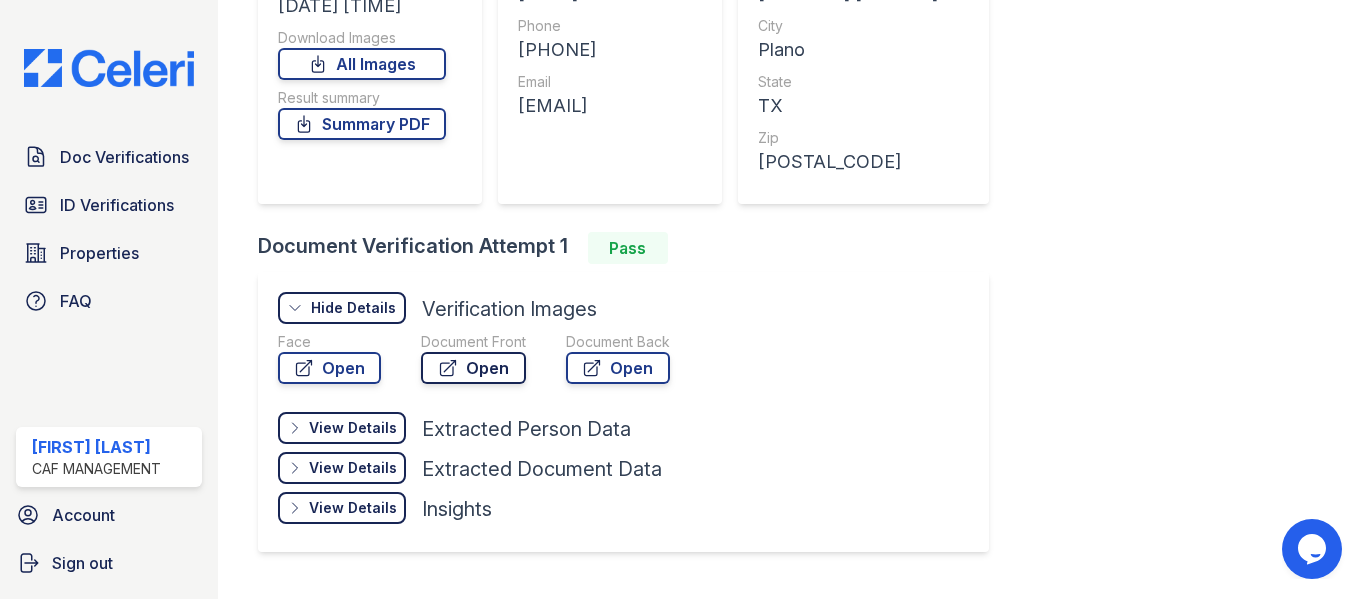 click on "Open" at bounding box center [473, 368] 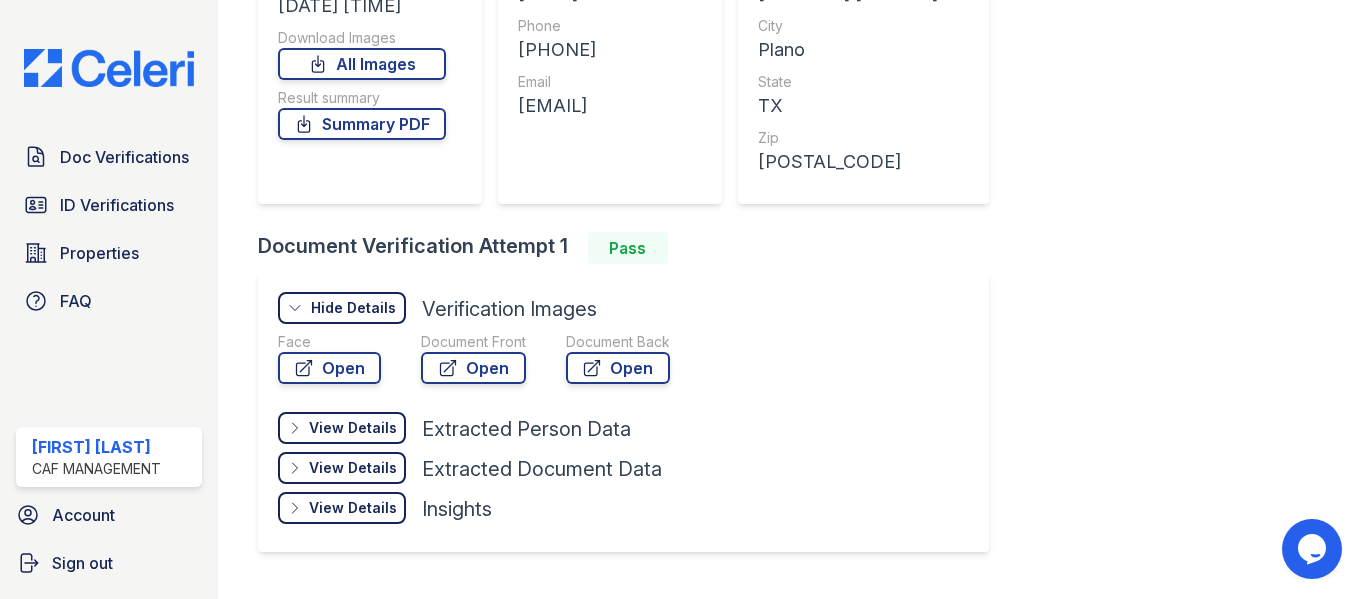 scroll, scrollTop: 349, scrollLeft: 0, axis: vertical 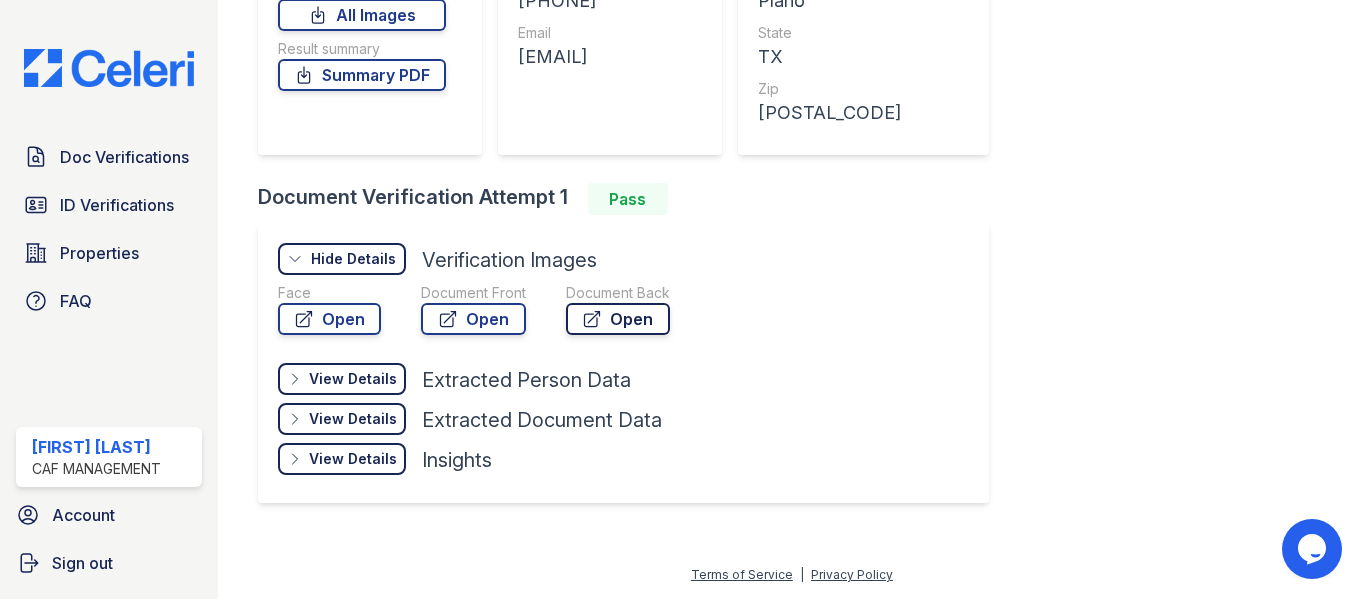 click on "Open" at bounding box center [618, 319] 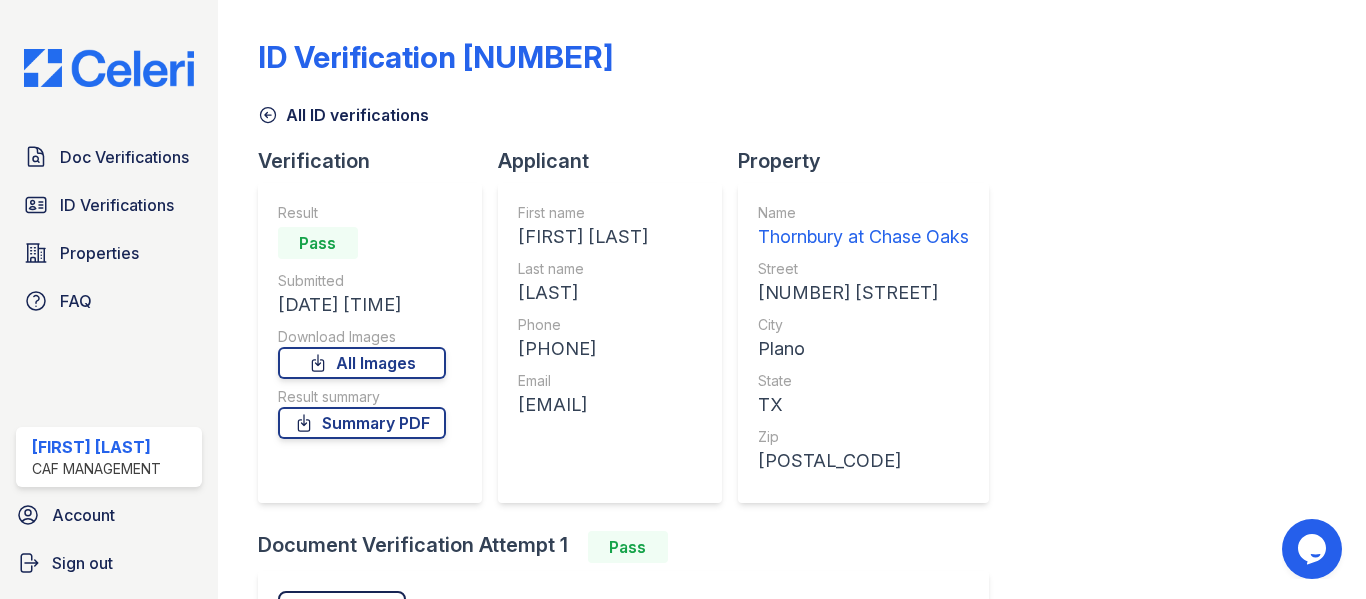 scroll, scrollTop: 0, scrollLeft: 0, axis: both 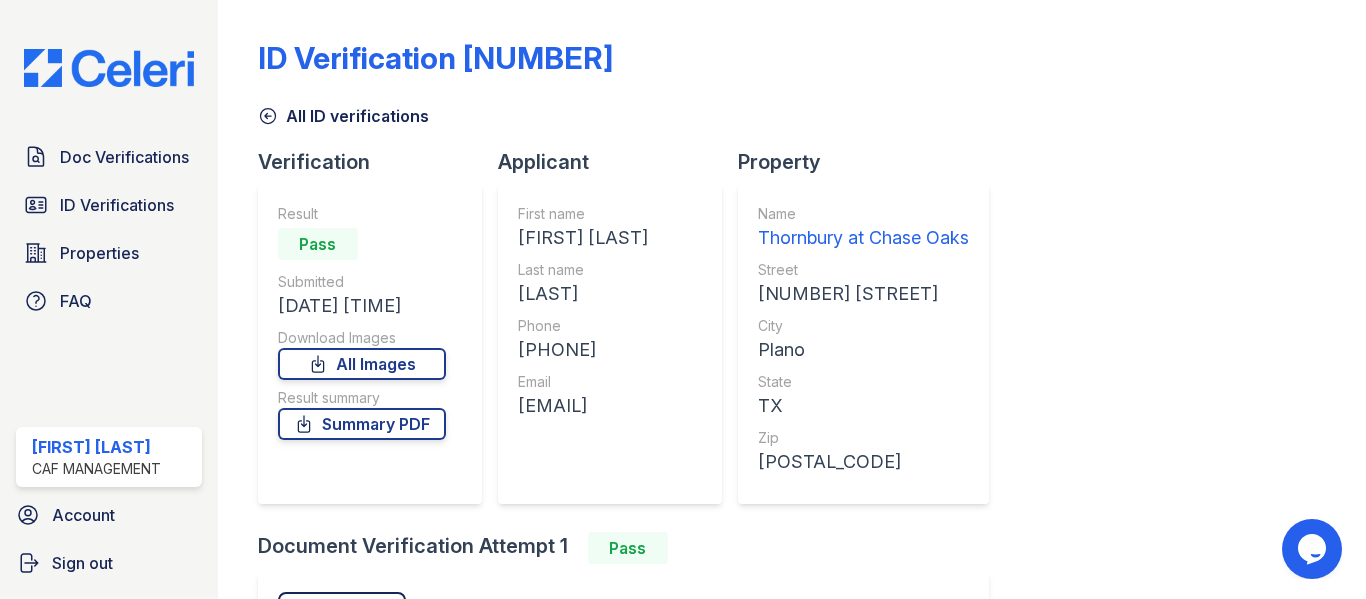 click on "All ID verifications" at bounding box center [343, 116] 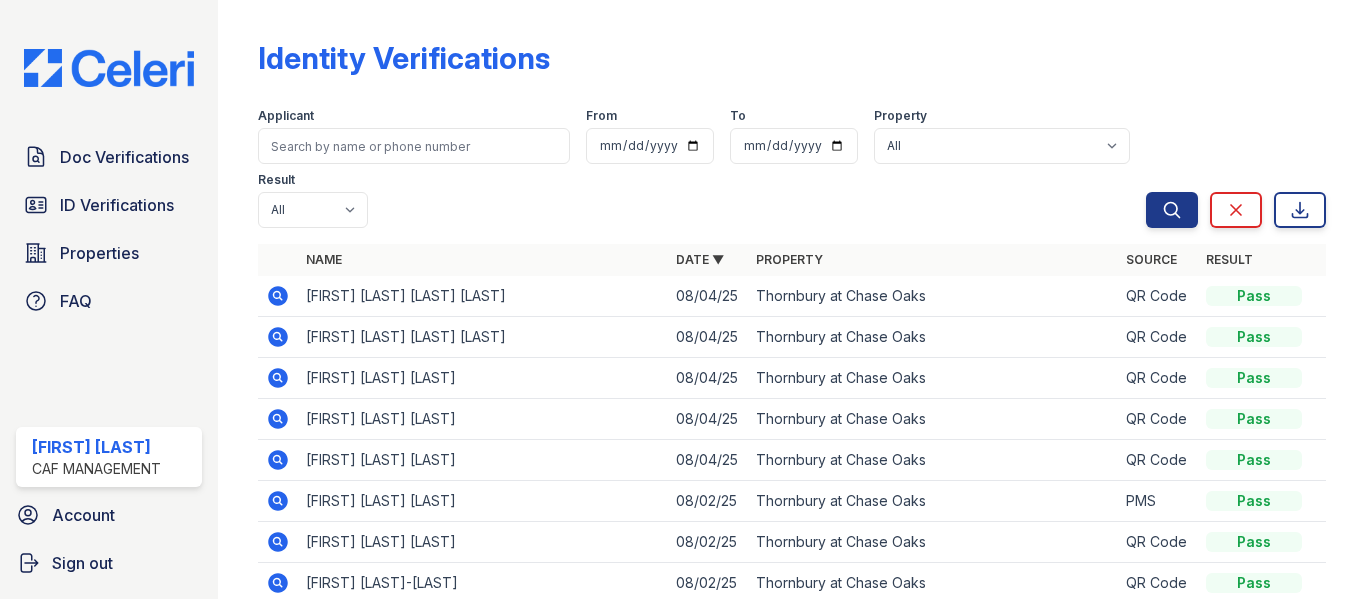 click on "Doc Verifications" at bounding box center (124, 157) 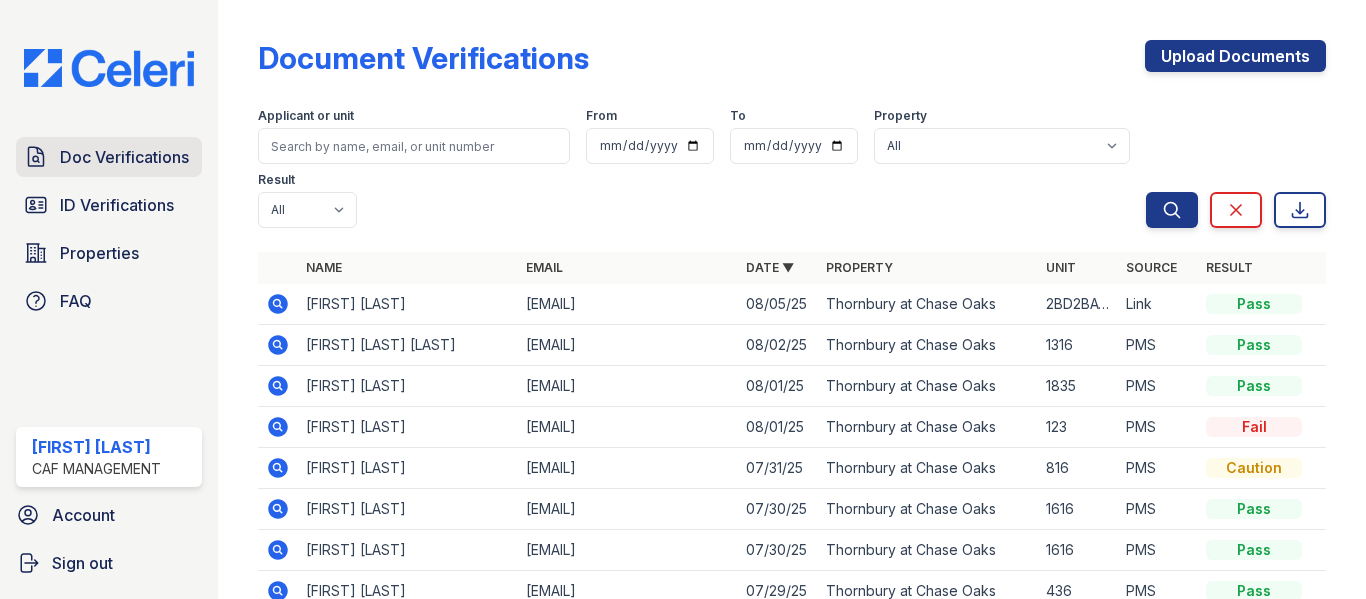 click on "Doc Verifications" at bounding box center [124, 157] 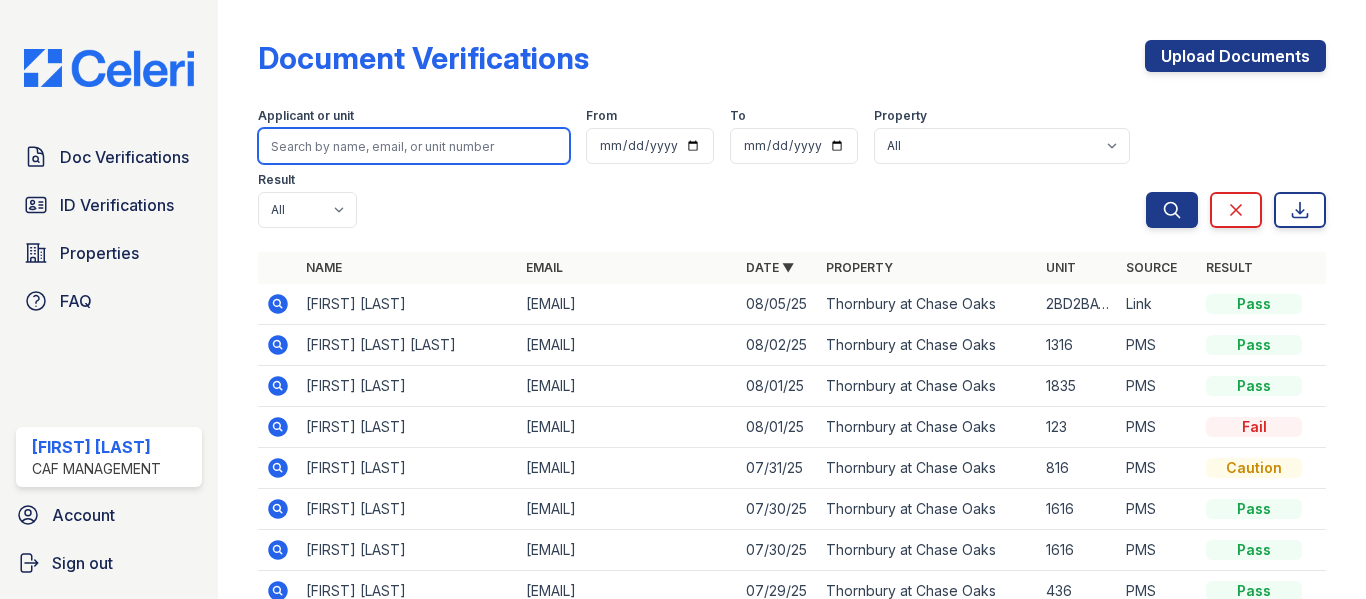 click at bounding box center (414, 146) 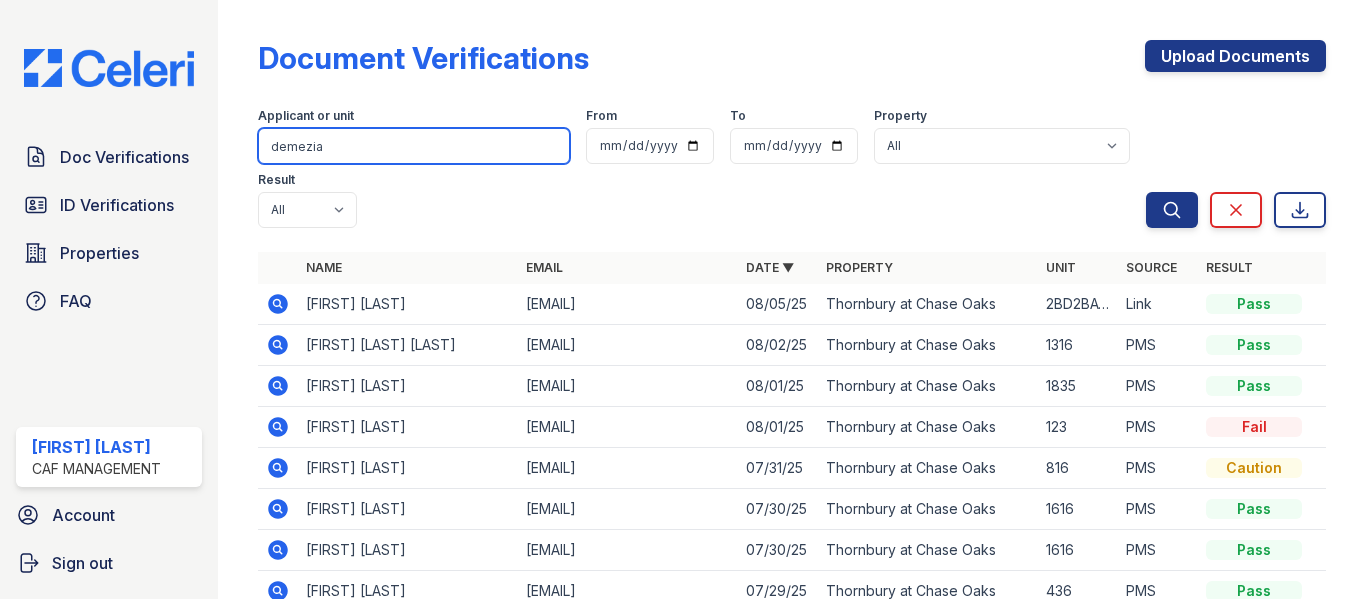 type on "demezia" 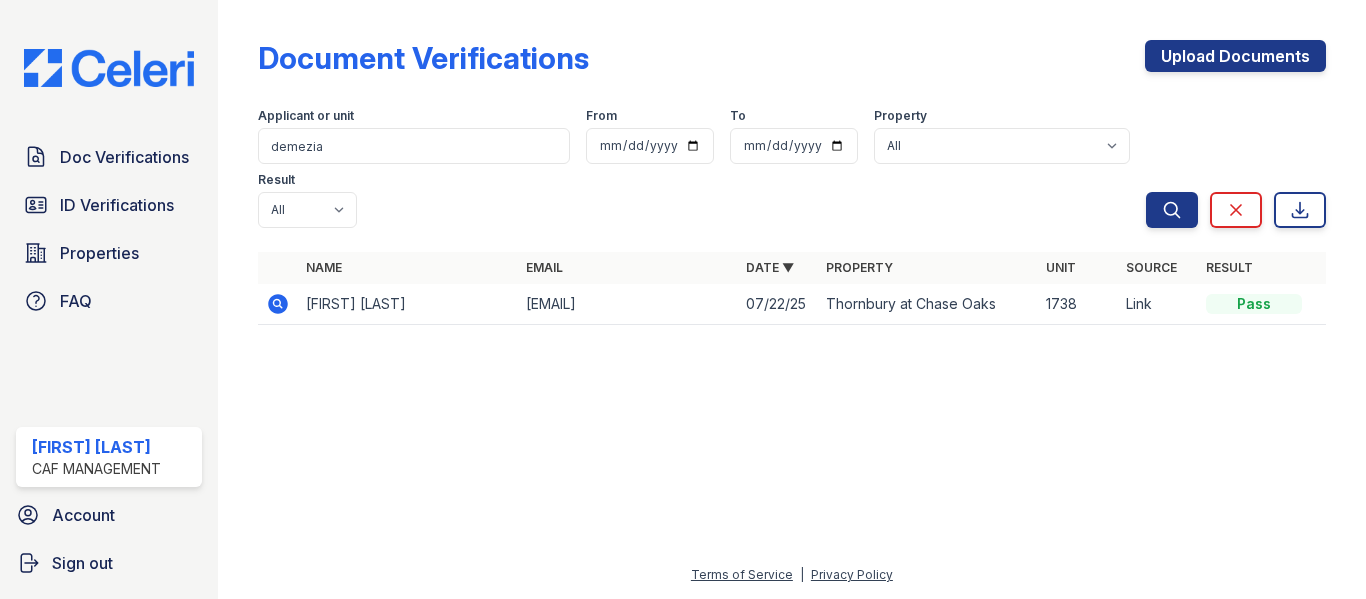 click on "Demezia Washington" at bounding box center (408, 304) 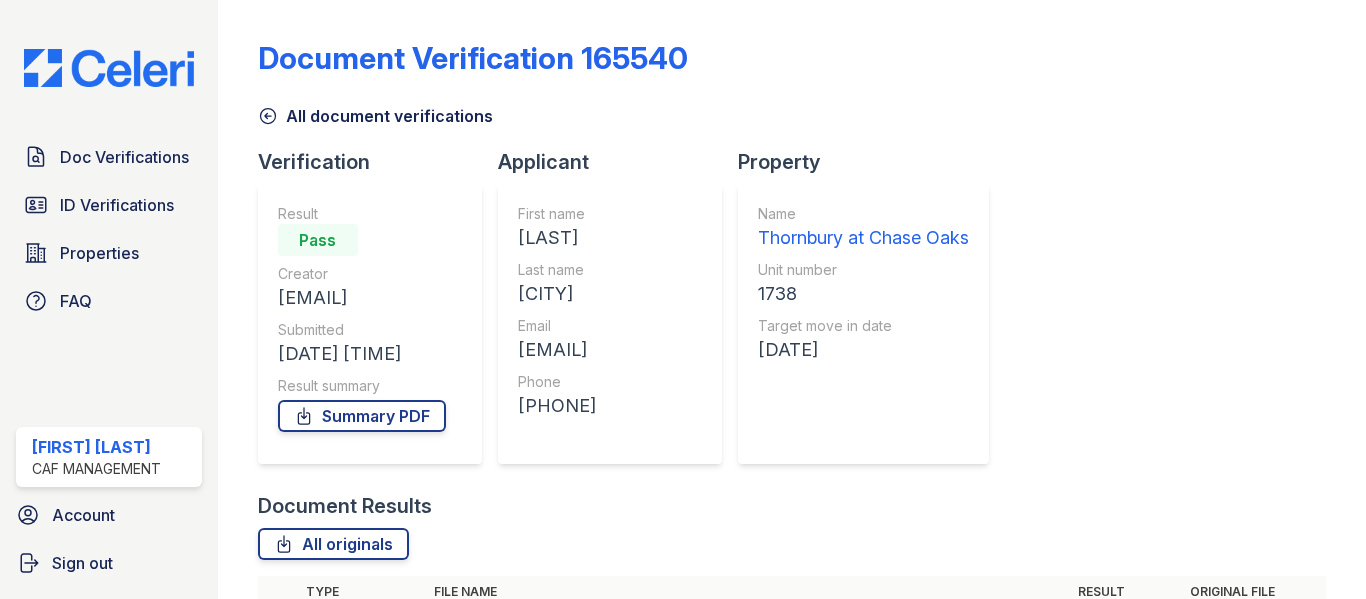 scroll, scrollTop: 0, scrollLeft: 0, axis: both 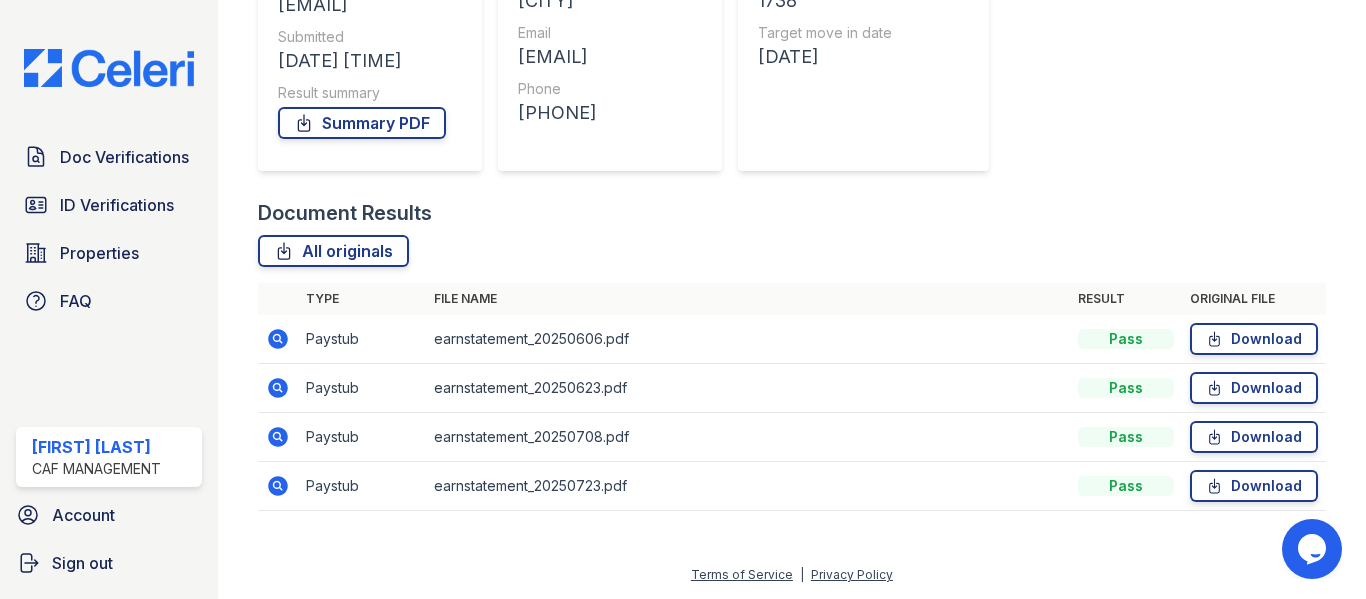 click 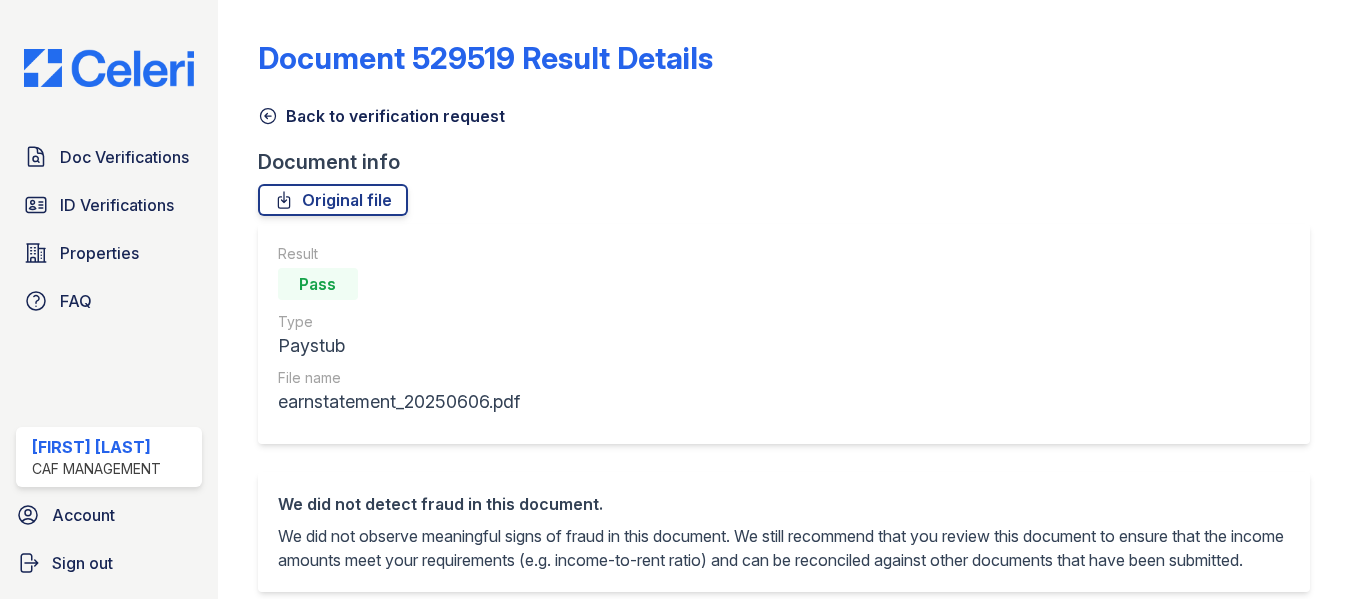 scroll, scrollTop: 0, scrollLeft: 0, axis: both 